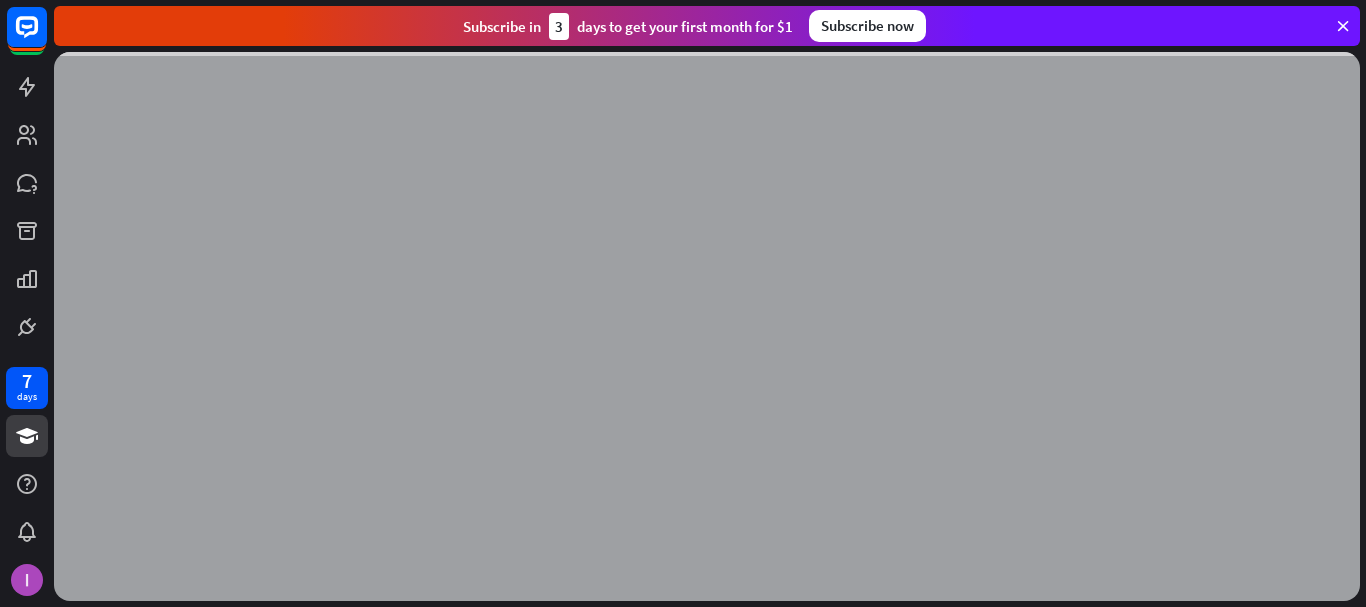 scroll, scrollTop: 0, scrollLeft: 0, axis: both 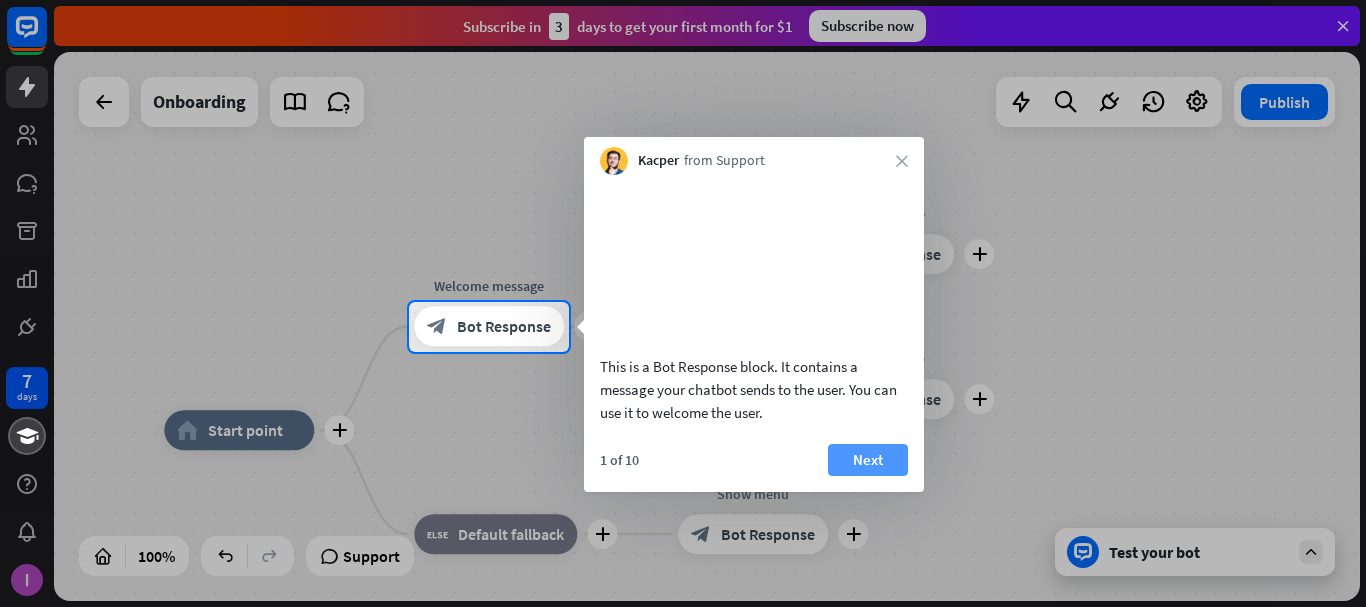 click on "Next" at bounding box center [868, 460] 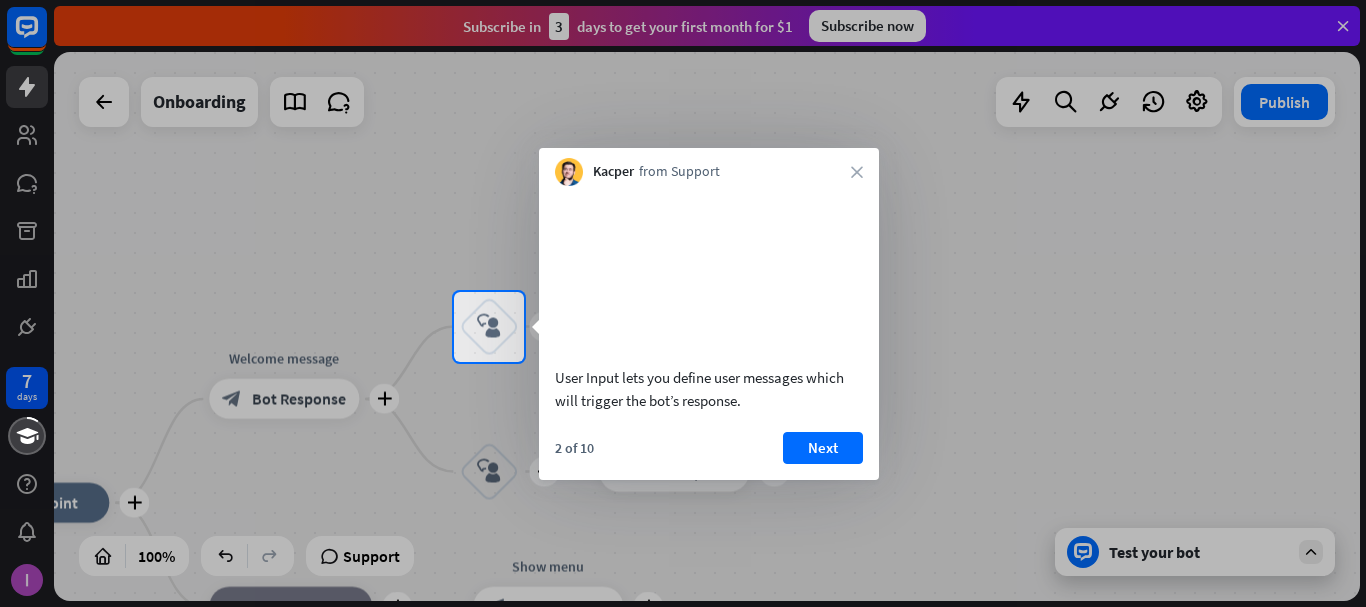click on "Next" at bounding box center [823, 448] 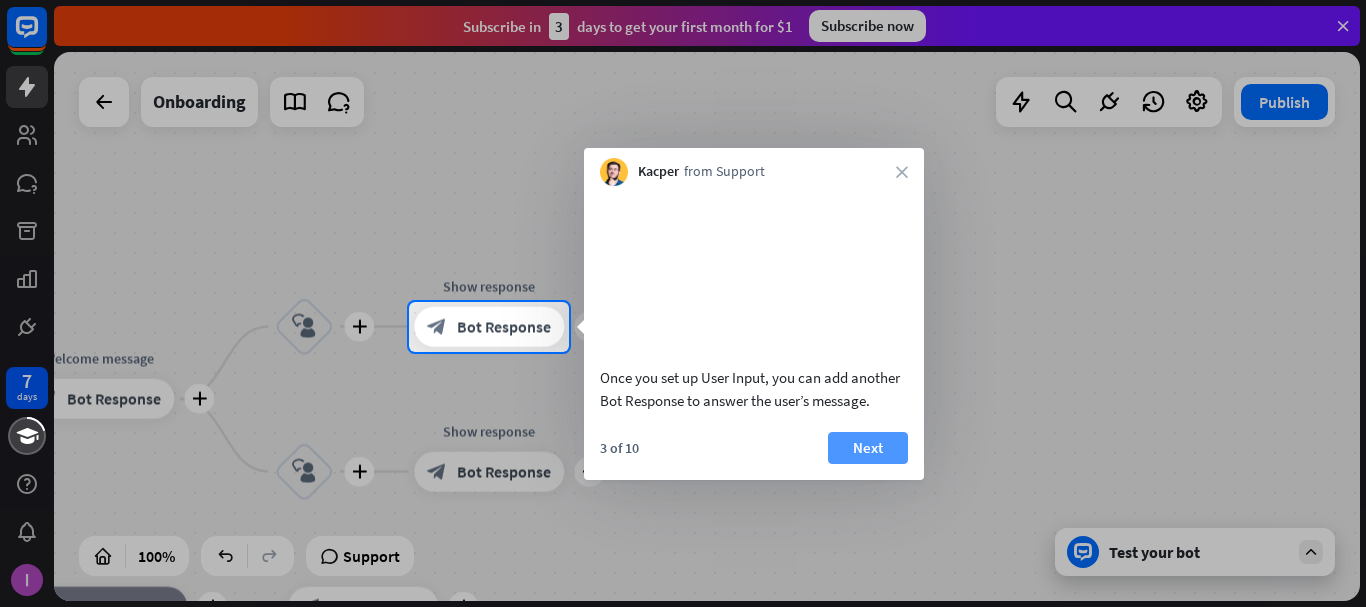 click on "Next" at bounding box center (868, 448) 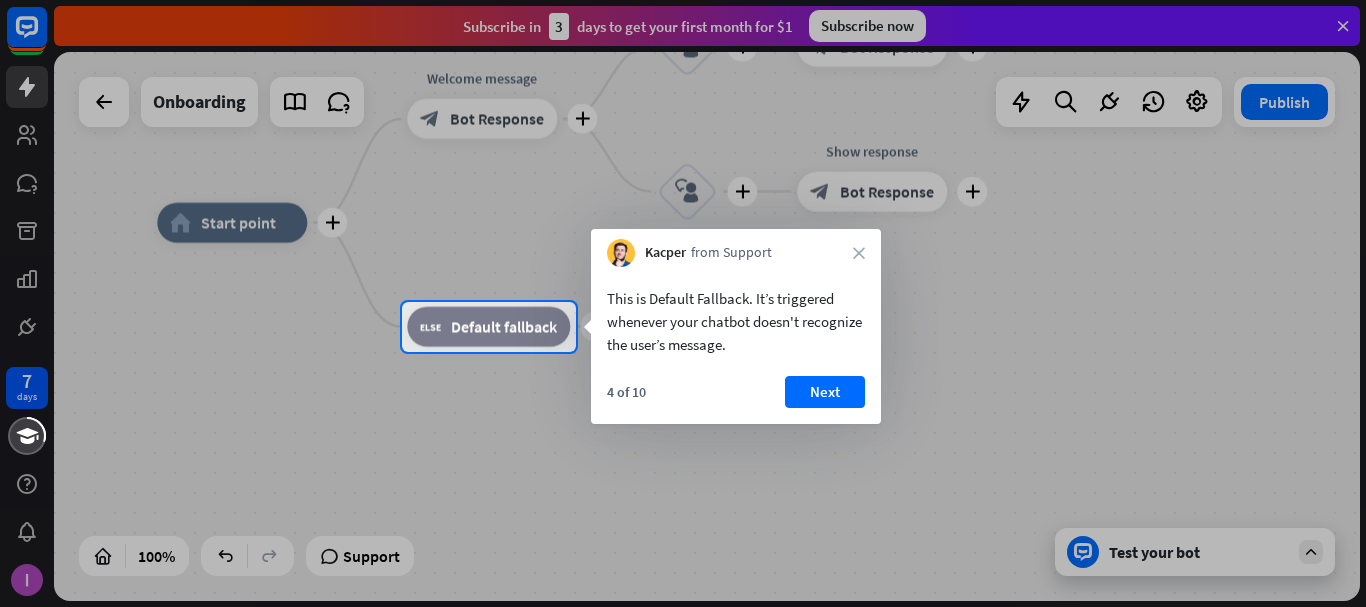 click on "Next" at bounding box center [825, 392] 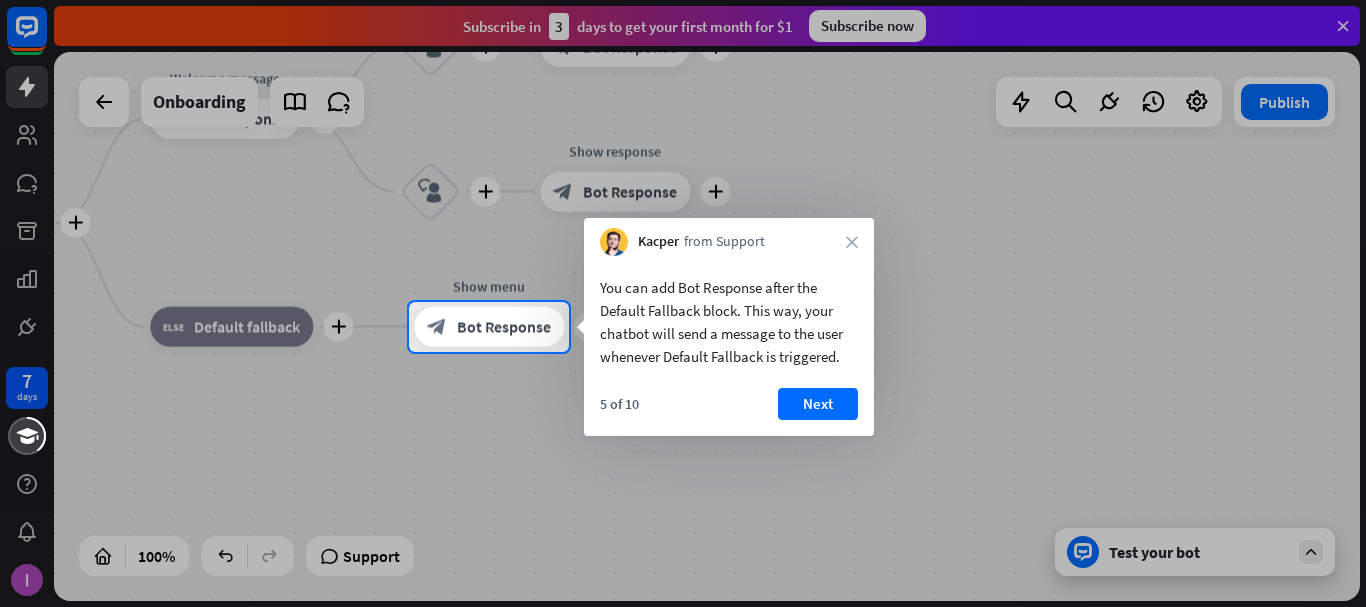 click on "Next" at bounding box center [818, 404] 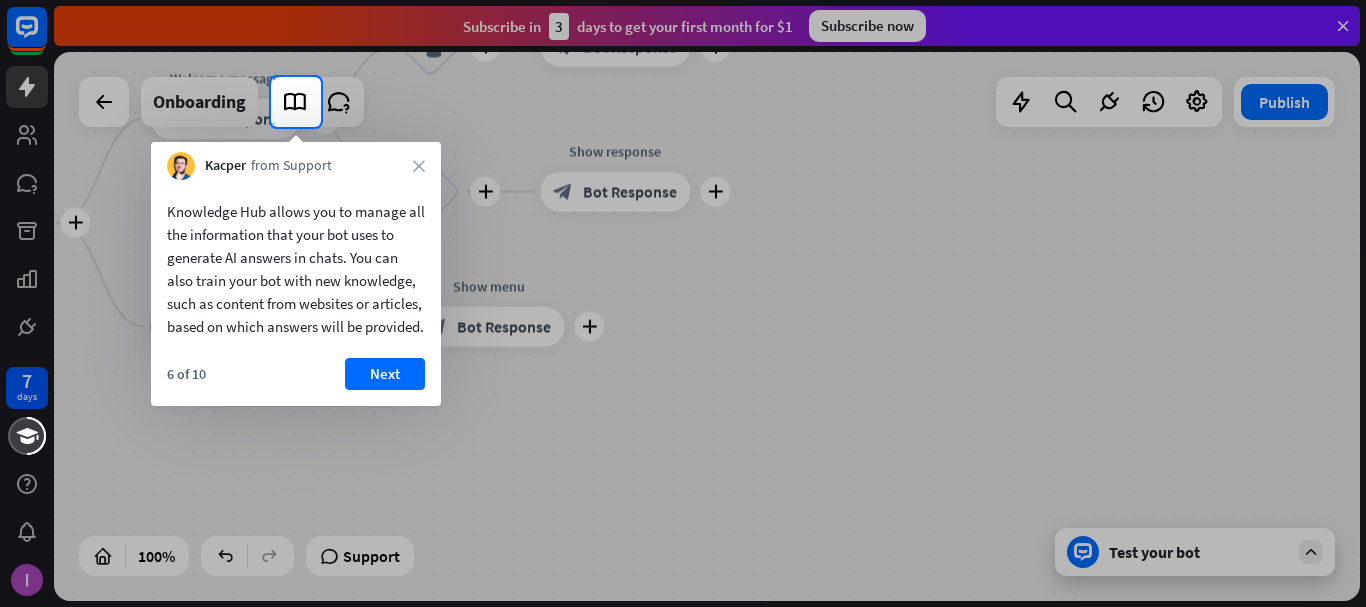click on "Next" at bounding box center [385, 374] 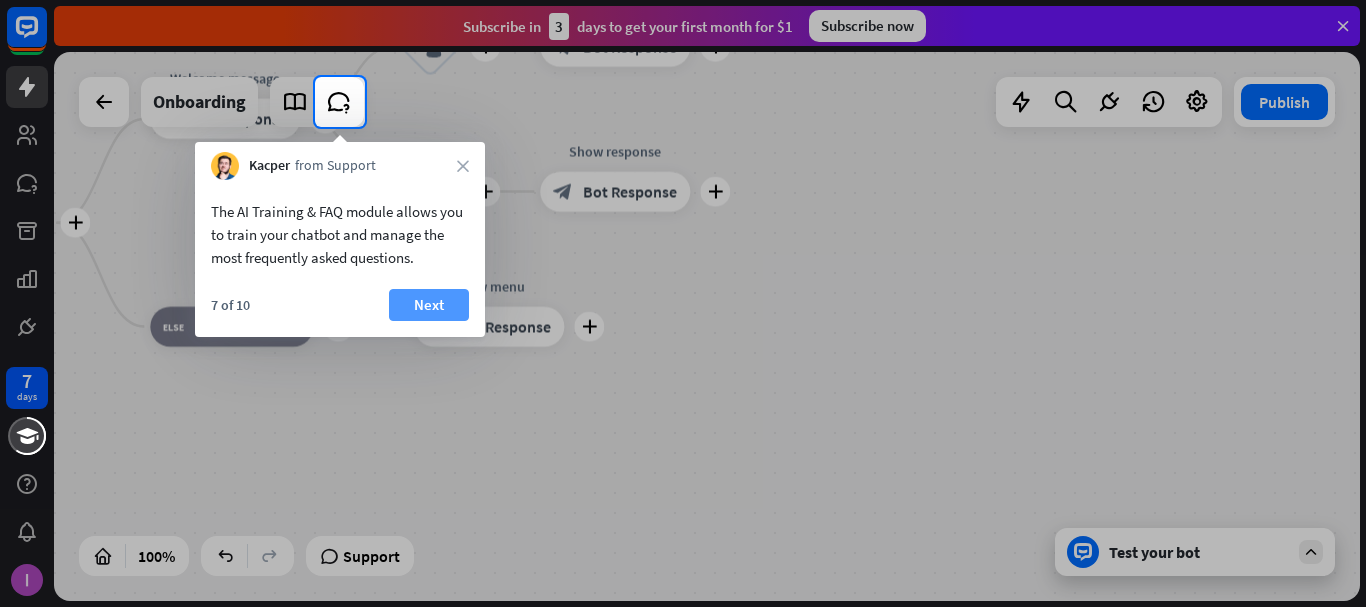 click on "Next" at bounding box center [429, 305] 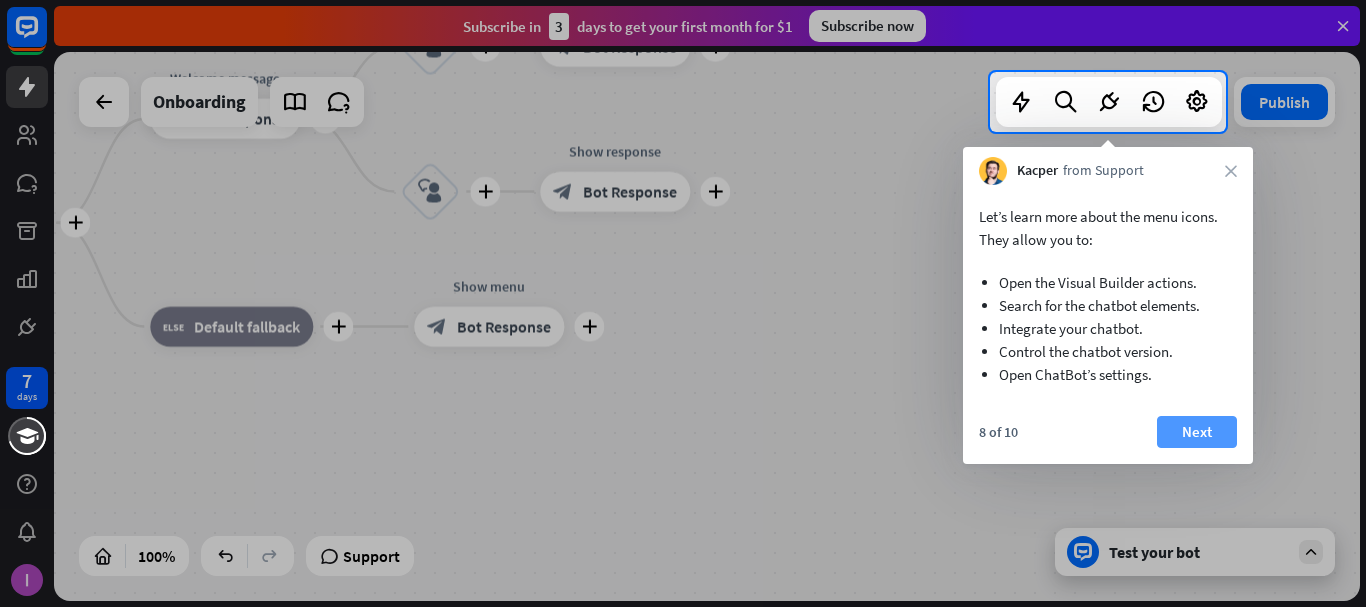 click on "Next" at bounding box center (1197, 432) 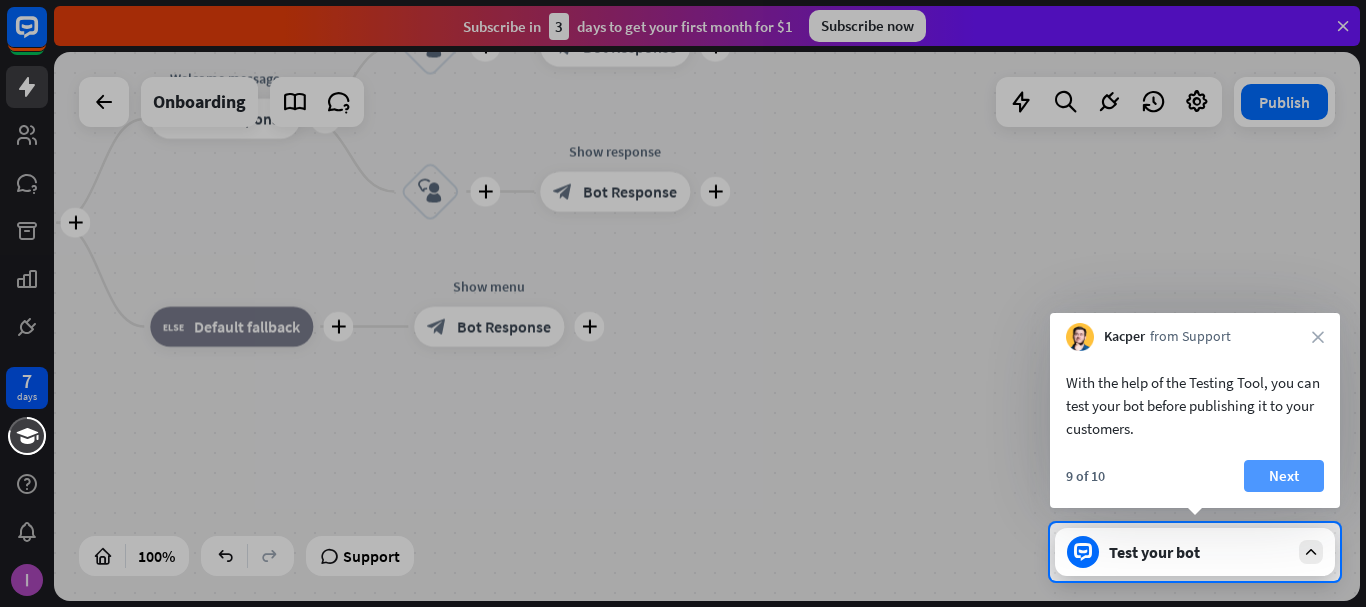 click on "Next" at bounding box center (1284, 476) 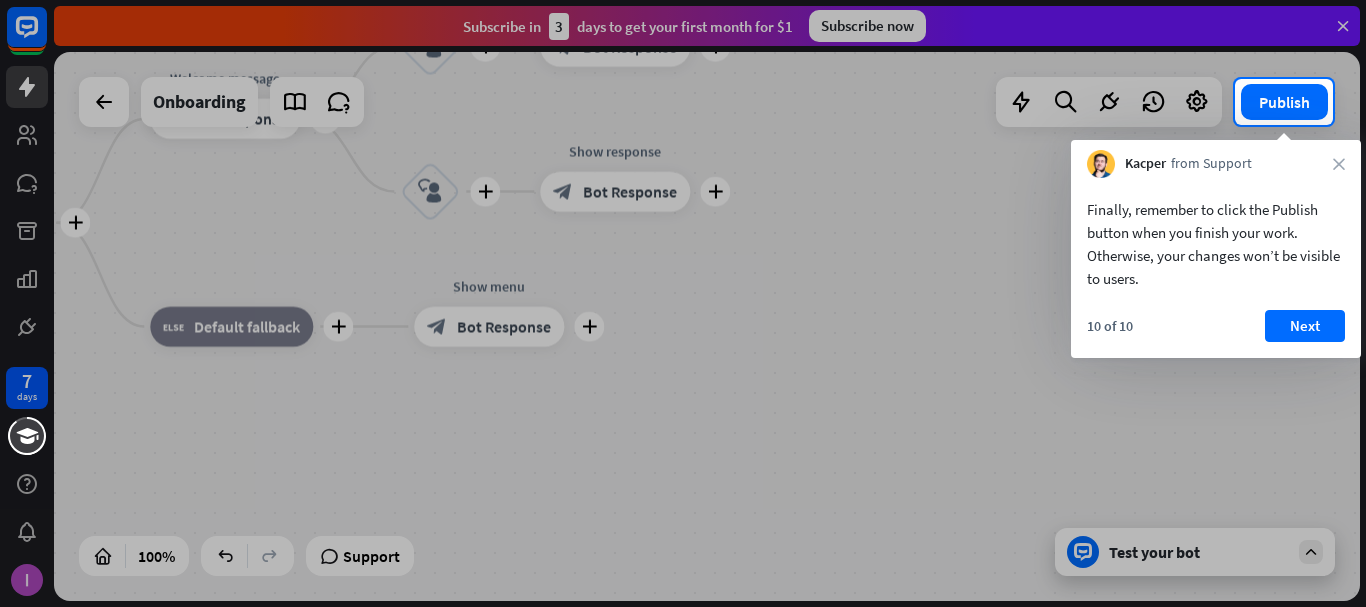 click on "10 of 10
Next" at bounding box center [1216, 334] 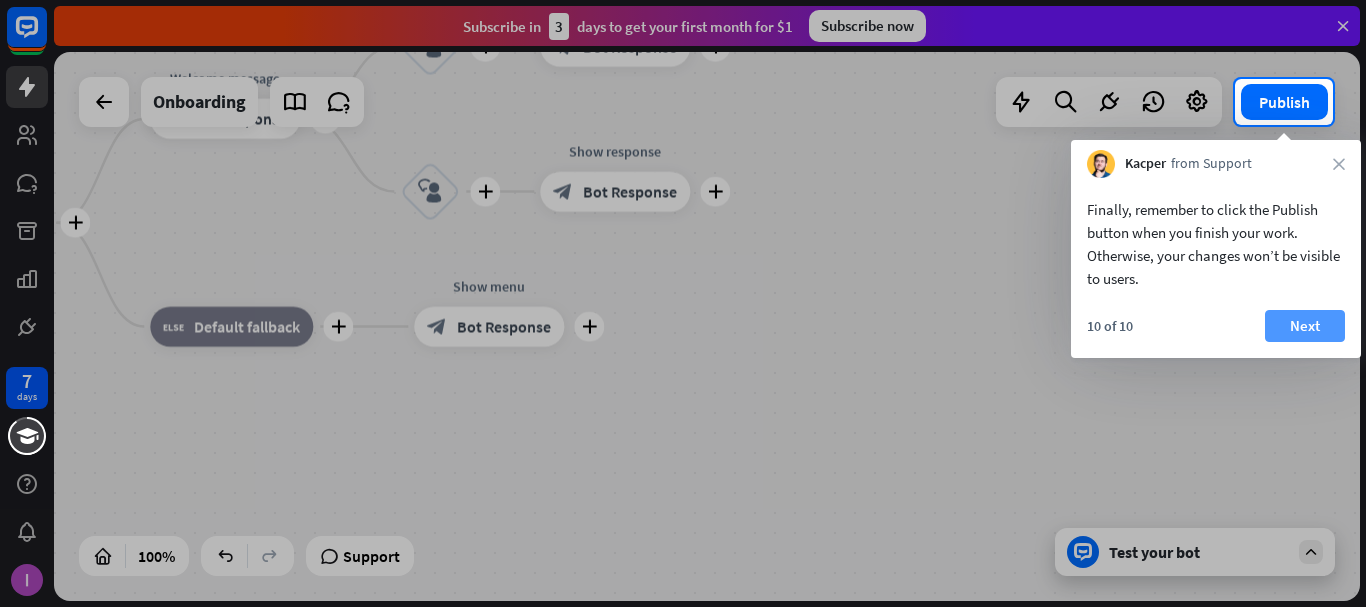 click on "Next" at bounding box center (1305, 326) 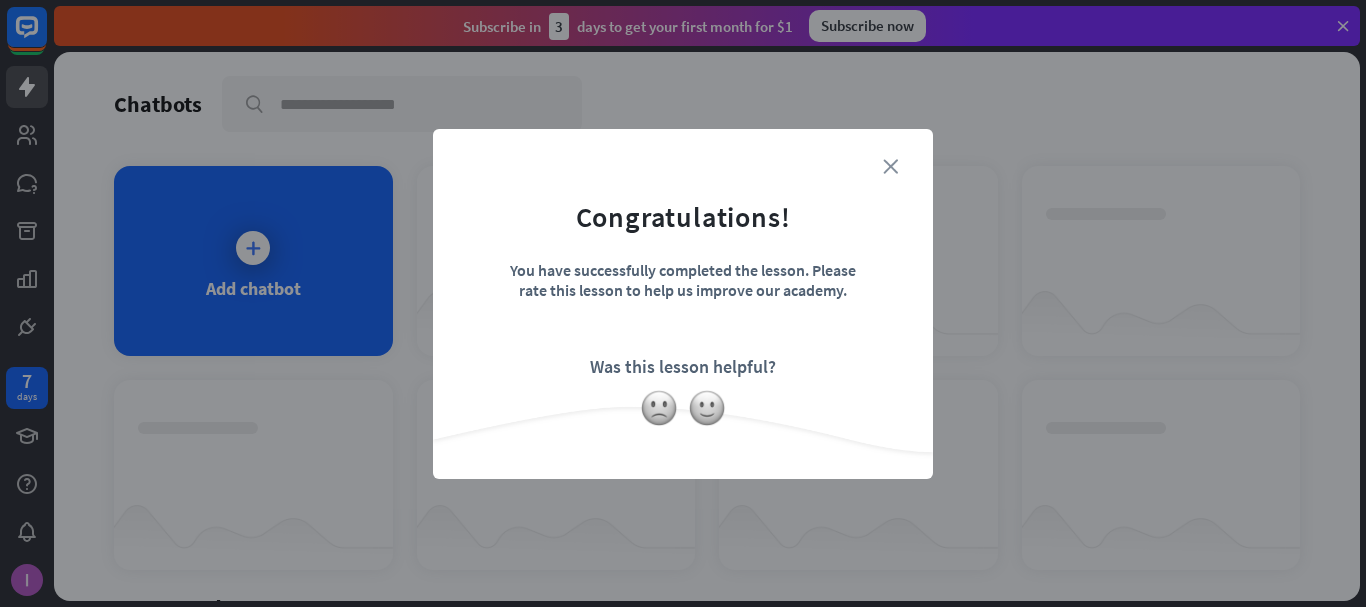 click on "close" at bounding box center [890, 166] 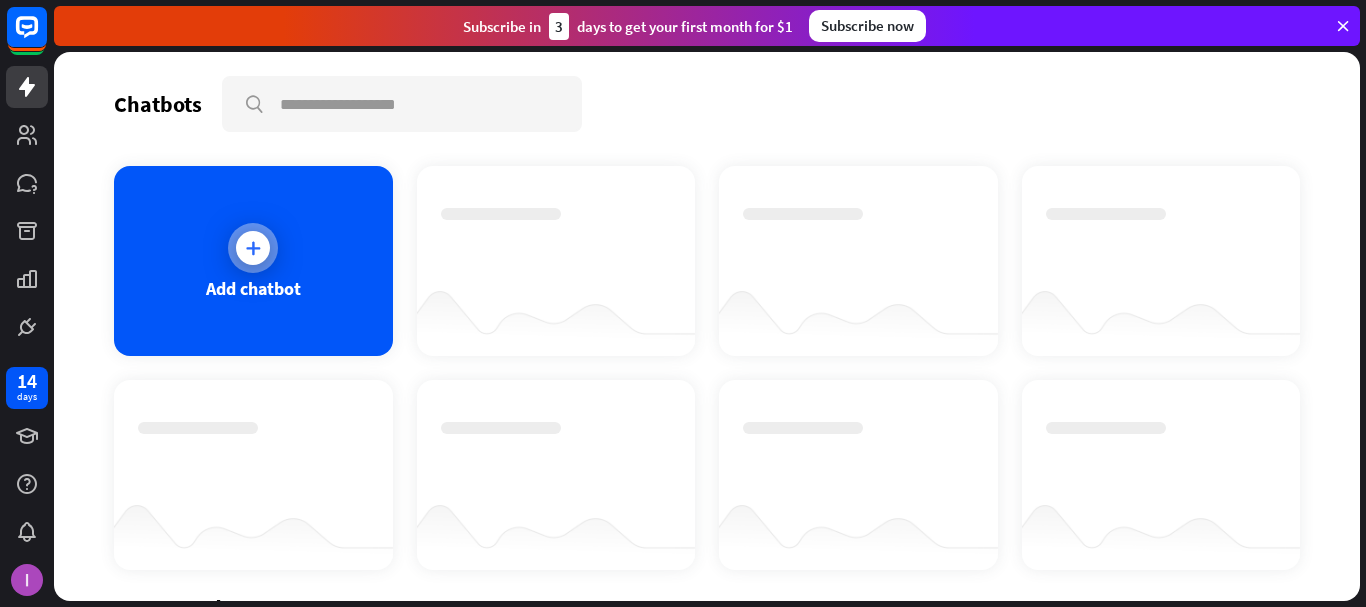 click on "Add chatbot" at bounding box center (253, 261) 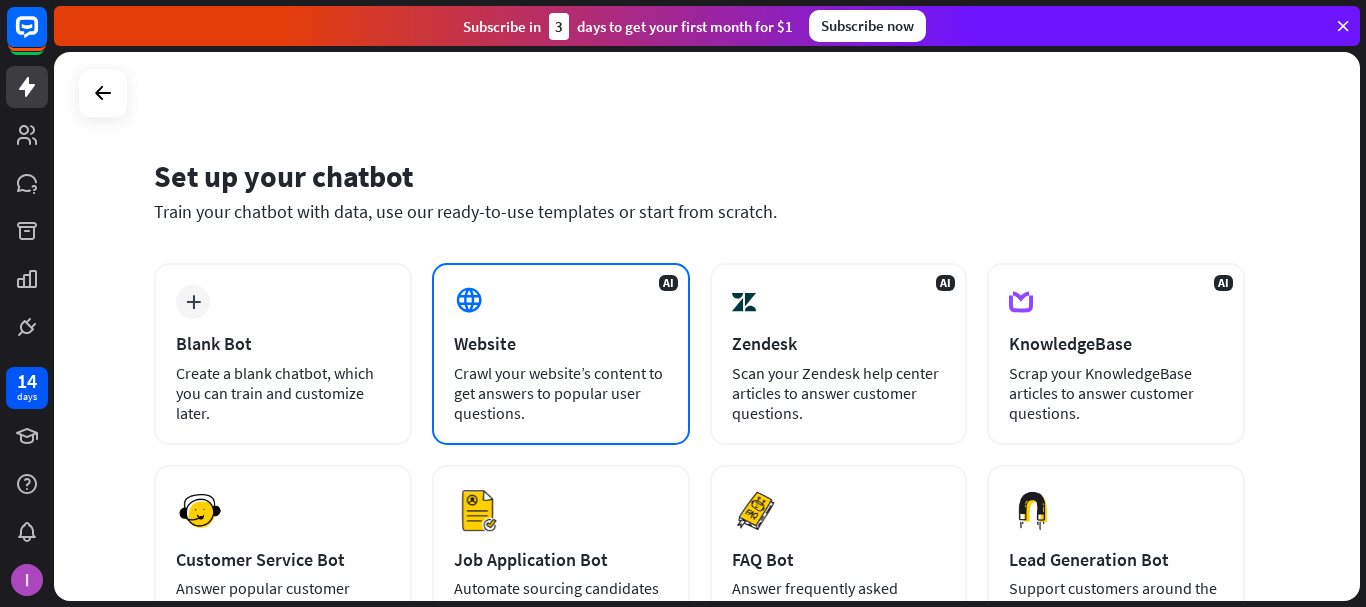 click on "Website" at bounding box center (561, 343) 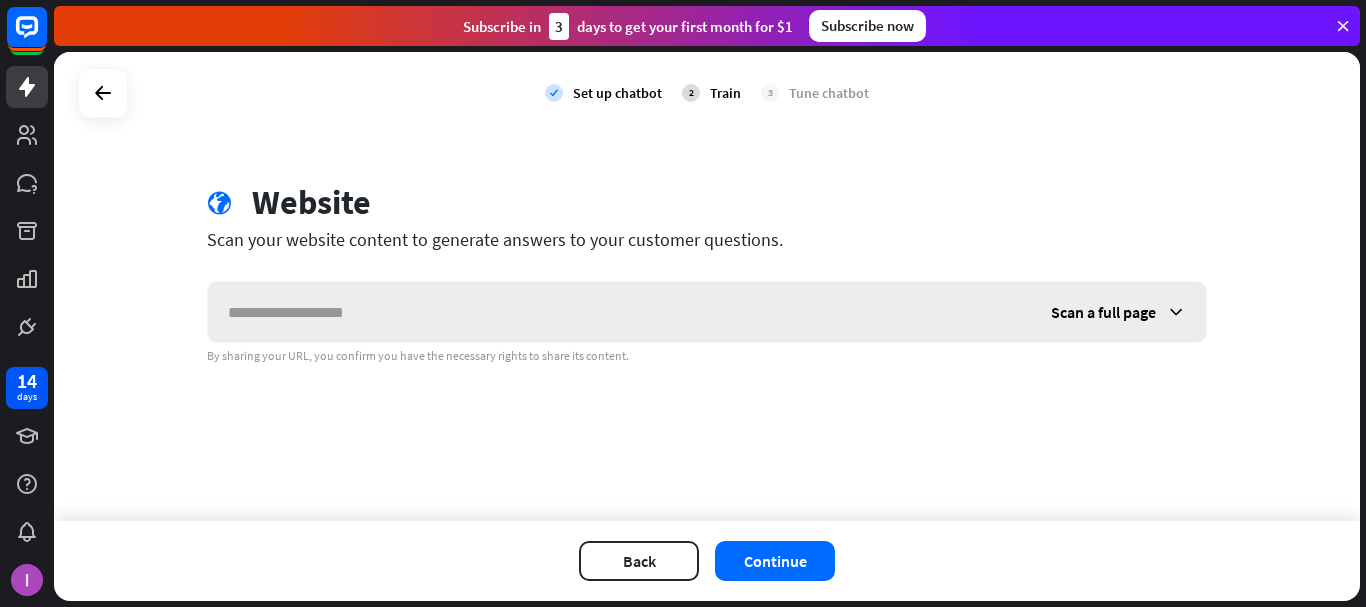 click on "Scan a full page" at bounding box center [1118, 312] 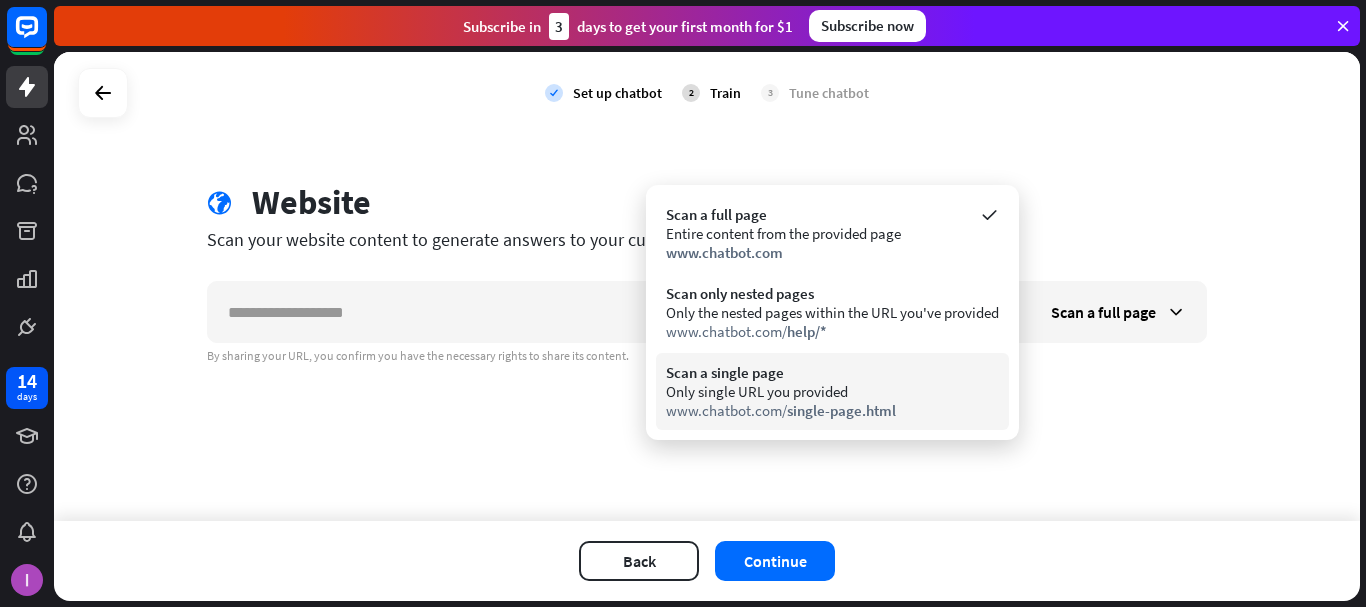 click on "Only single URL you provided" at bounding box center [832, 391] 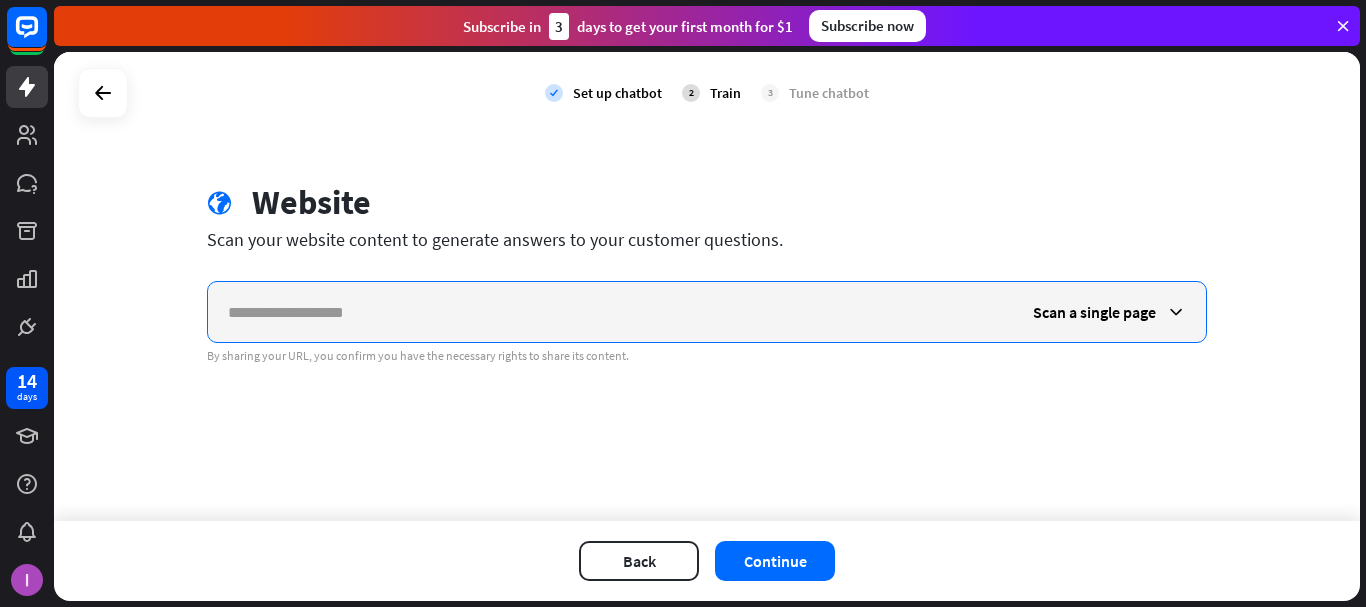 drag, startPoint x: 515, startPoint y: 294, endPoint x: 552, endPoint y: 278, distance: 40.311287 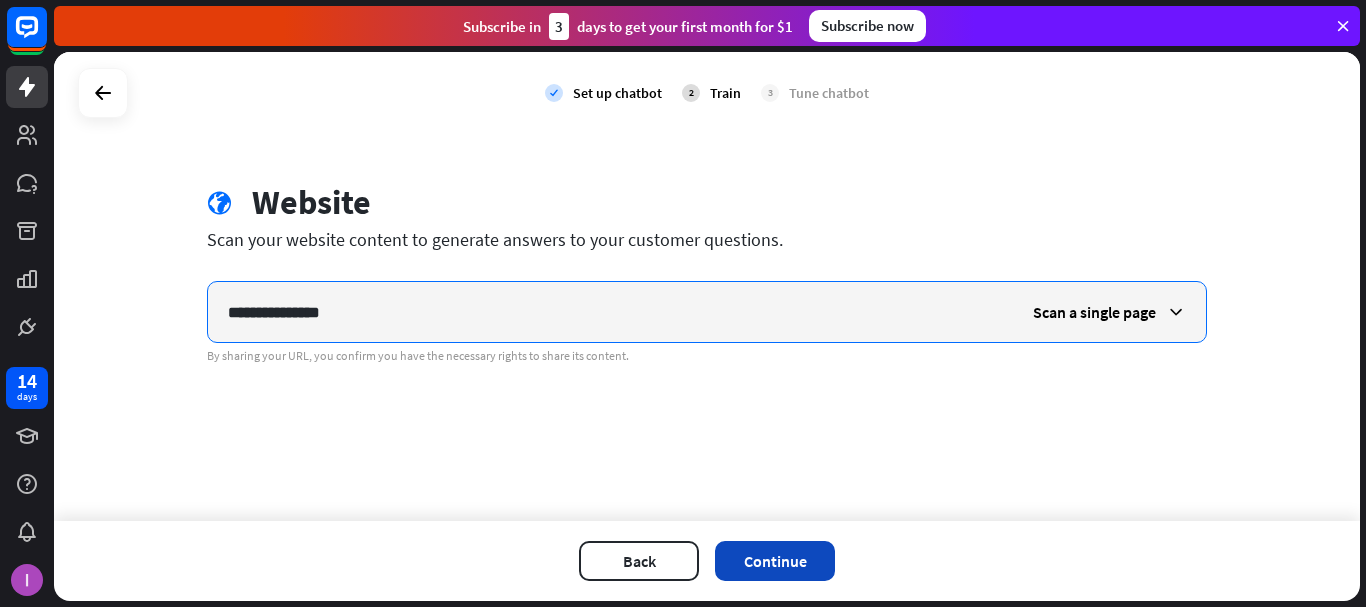 type on "**********" 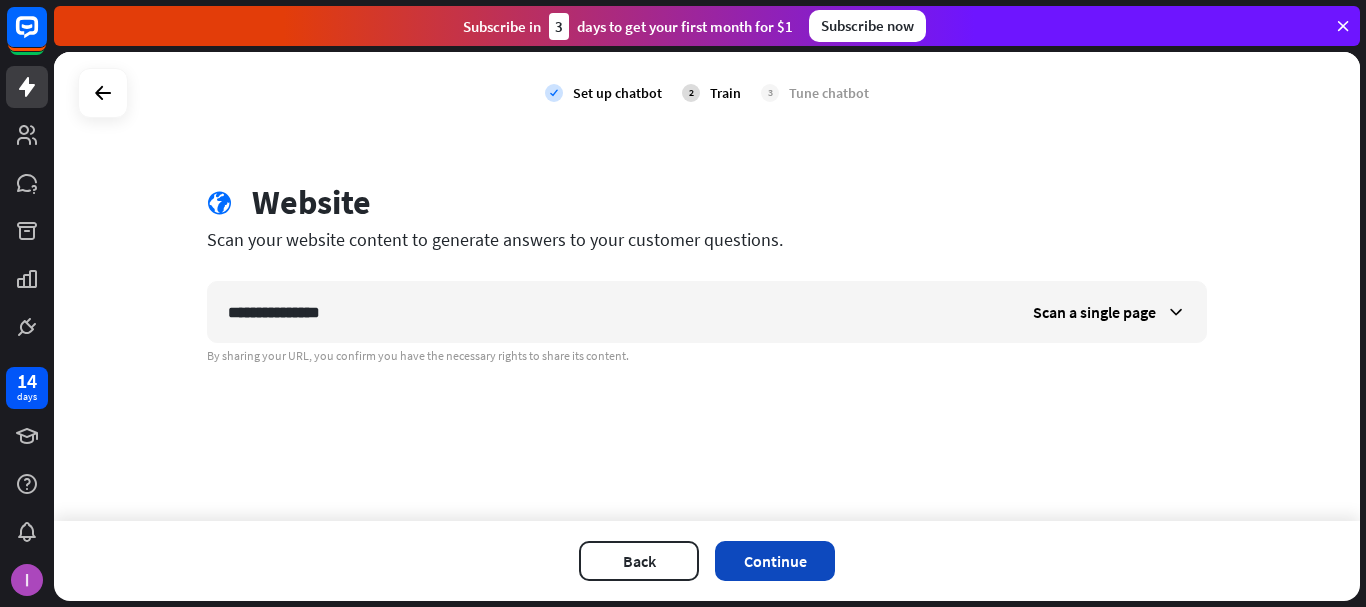 click on "Continue" at bounding box center [775, 561] 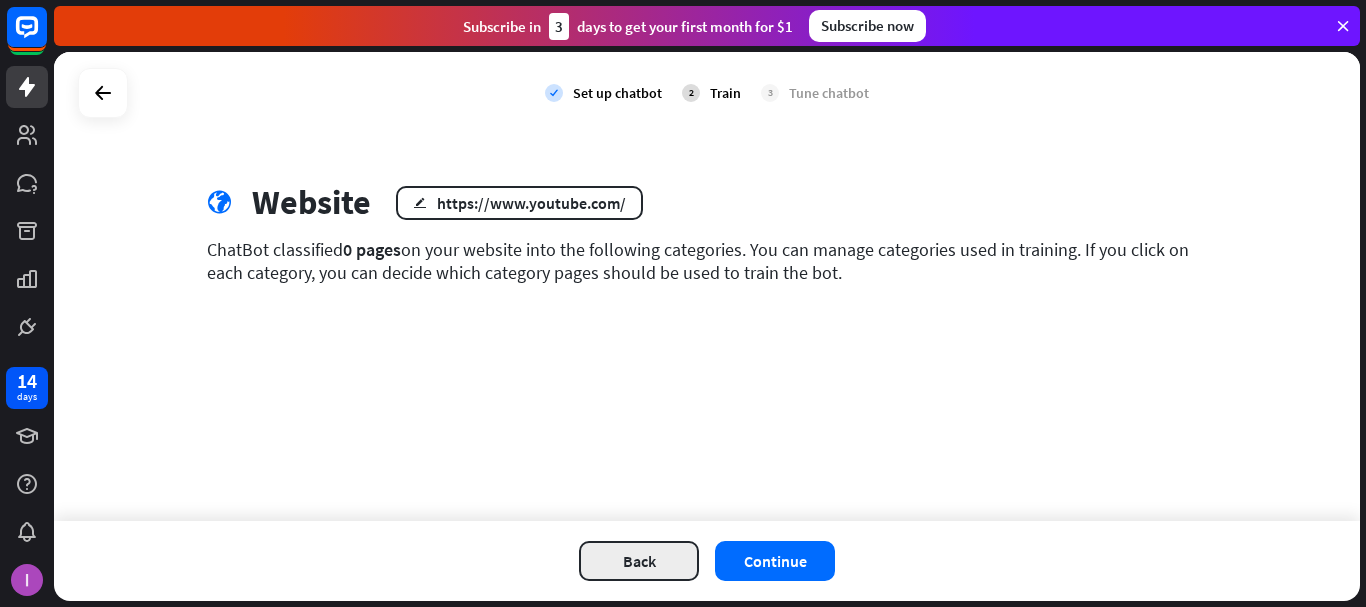 click on "Back" at bounding box center (639, 561) 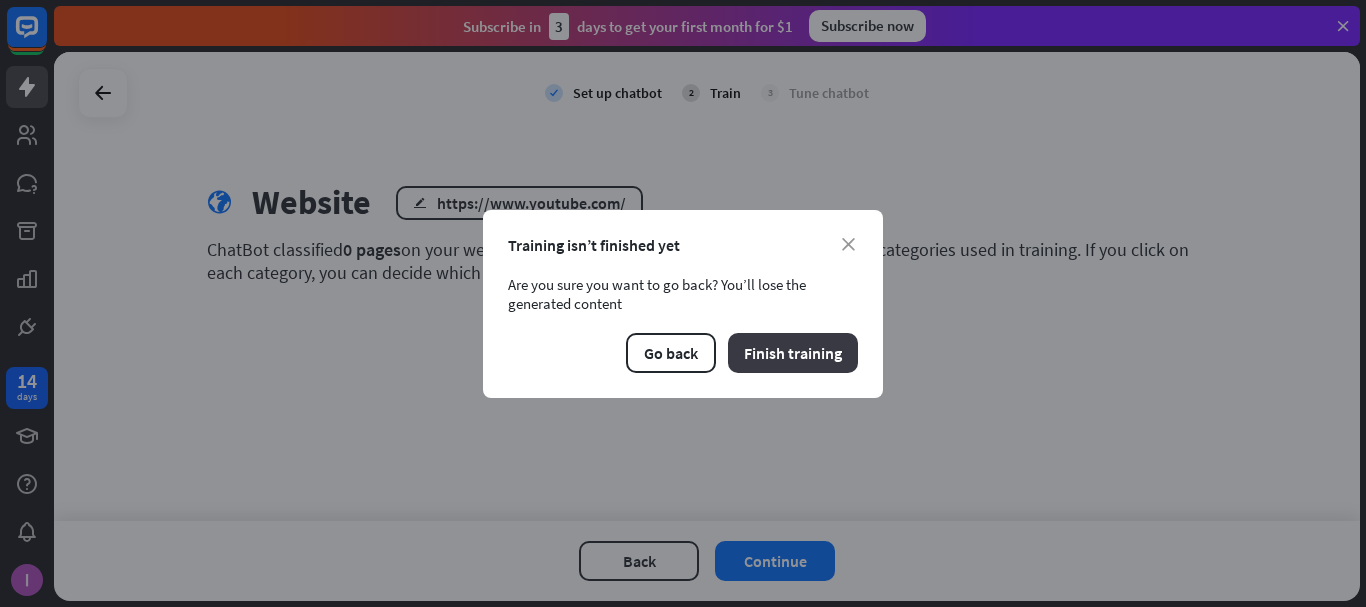 click on "Finish training" at bounding box center [793, 353] 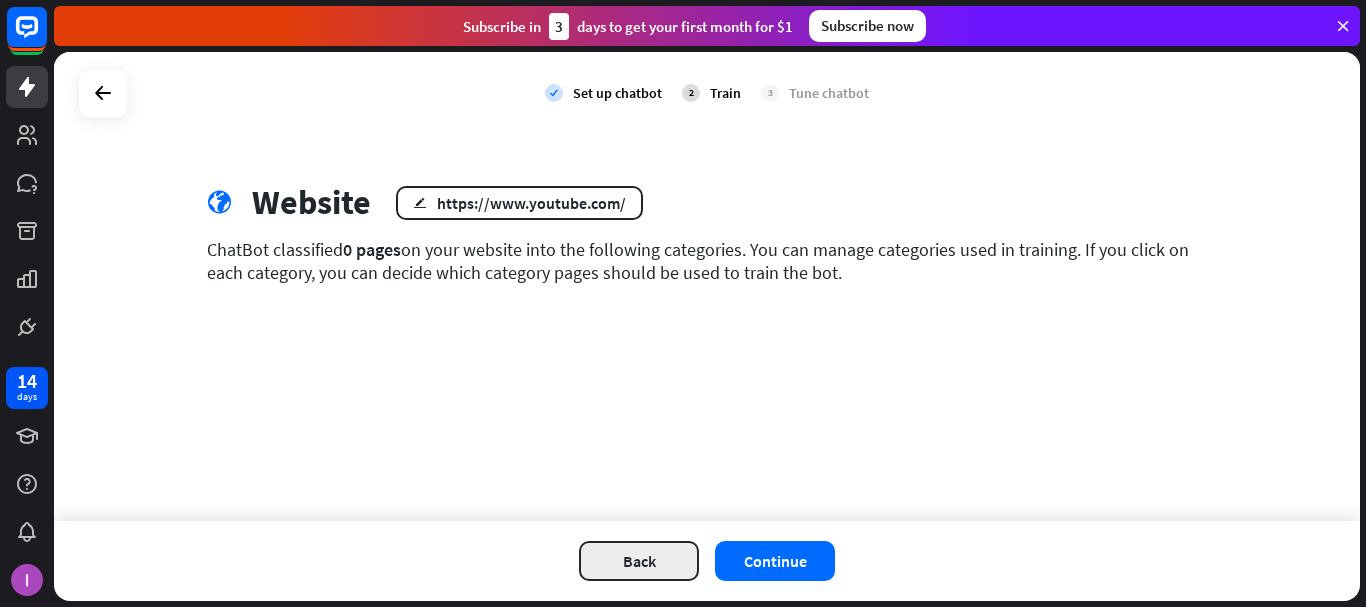 click on "Back" at bounding box center [639, 561] 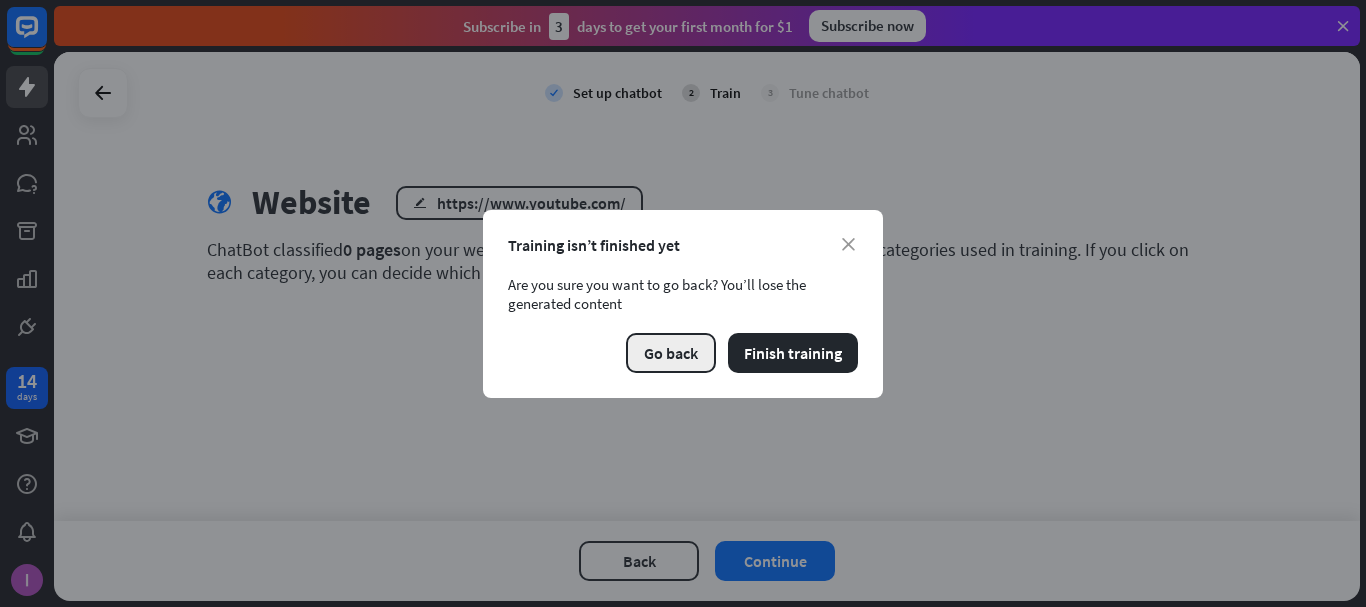 click on "Go back" at bounding box center [671, 353] 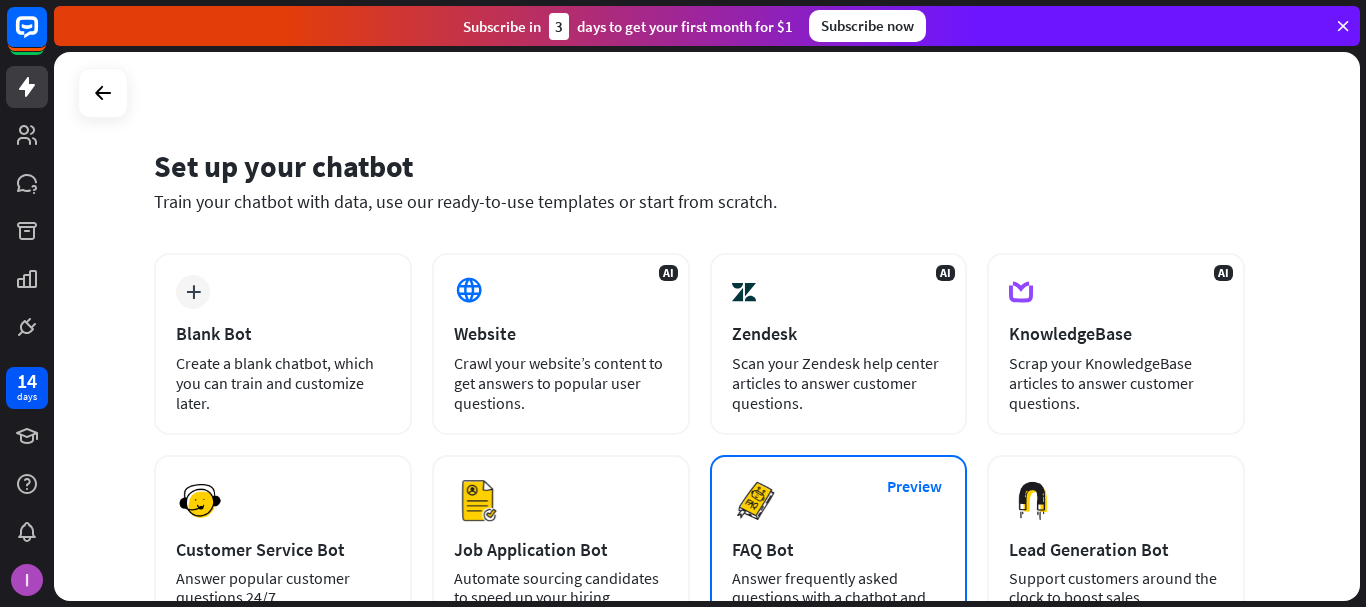 scroll, scrollTop: 0, scrollLeft: 0, axis: both 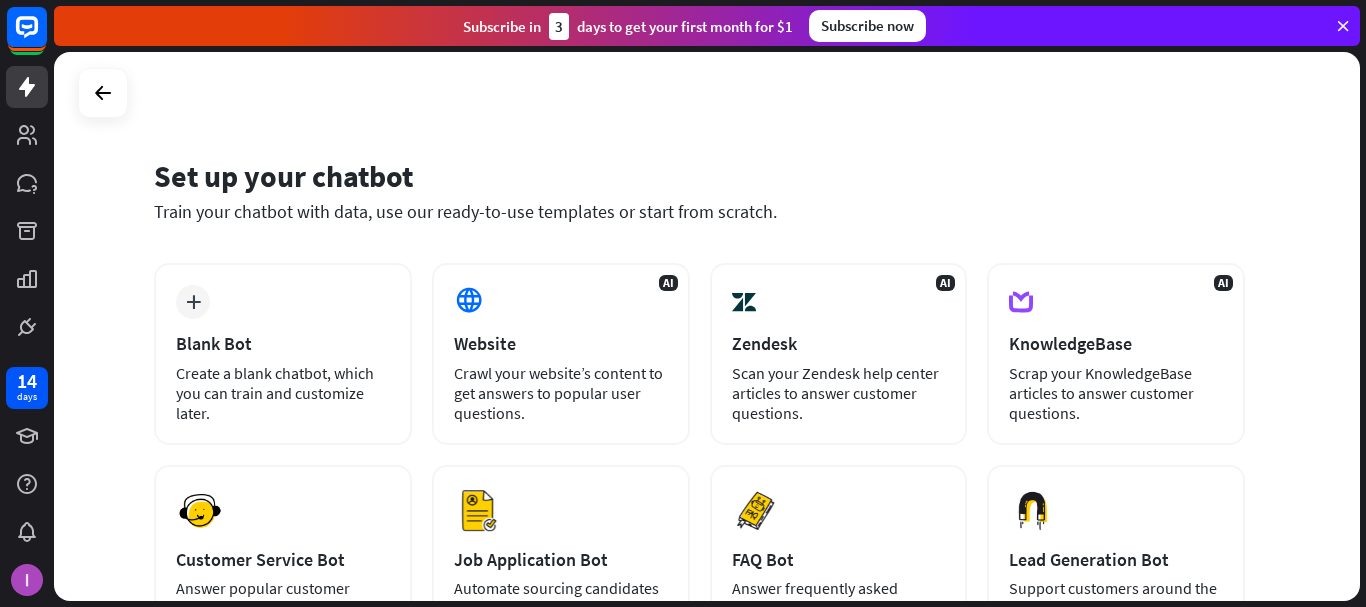 click on "Set up your chatbot
Train your chatbot with data, use our ready-to-use
templates or start from scratch.
plus   Blank Bot
Create a blank chatbot, which you can train and
customize later.
AI     Website
Crawl your website’s content to get answers to
popular user questions.
AI               Zendesk
Scan your Zendesk help center articles to answer
customer questions.
AI         KnowledgeBase
Scrap your KnowledgeBase articles to answer customer
questions.
Preview
Customer Service Bot" at bounding box center (707, 326) 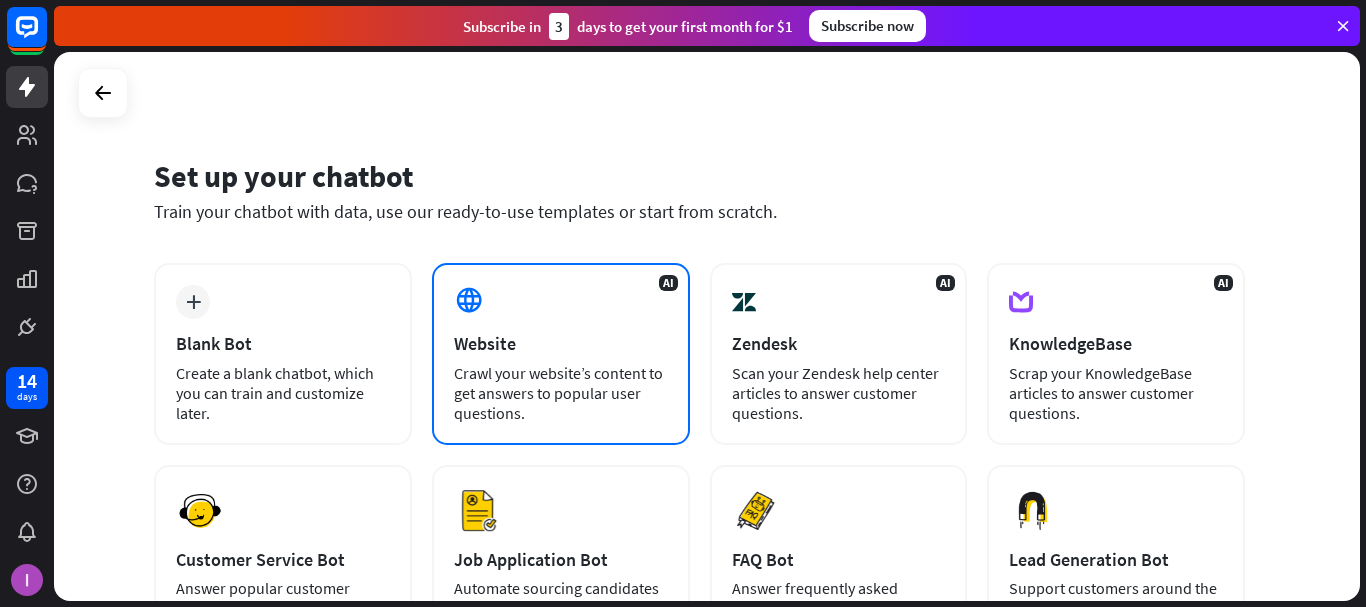 click on "Website" at bounding box center (561, 343) 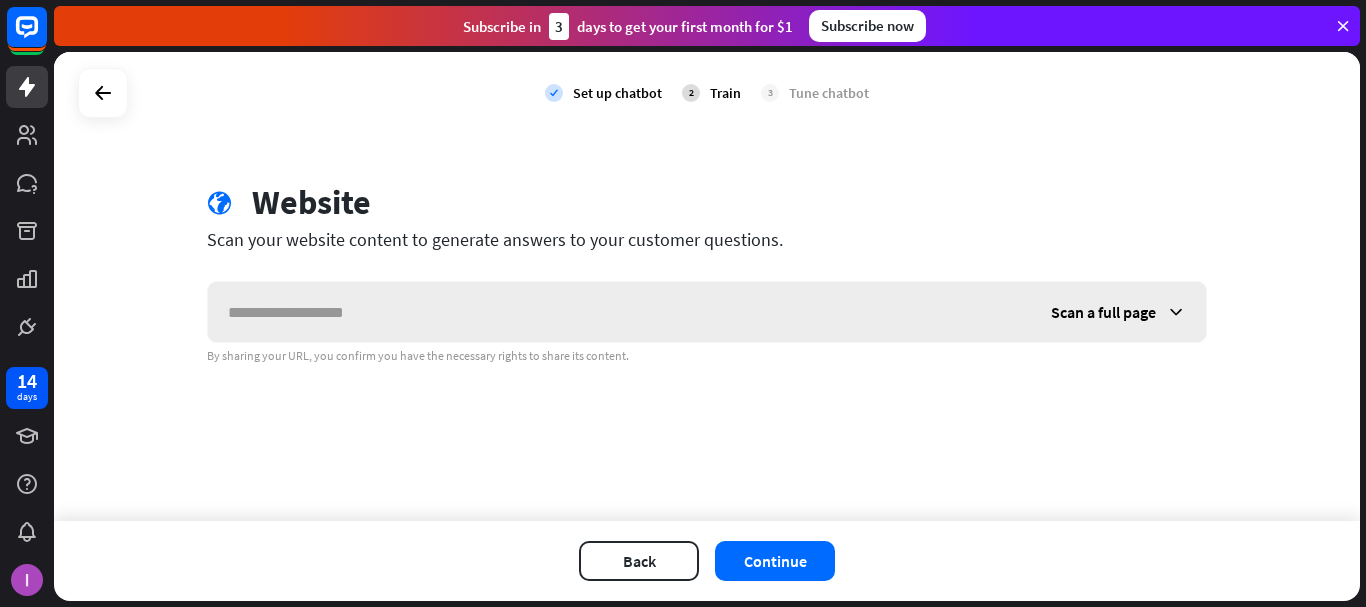 click at bounding box center [619, 312] 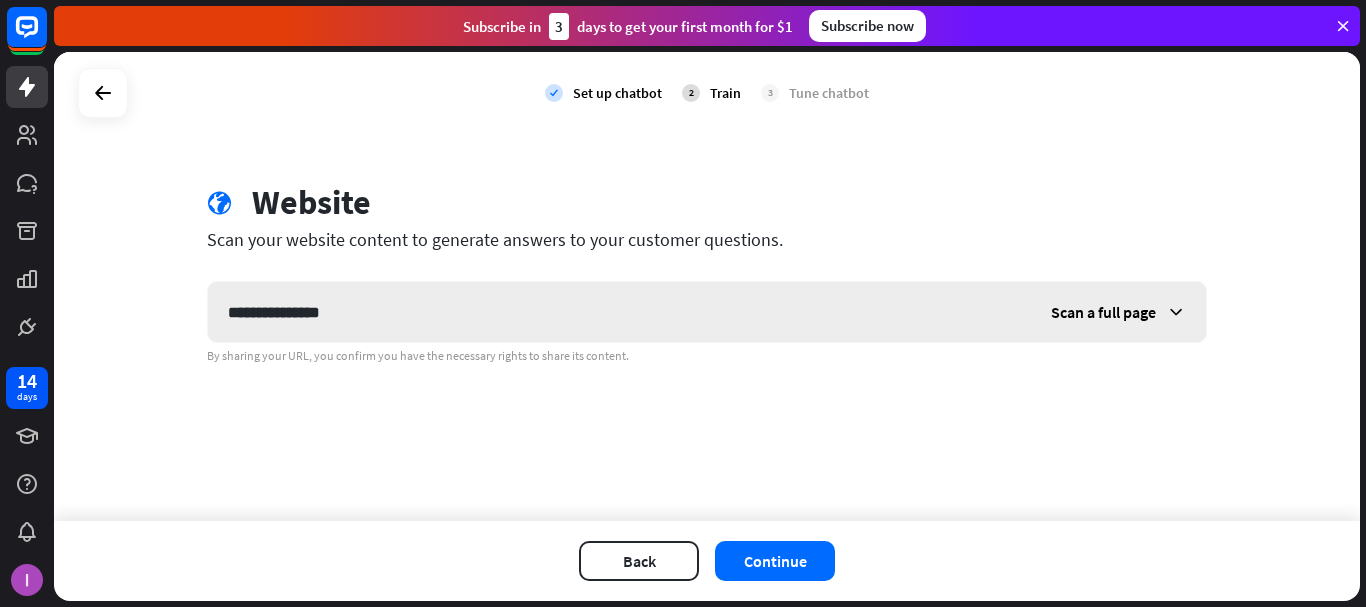 type on "**********" 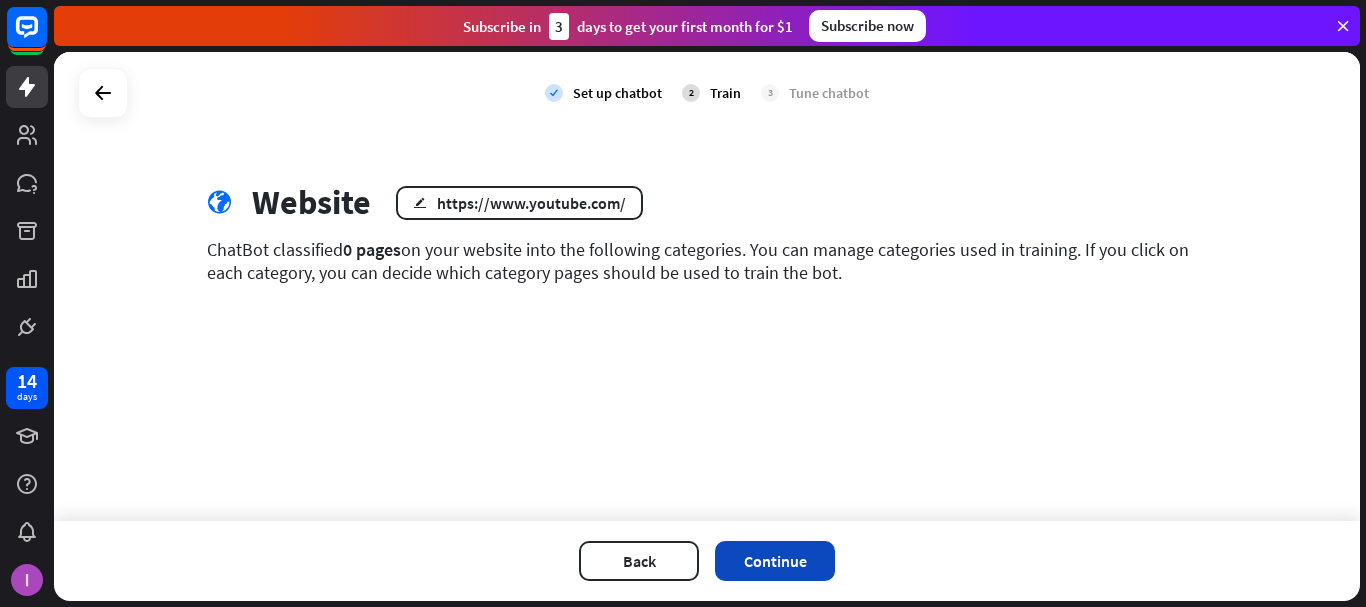 click on "Continue" at bounding box center (775, 561) 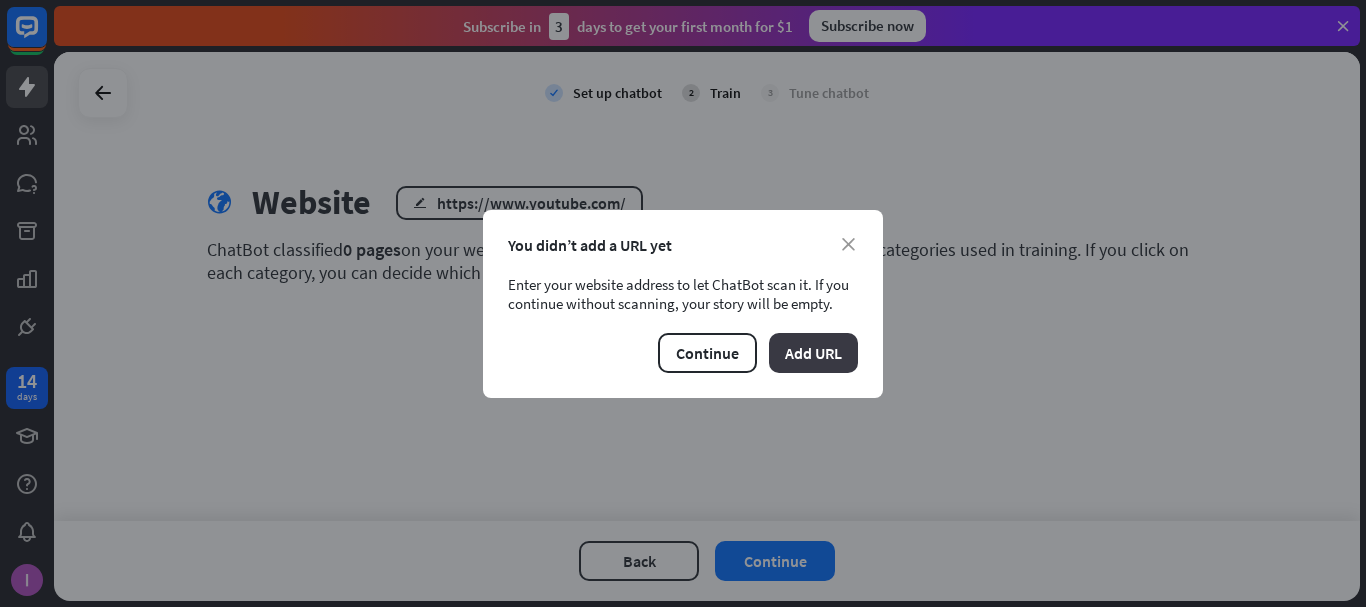 click on "Add URL" at bounding box center (813, 353) 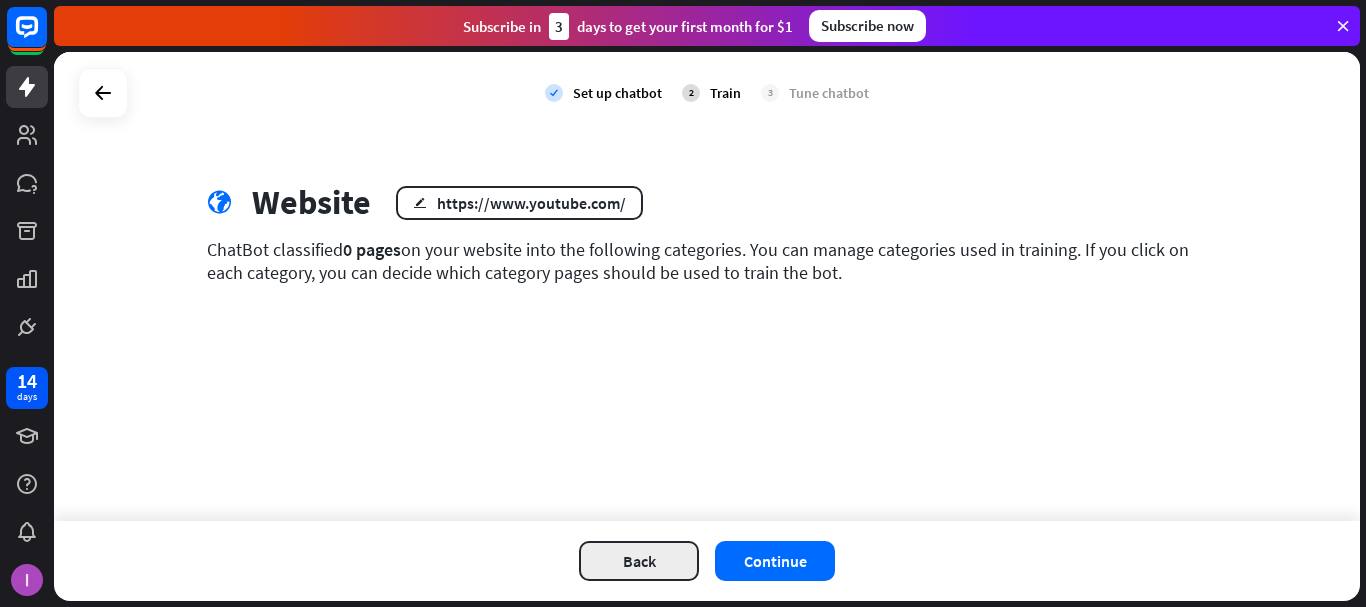click on "Back" at bounding box center [639, 561] 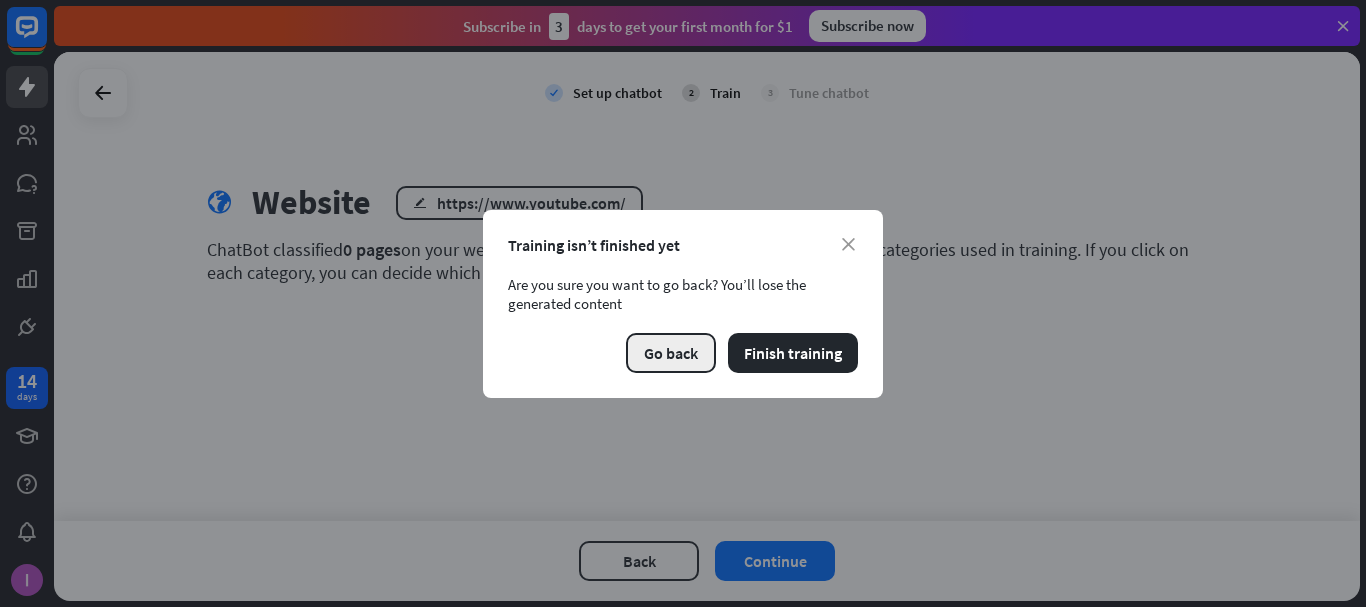 click on "Go back" at bounding box center [671, 353] 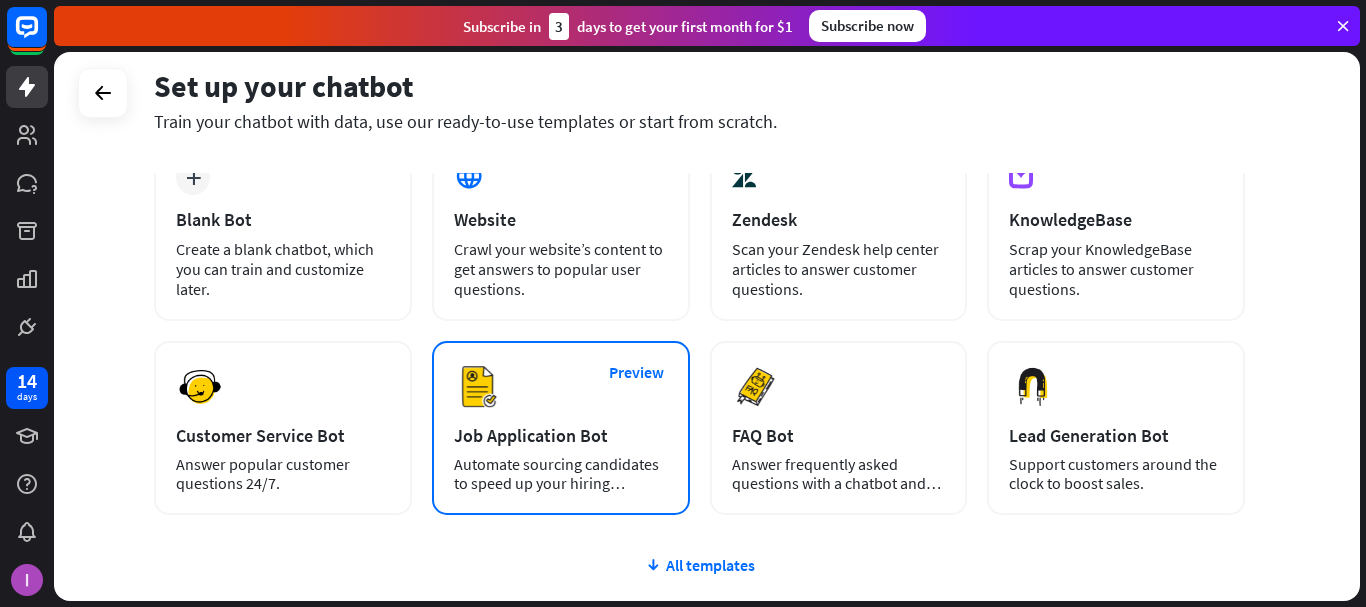 scroll, scrollTop: 133, scrollLeft: 0, axis: vertical 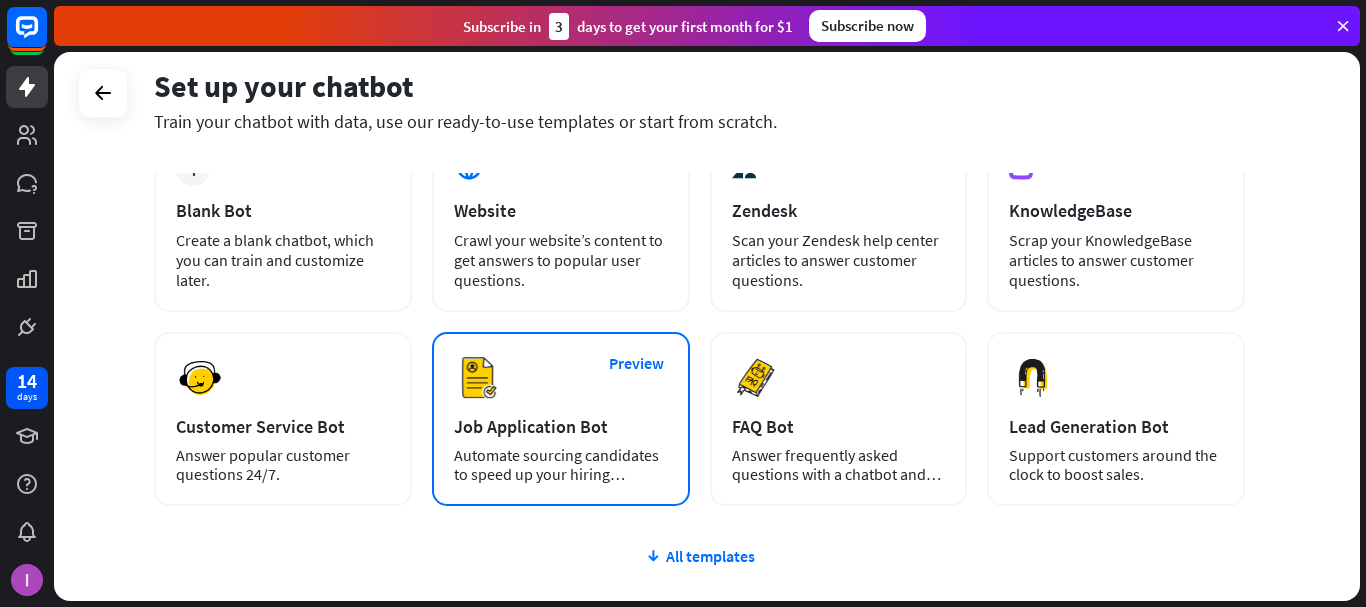 click on "Job Application Bot" at bounding box center [561, 426] 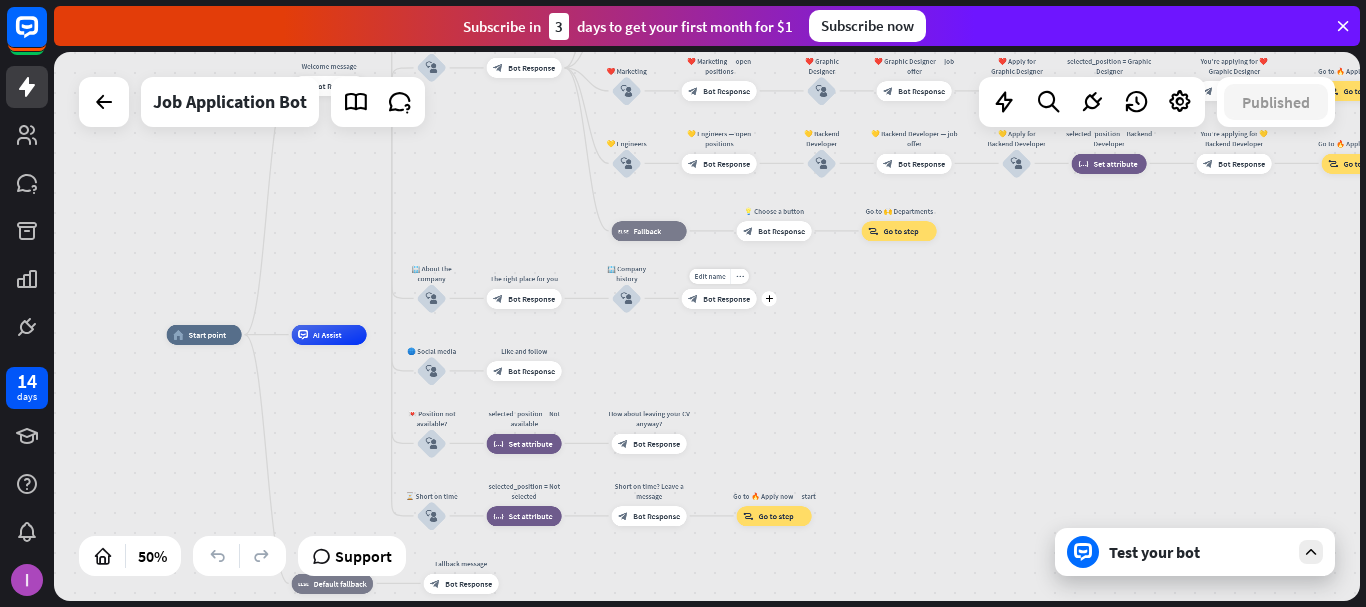 drag, startPoint x: 1067, startPoint y: 326, endPoint x: 630, endPoint y: 315, distance: 437.13843 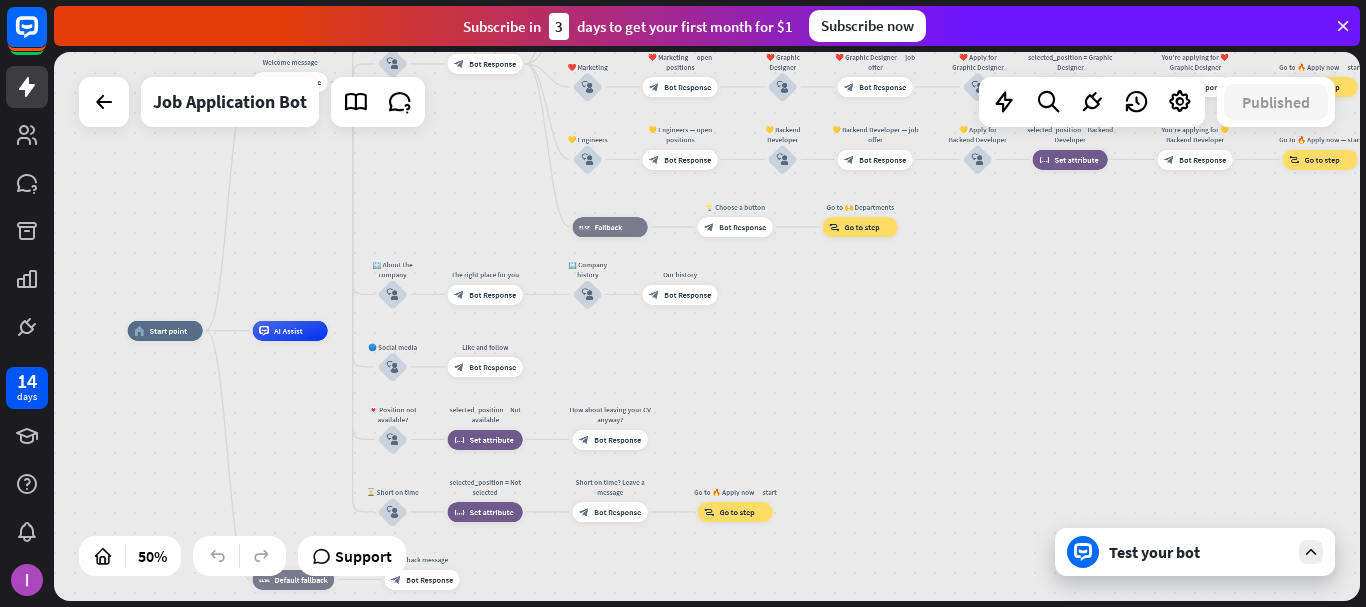 click on "Test your bot" at bounding box center (1199, 552) 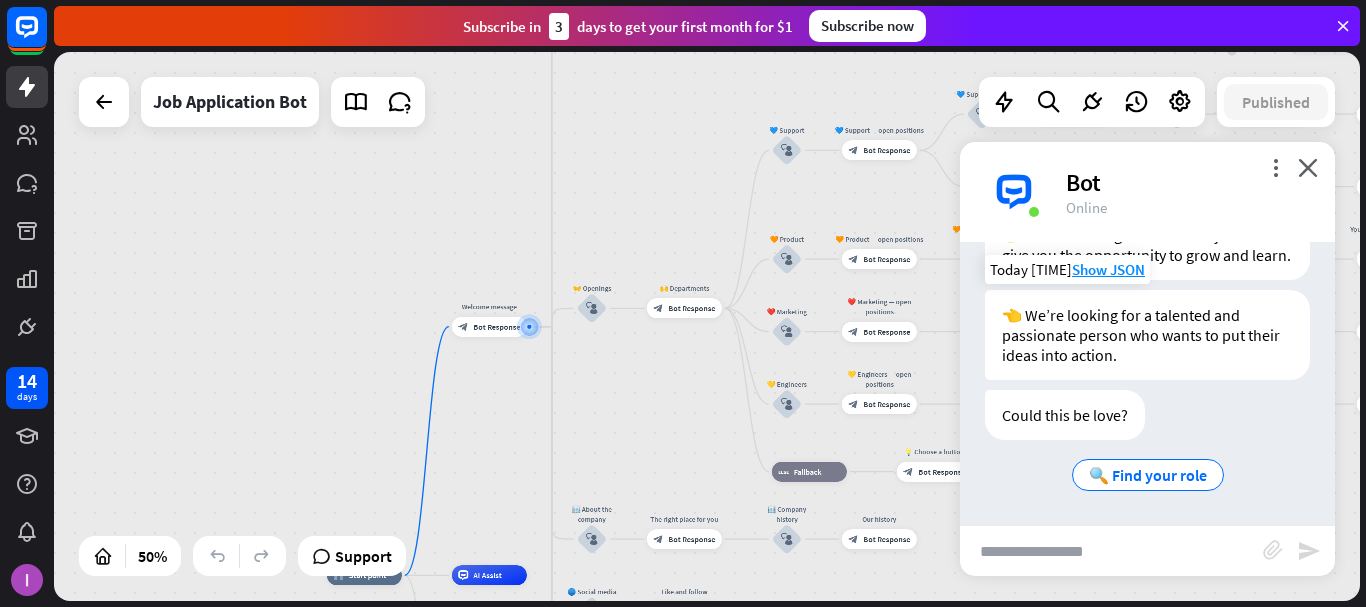 scroll, scrollTop: 374, scrollLeft: 0, axis: vertical 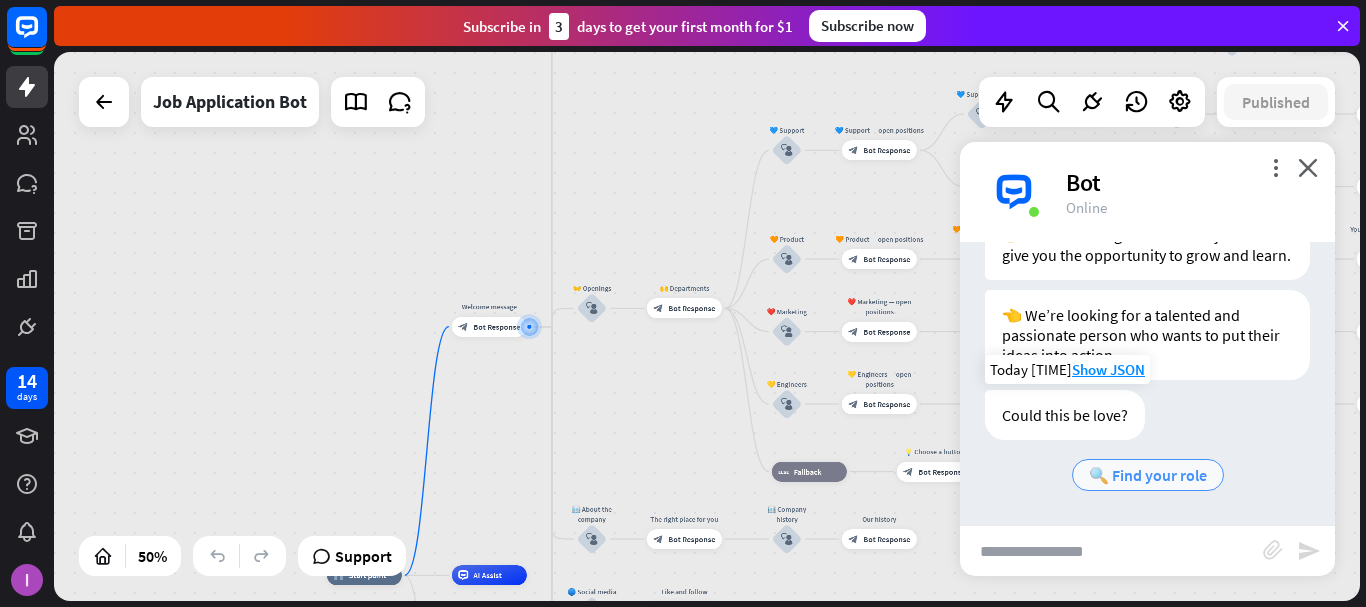 click on "🔍 Find your role" at bounding box center (1148, 475) 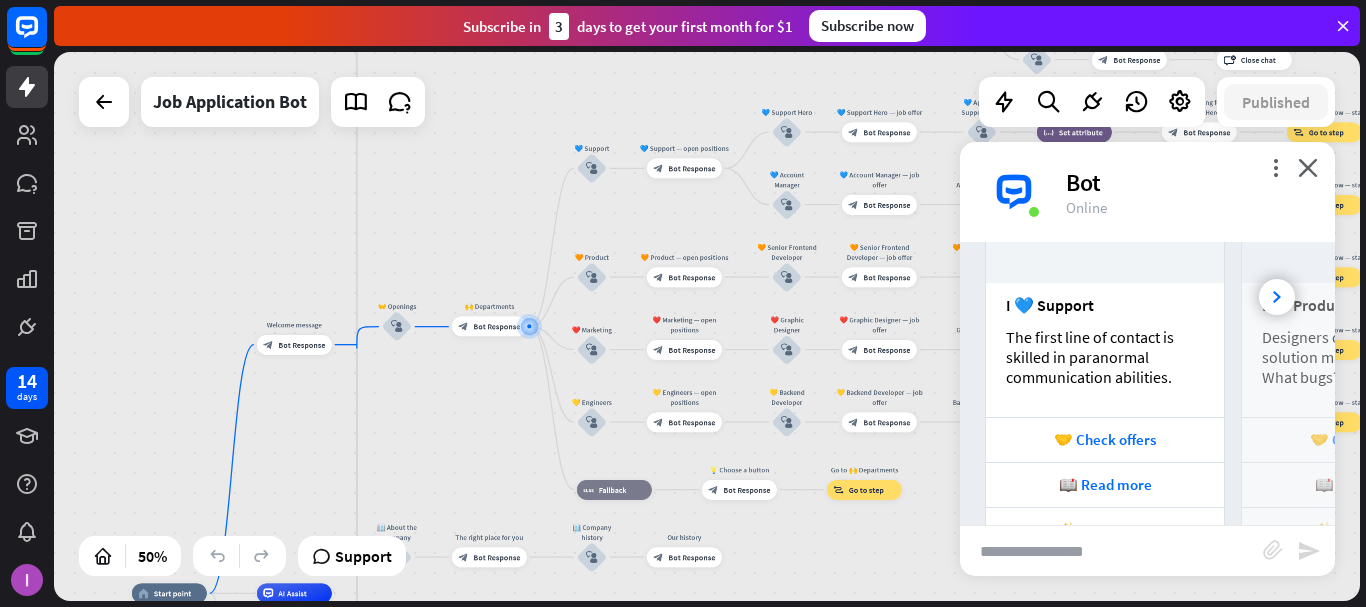 scroll, scrollTop: 899, scrollLeft: 0, axis: vertical 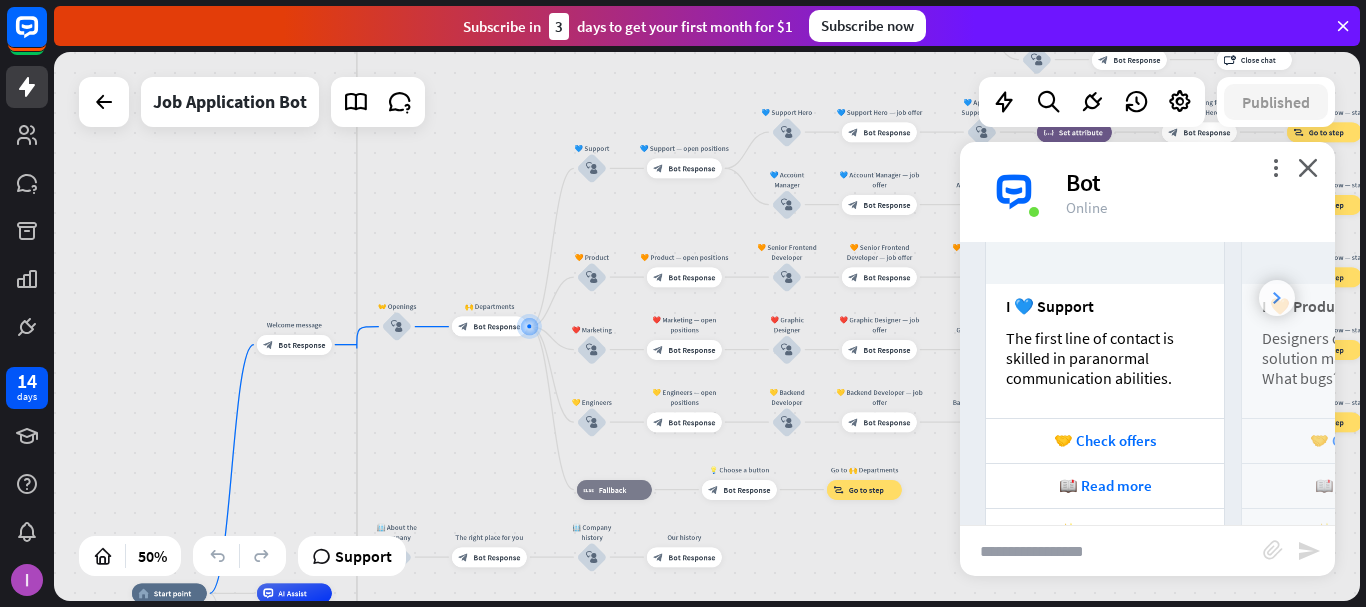 click at bounding box center [1277, 298] 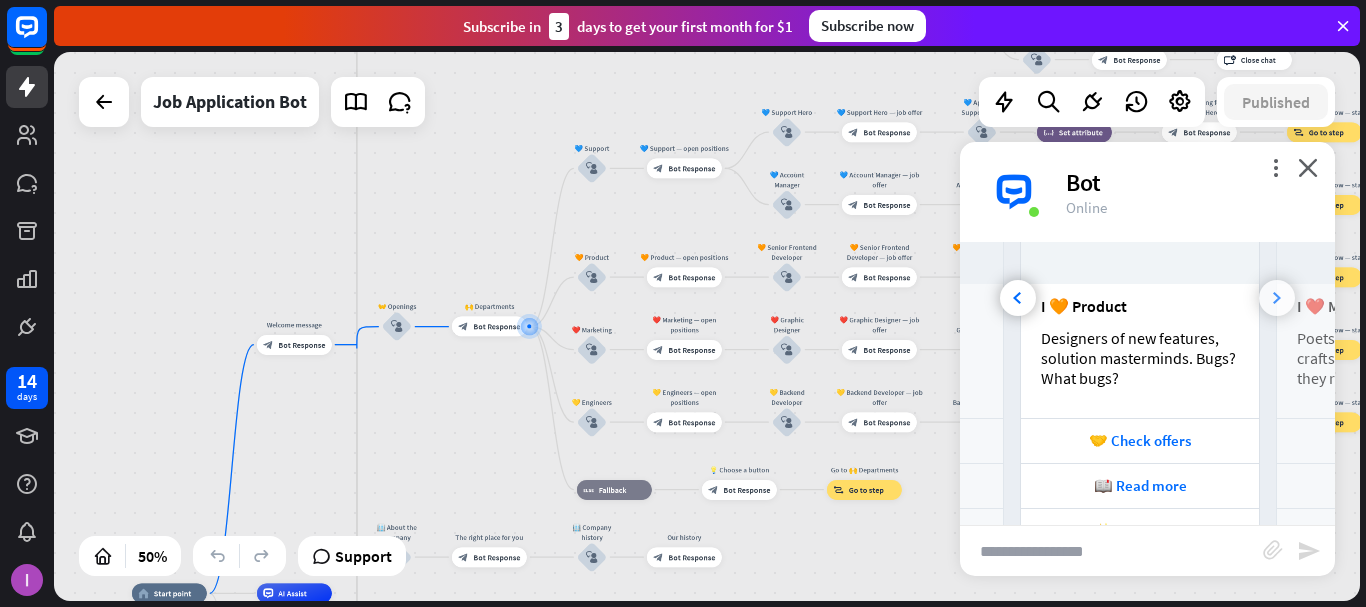 click at bounding box center [1277, 298] 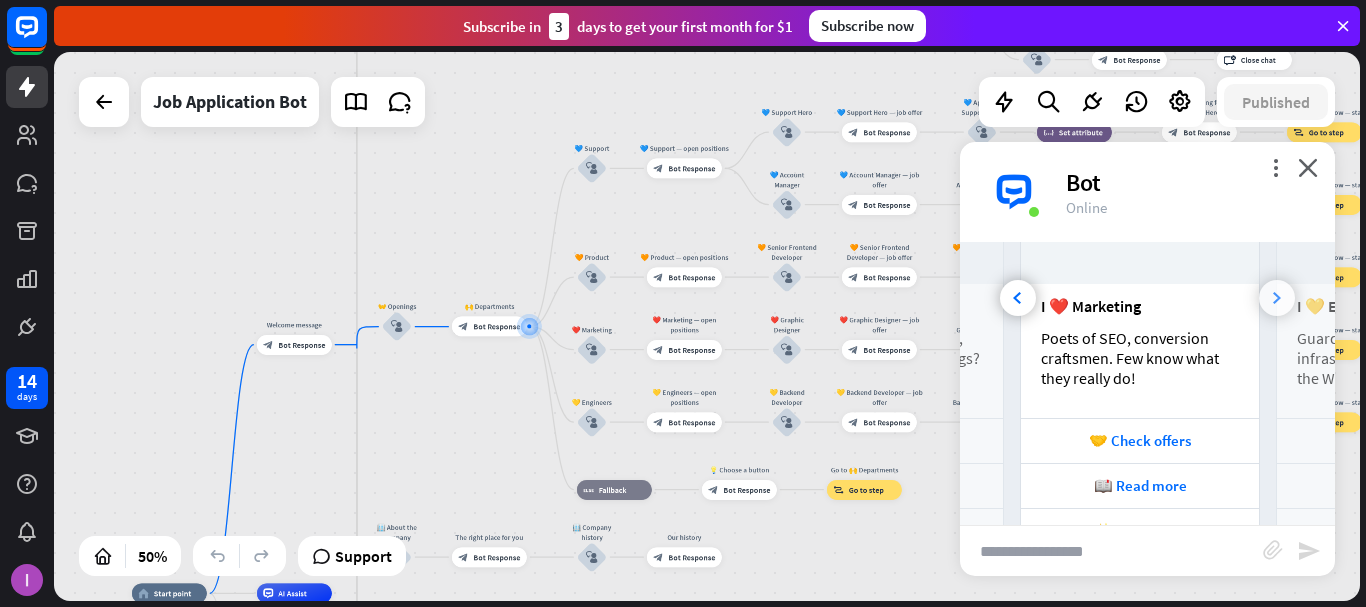 click at bounding box center [1277, 298] 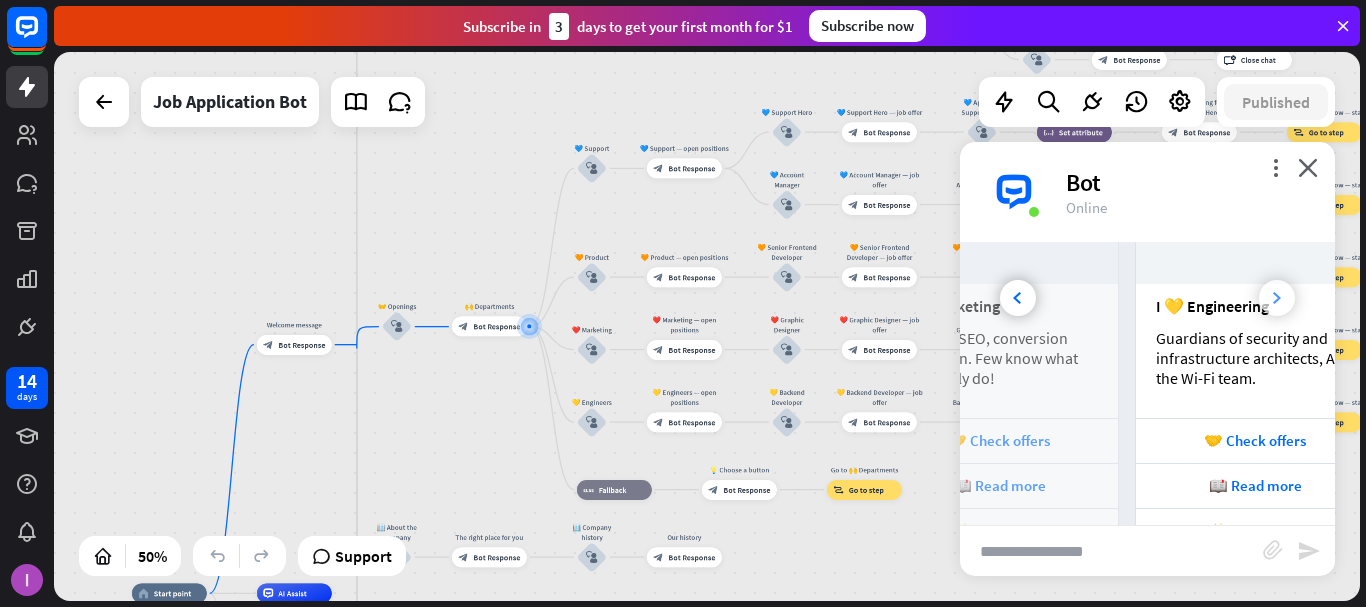 scroll, scrollTop: 0, scrollLeft: 698, axis: horizontal 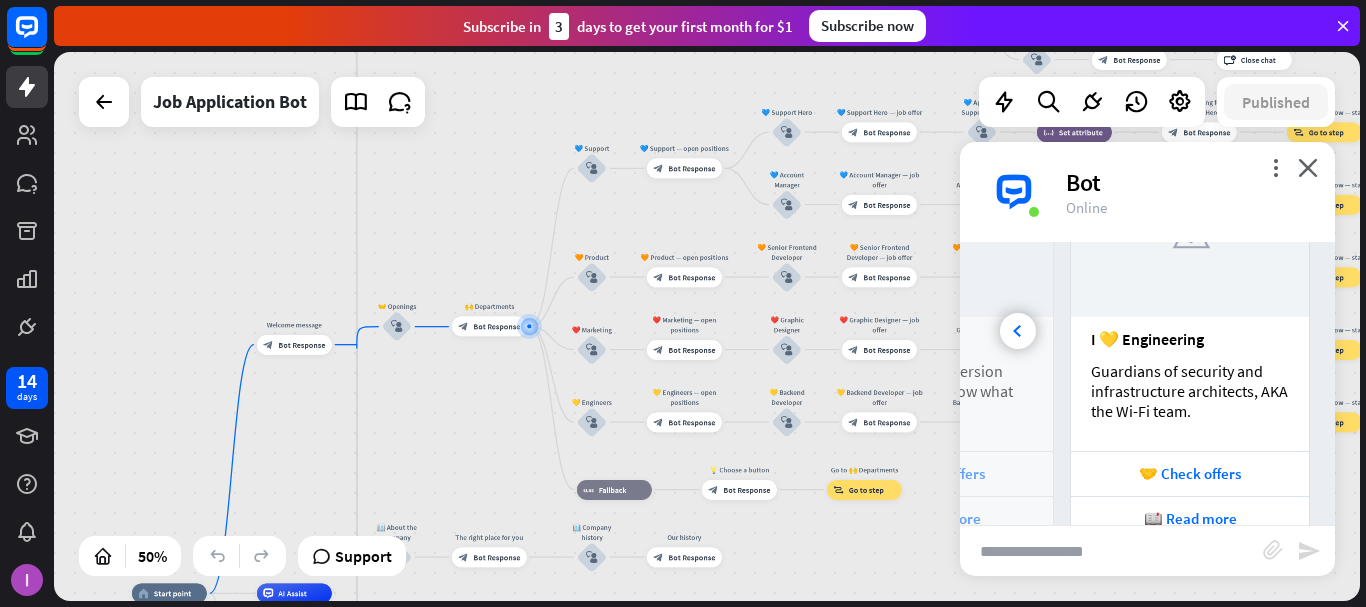 click on "I ❤️ Marketing" at bounding box center (934, 339) 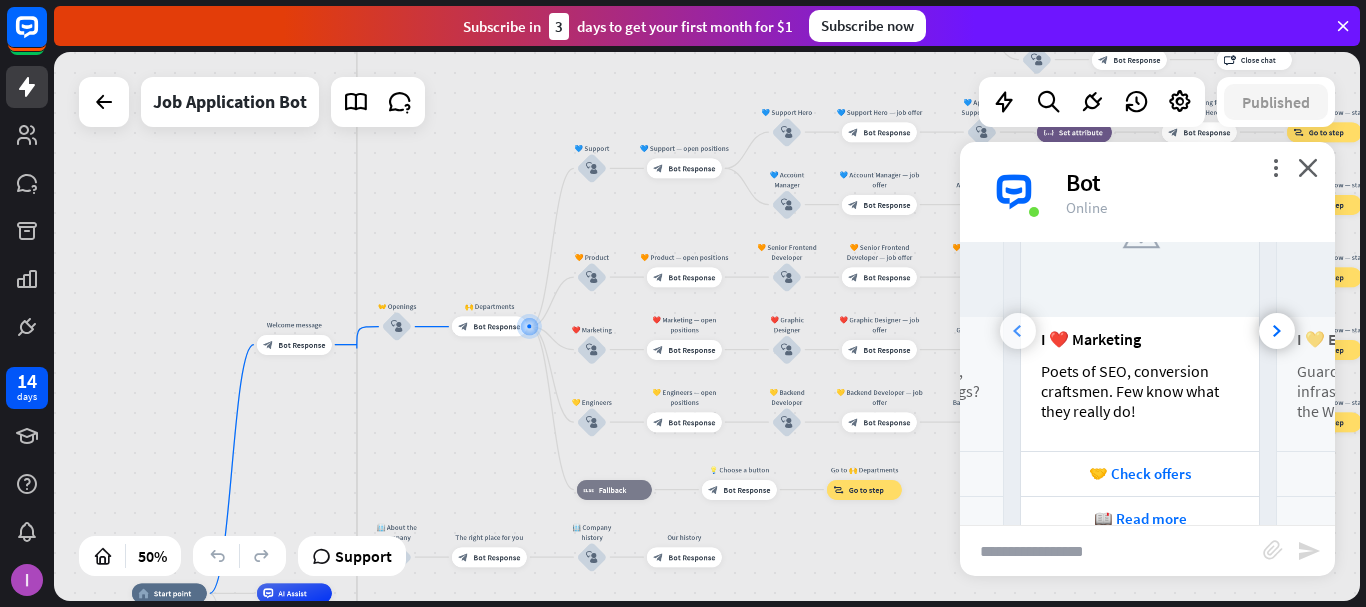 click at bounding box center (1018, 331) 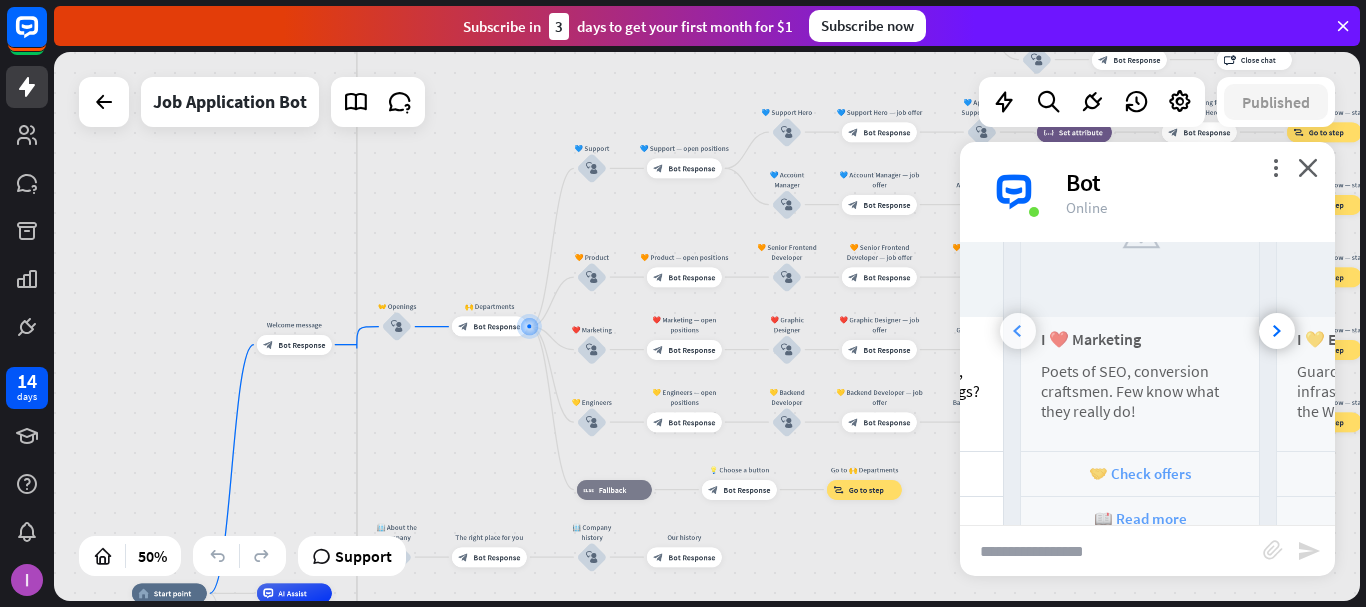 scroll, scrollTop: 0, scrollLeft: 221, axis: horizontal 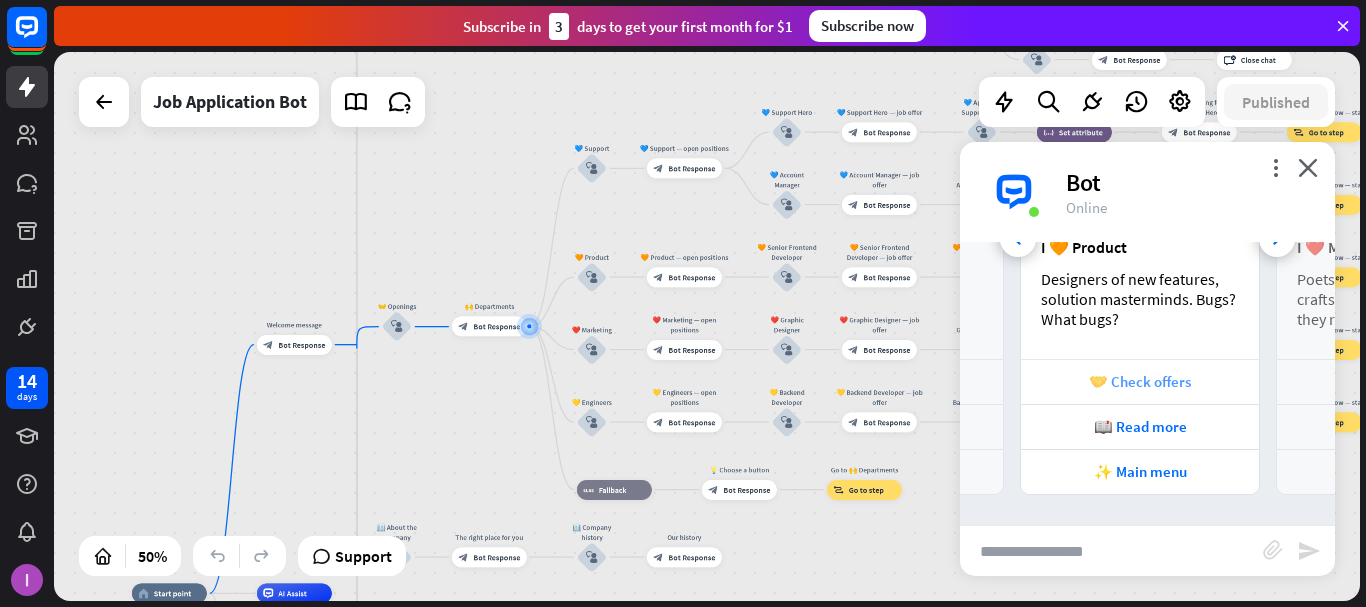 click on "🤝 Check offers" at bounding box center [1140, 381] 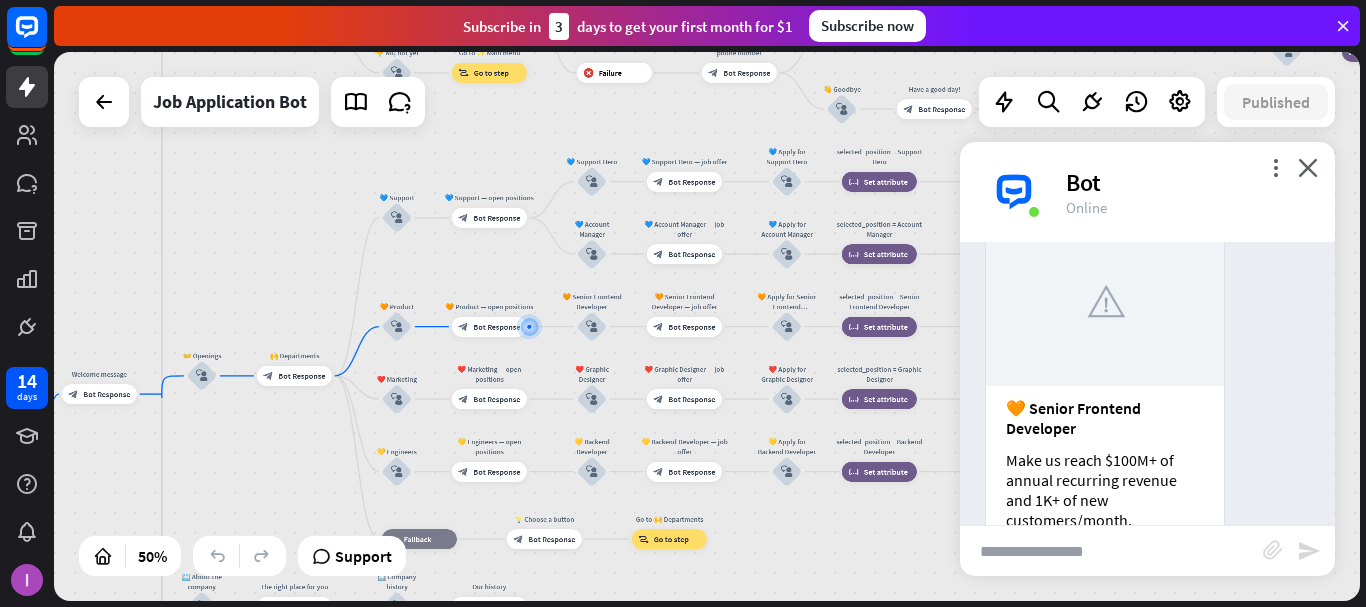 scroll, scrollTop: 1481, scrollLeft: 0, axis: vertical 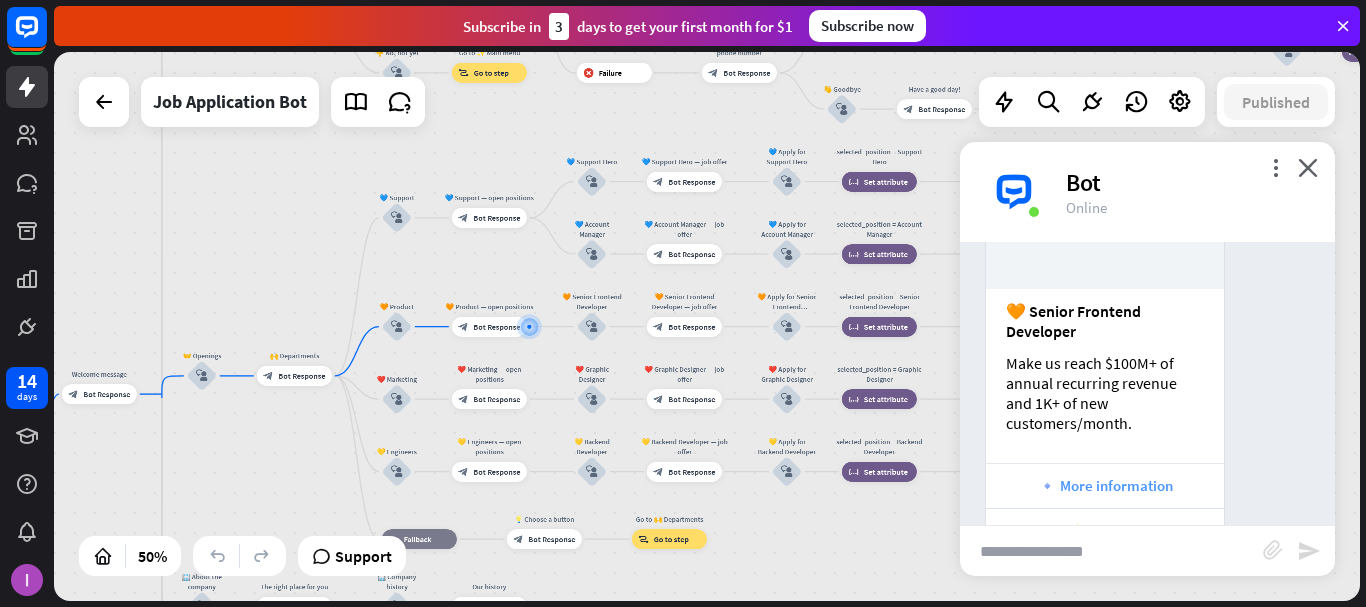 click on "🔹 More information" at bounding box center [1105, 485] 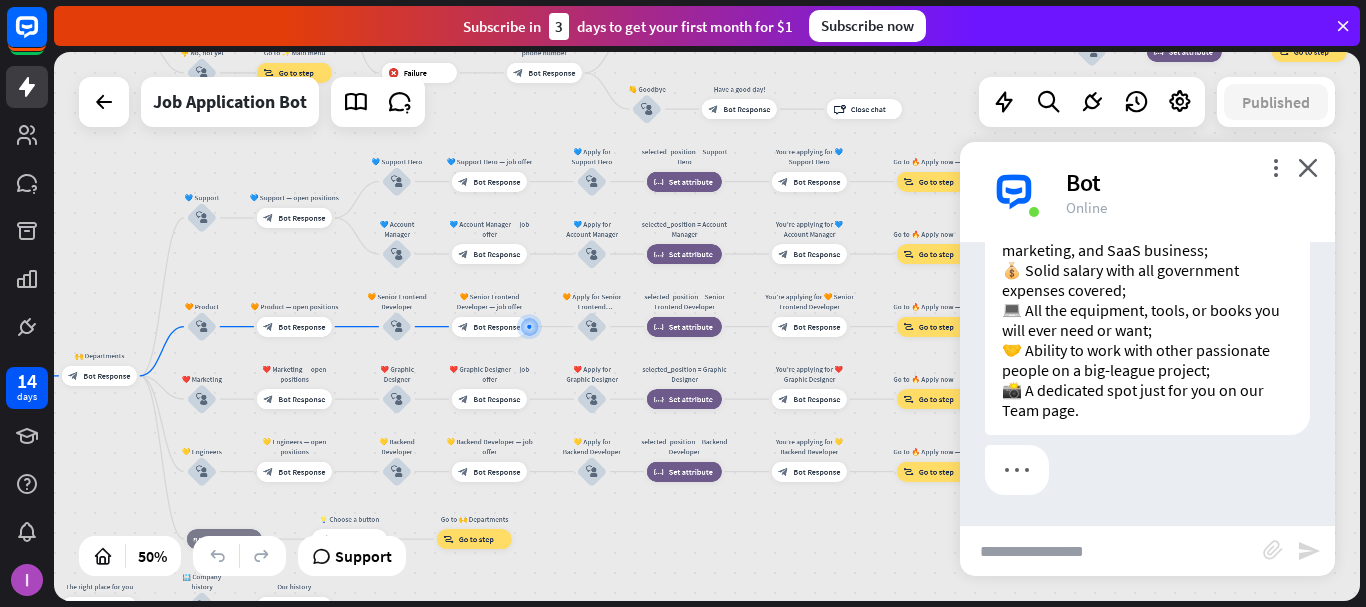 scroll, scrollTop: 2904, scrollLeft: 0, axis: vertical 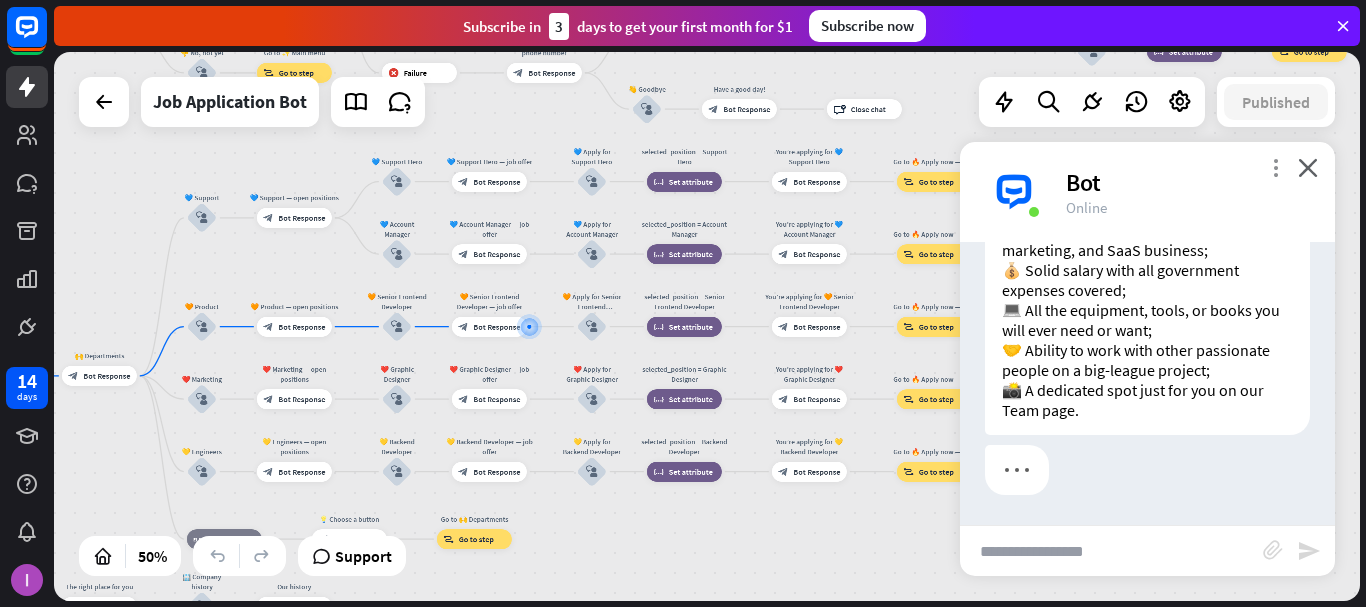 click on "more_vert" at bounding box center (1275, 167) 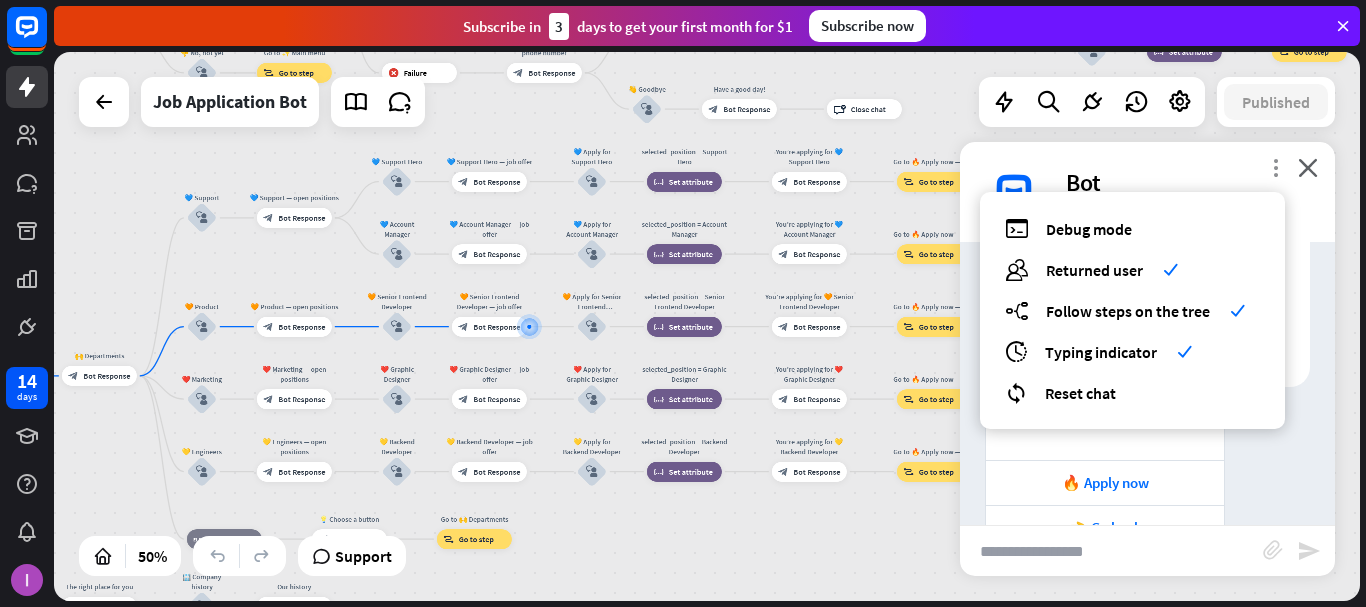 click on "more_vert" at bounding box center [1275, 167] 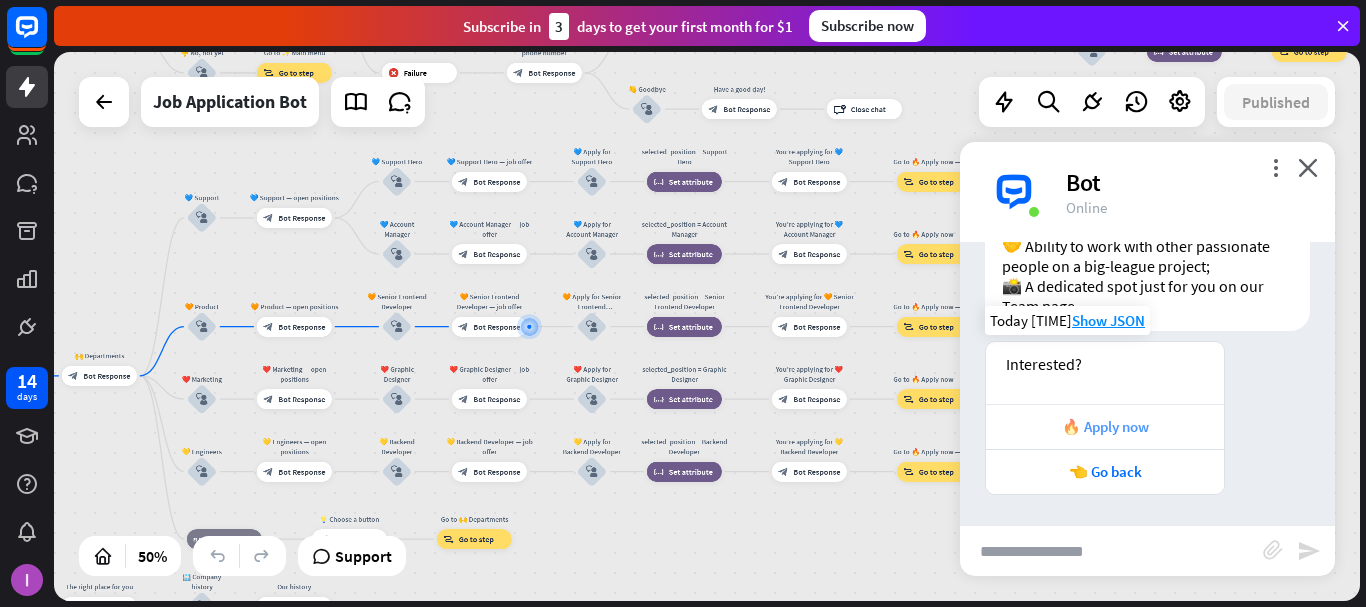 click on "🔥 Apply now" at bounding box center (1105, 426) 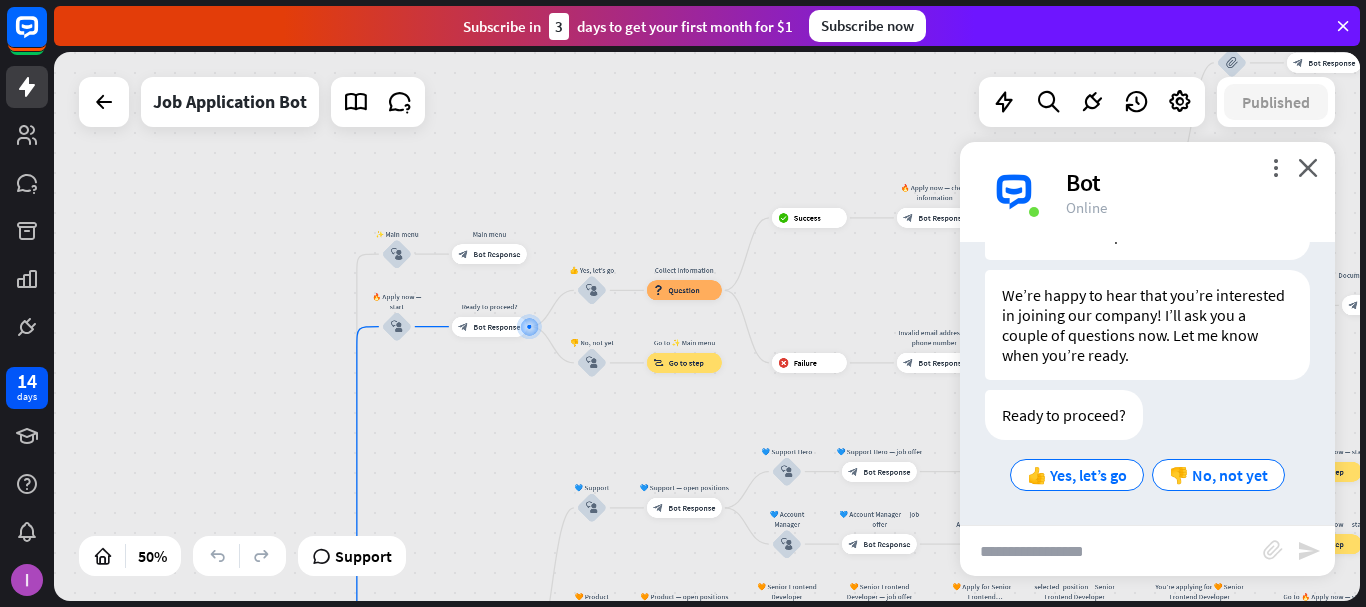 scroll, scrollTop: 3459, scrollLeft: 0, axis: vertical 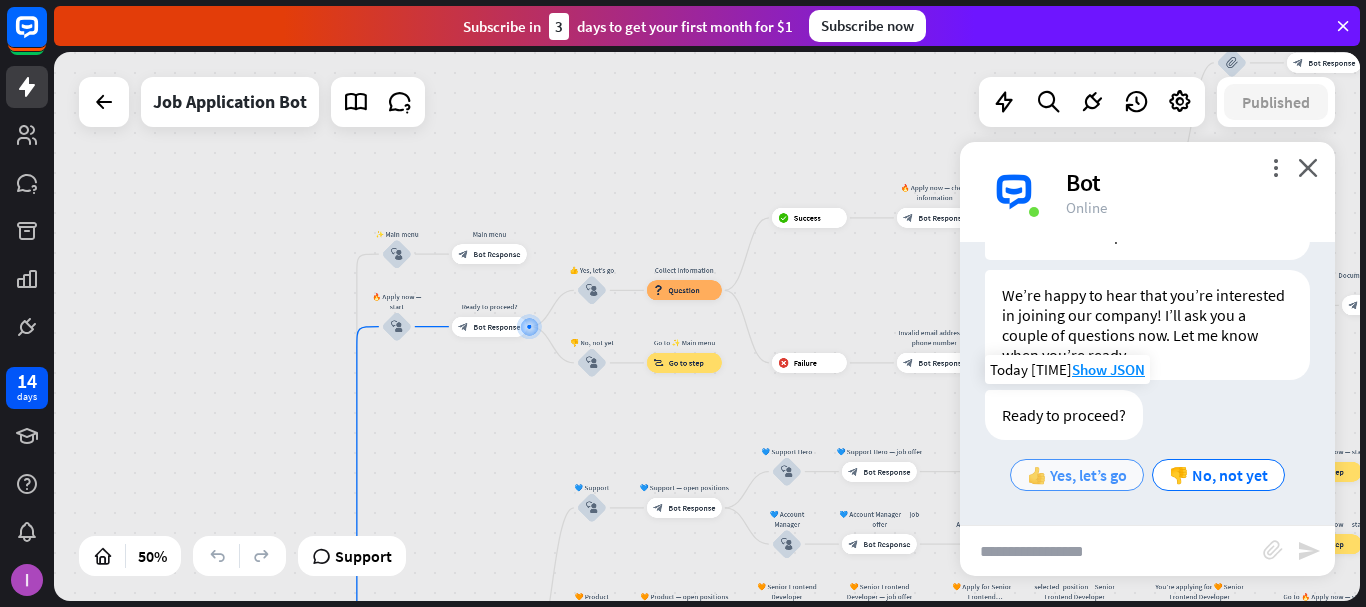 click on "👍 Yes, let’s go" at bounding box center [1077, 475] 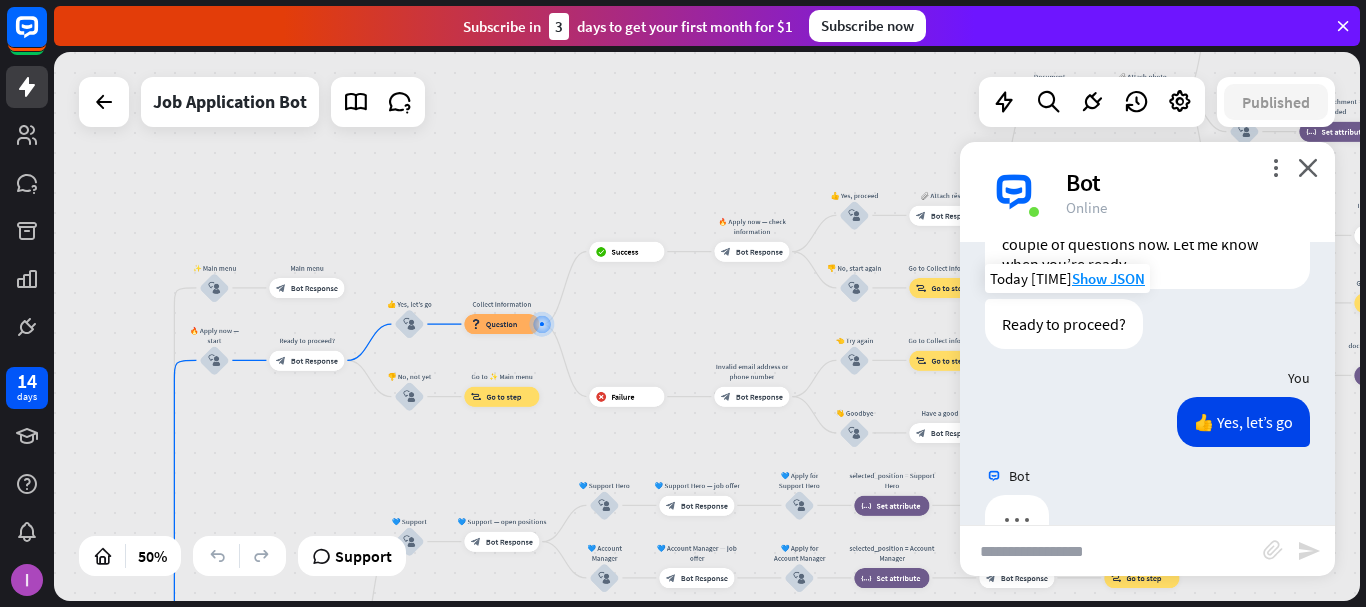scroll, scrollTop: 3600, scrollLeft: 0, axis: vertical 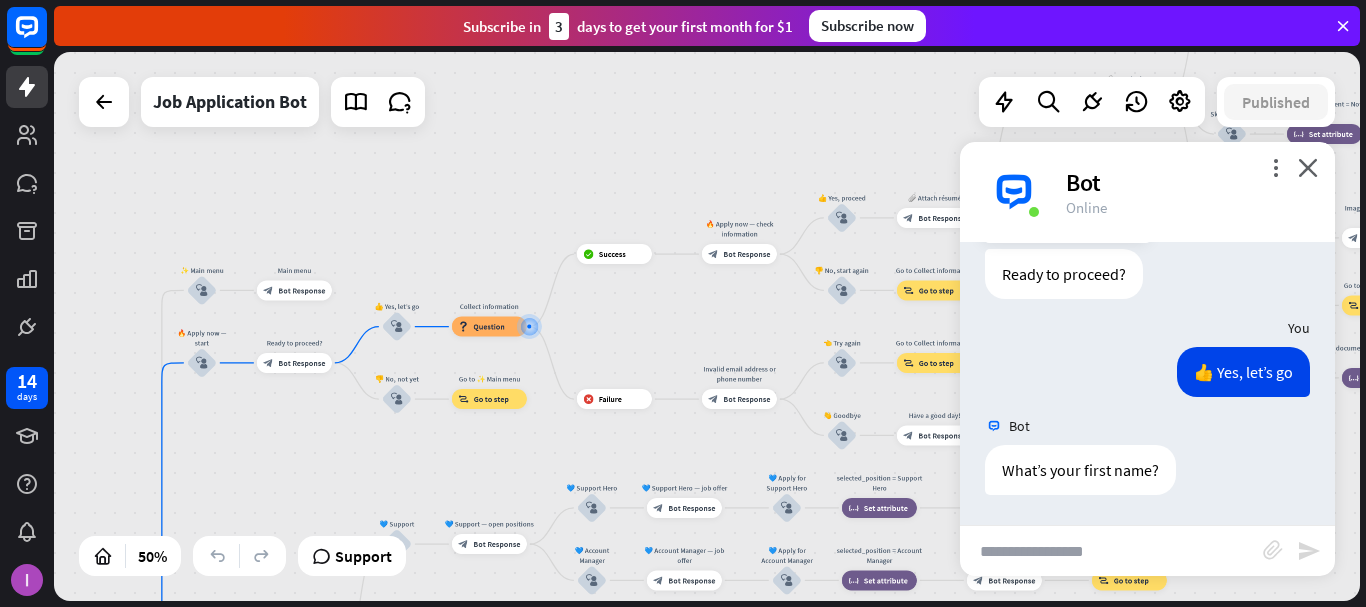 click at bounding box center [1111, 551] 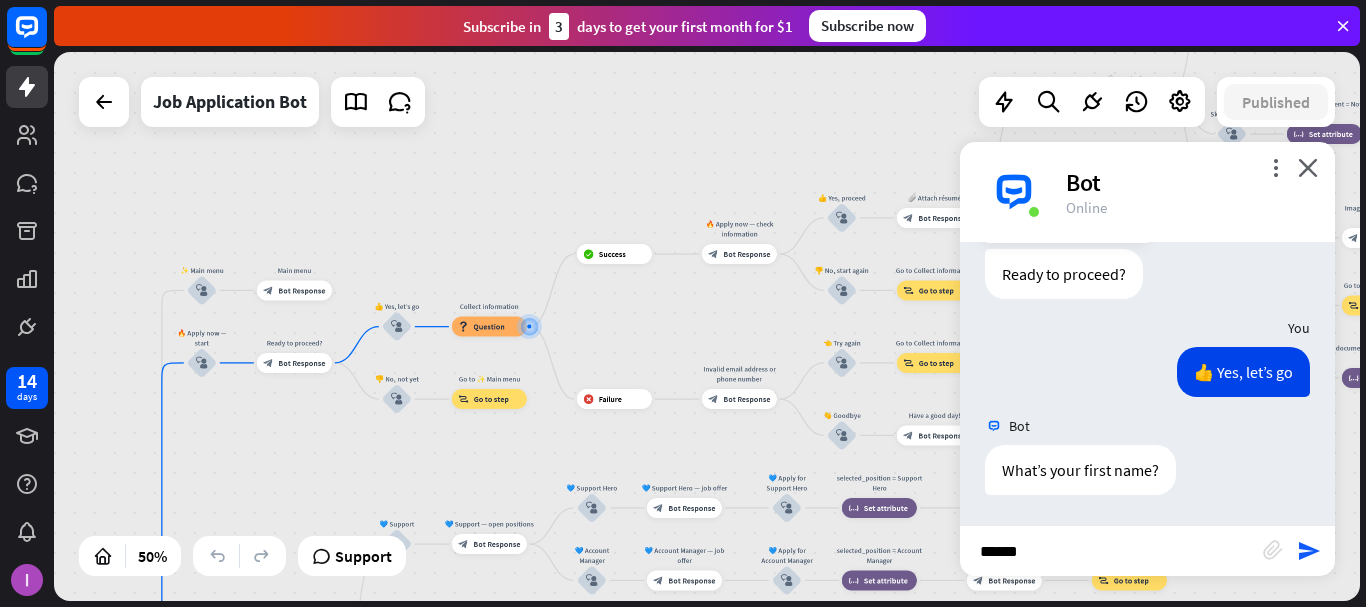 type on "*******" 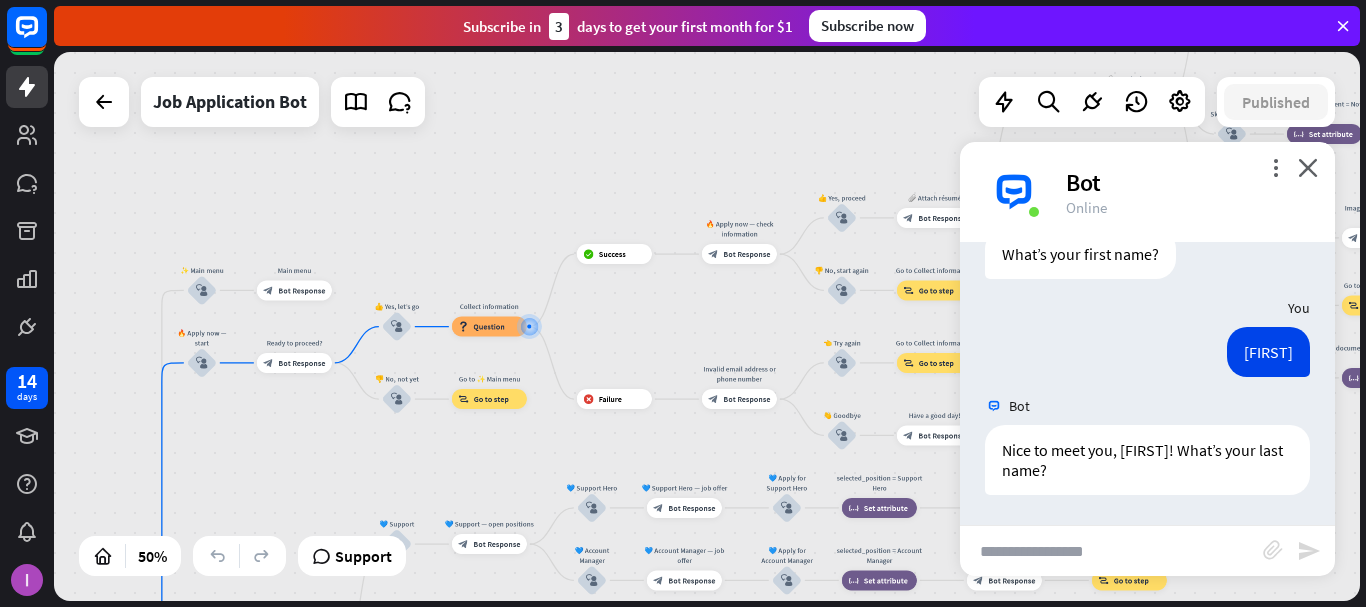 scroll, scrollTop: 3816, scrollLeft: 0, axis: vertical 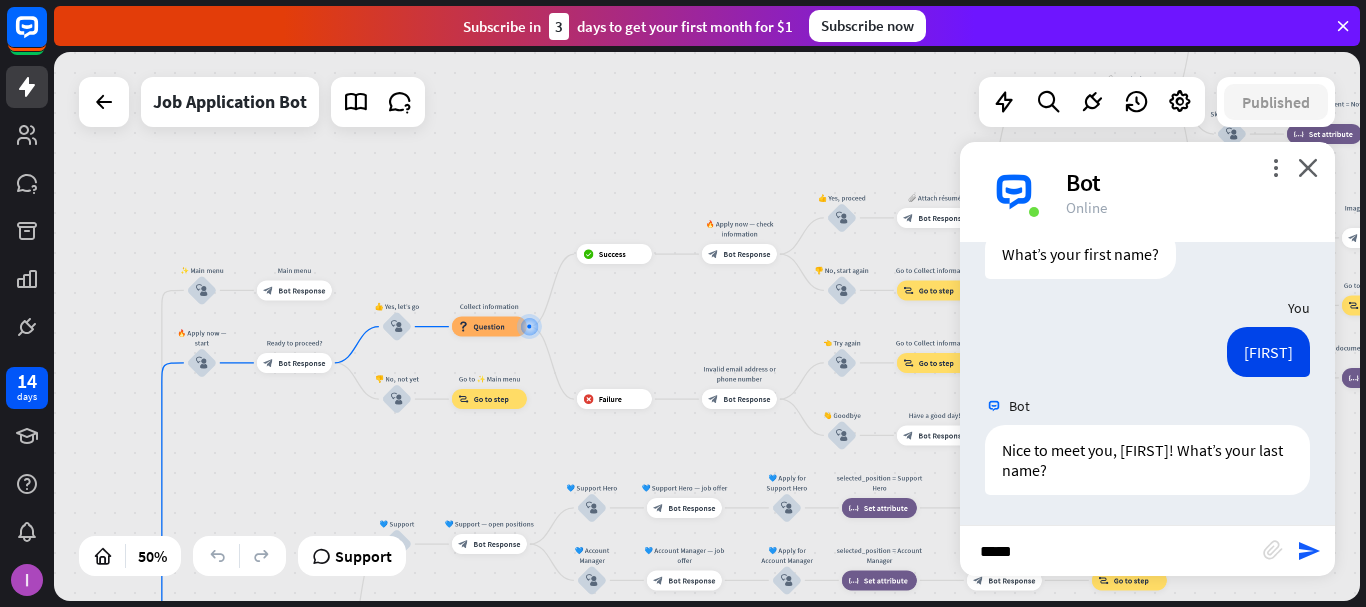 type on "******" 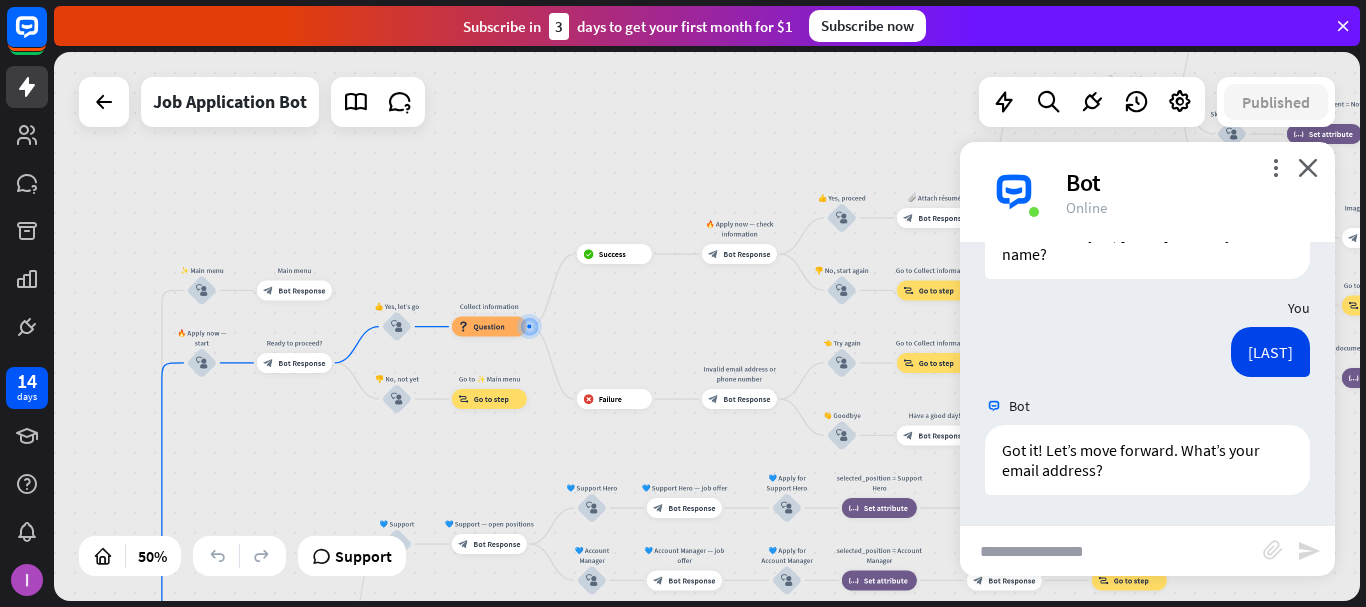 scroll, scrollTop: 4032, scrollLeft: 0, axis: vertical 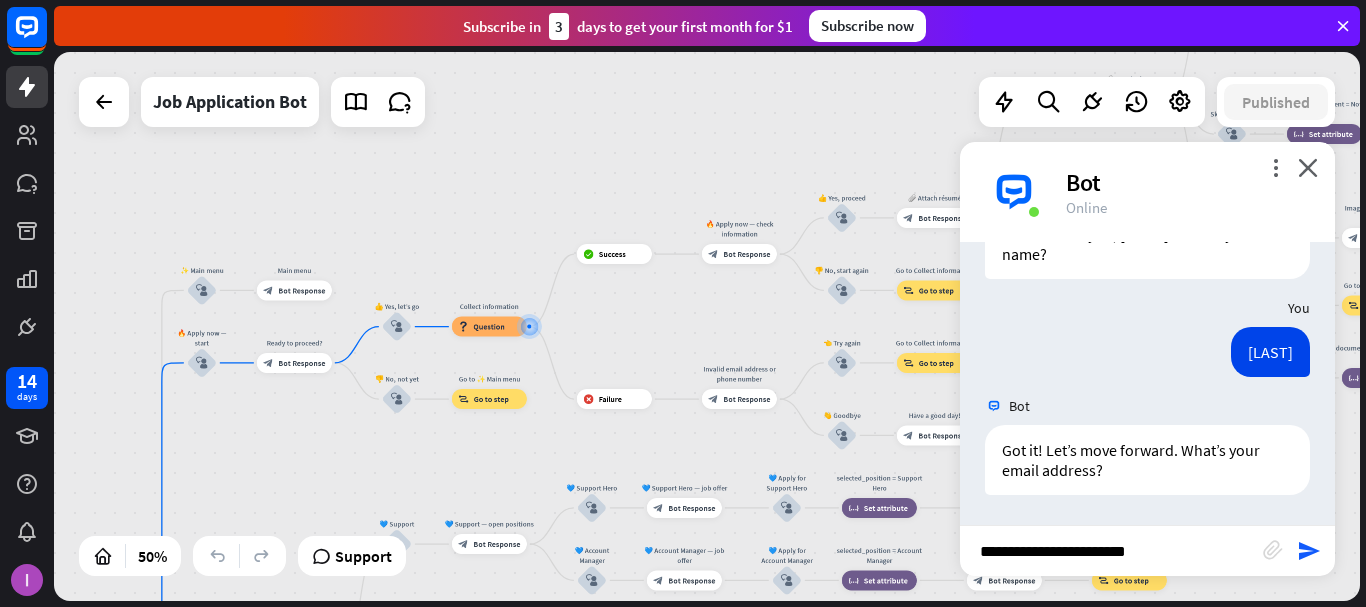 type on "**********" 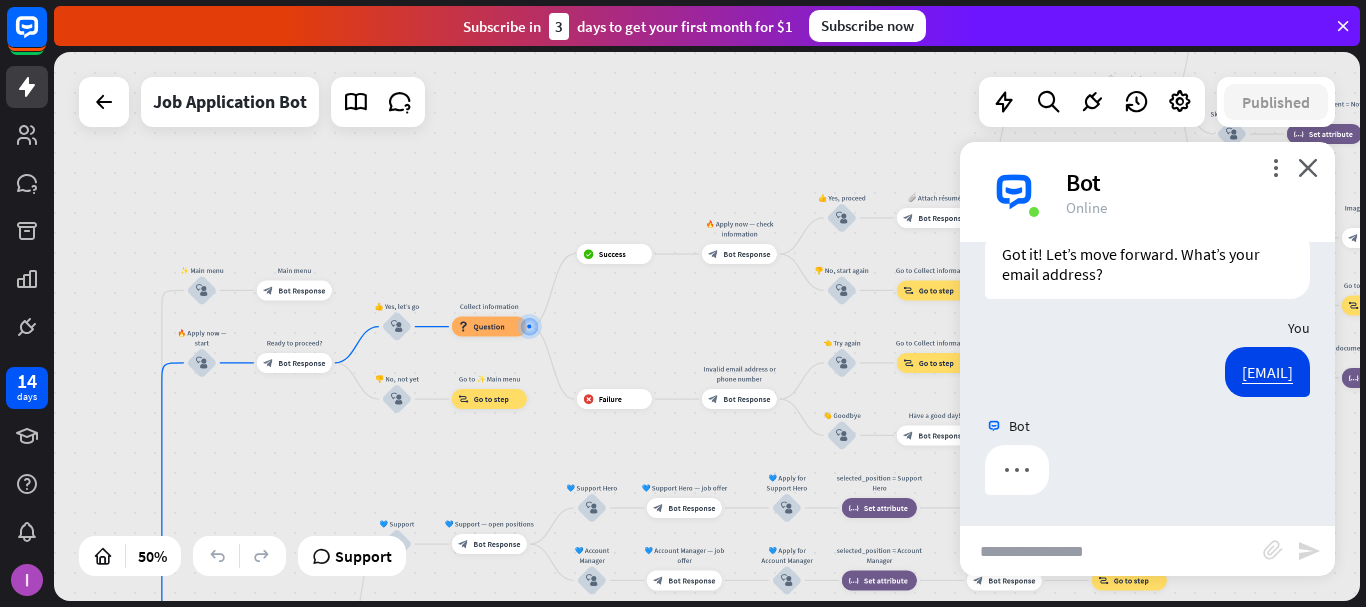 scroll, scrollTop: 4228, scrollLeft: 0, axis: vertical 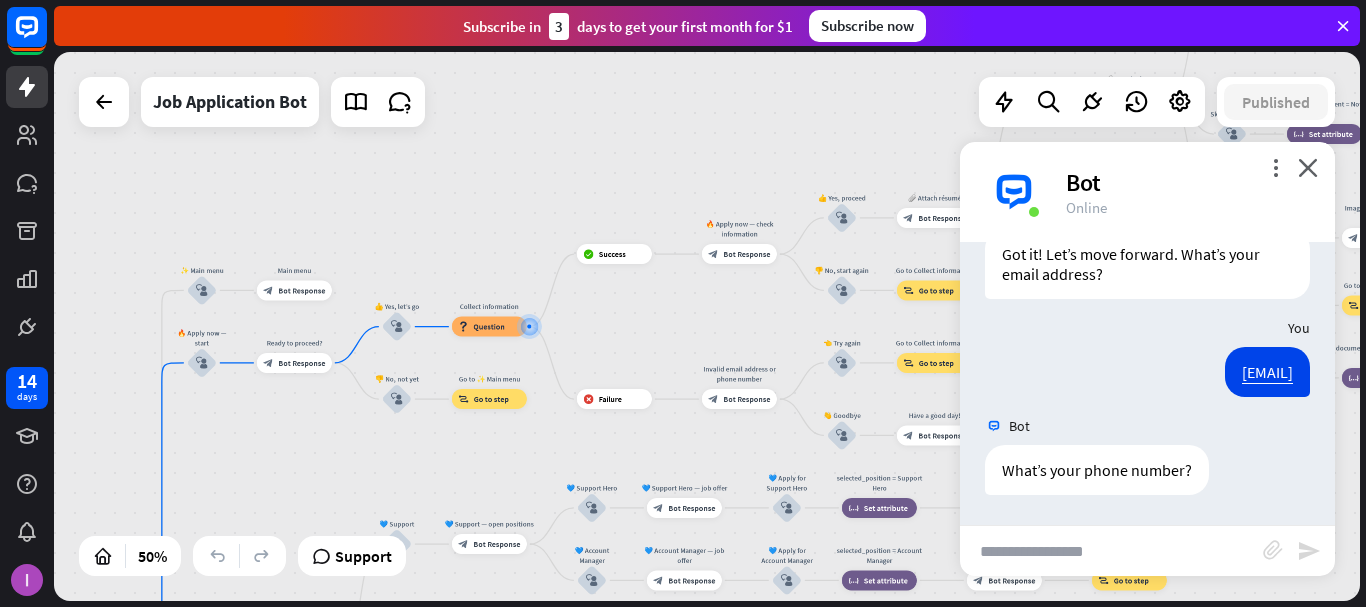 click at bounding box center [1111, 551] 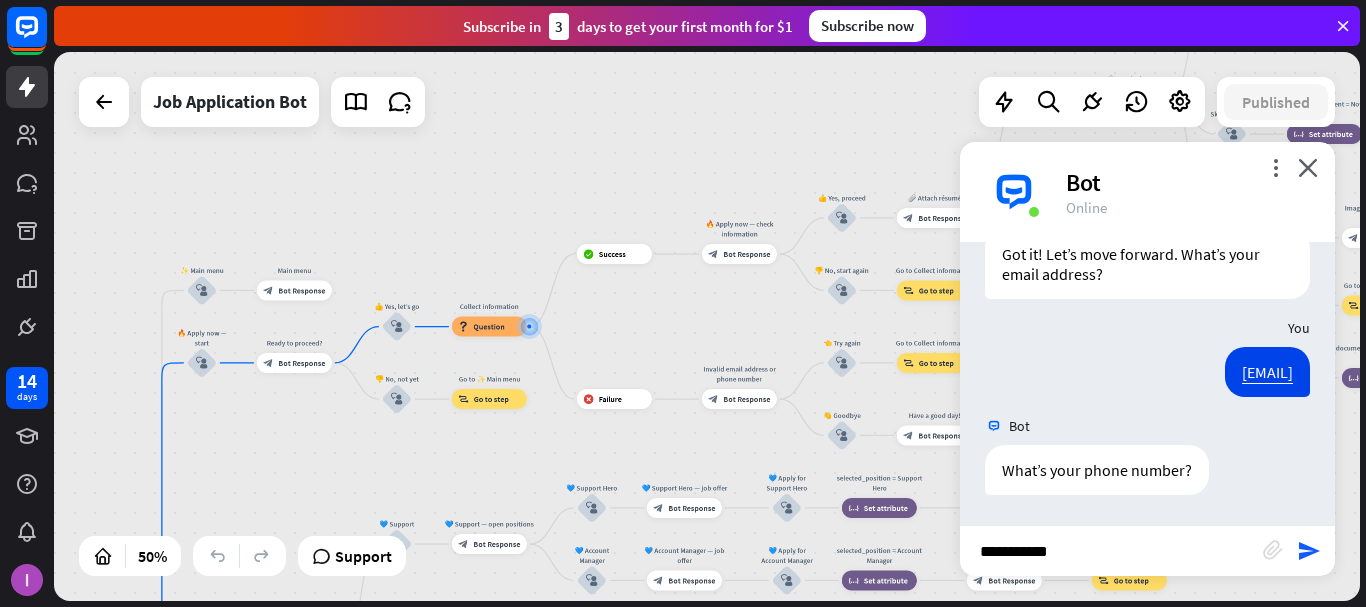 type on "**********" 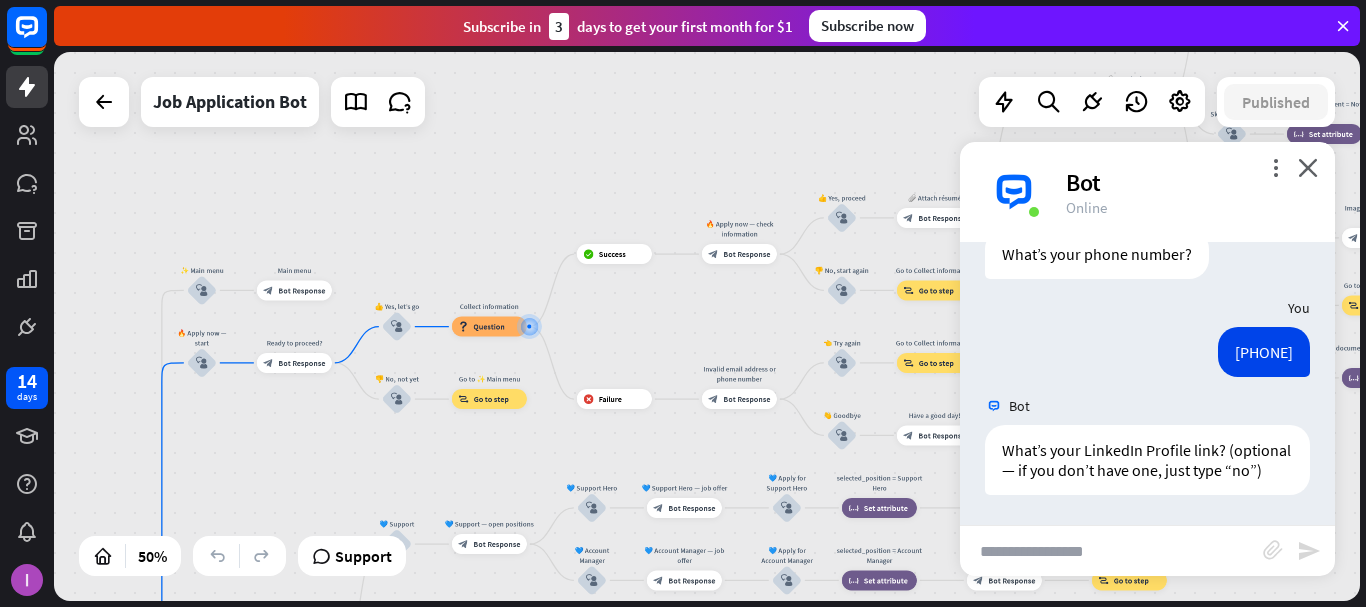 scroll, scrollTop: 4464, scrollLeft: 0, axis: vertical 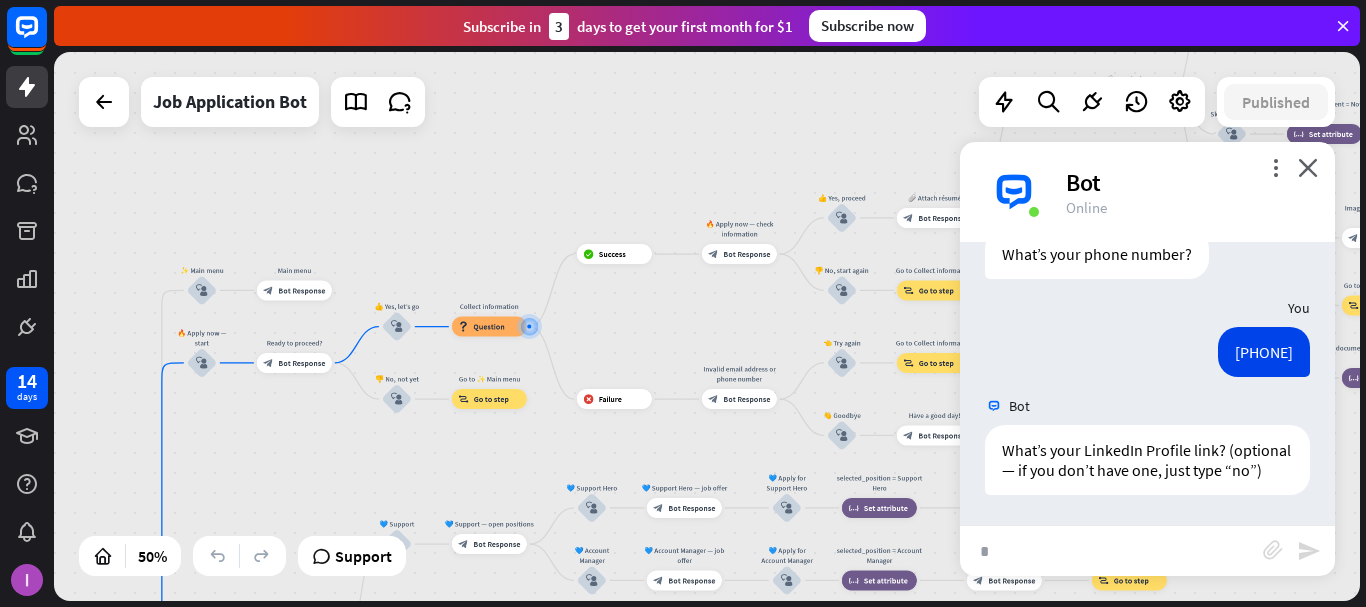 type on "**" 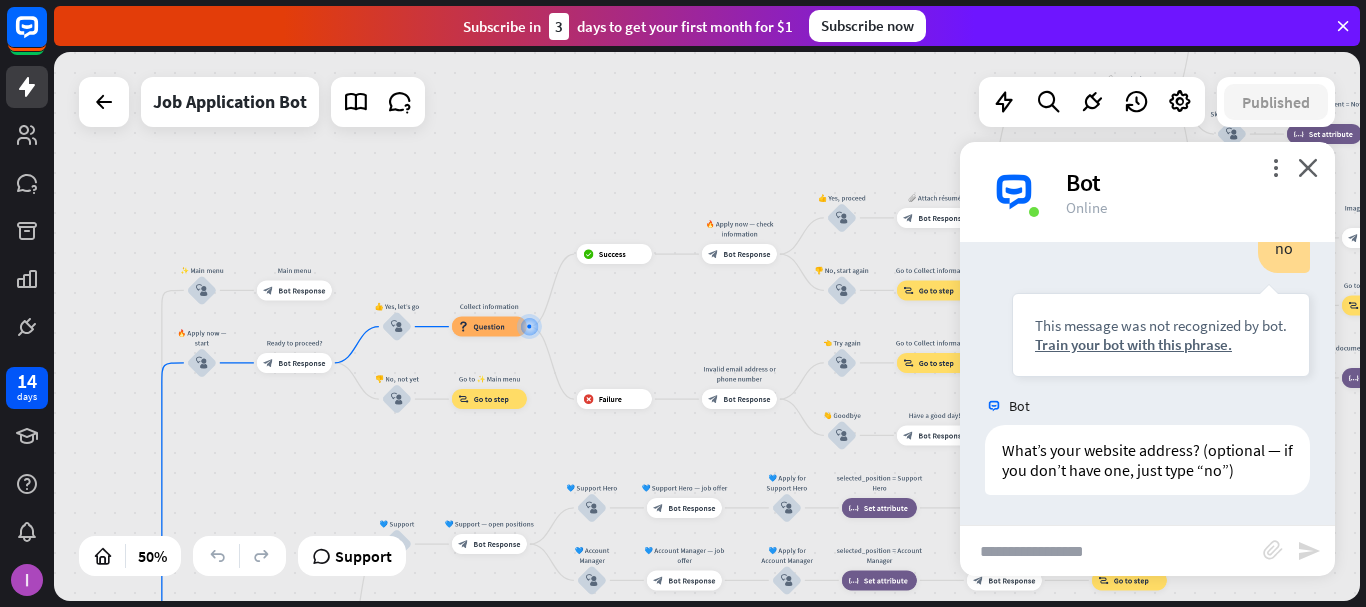 scroll, scrollTop: 4784, scrollLeft: 0, axis: vertical 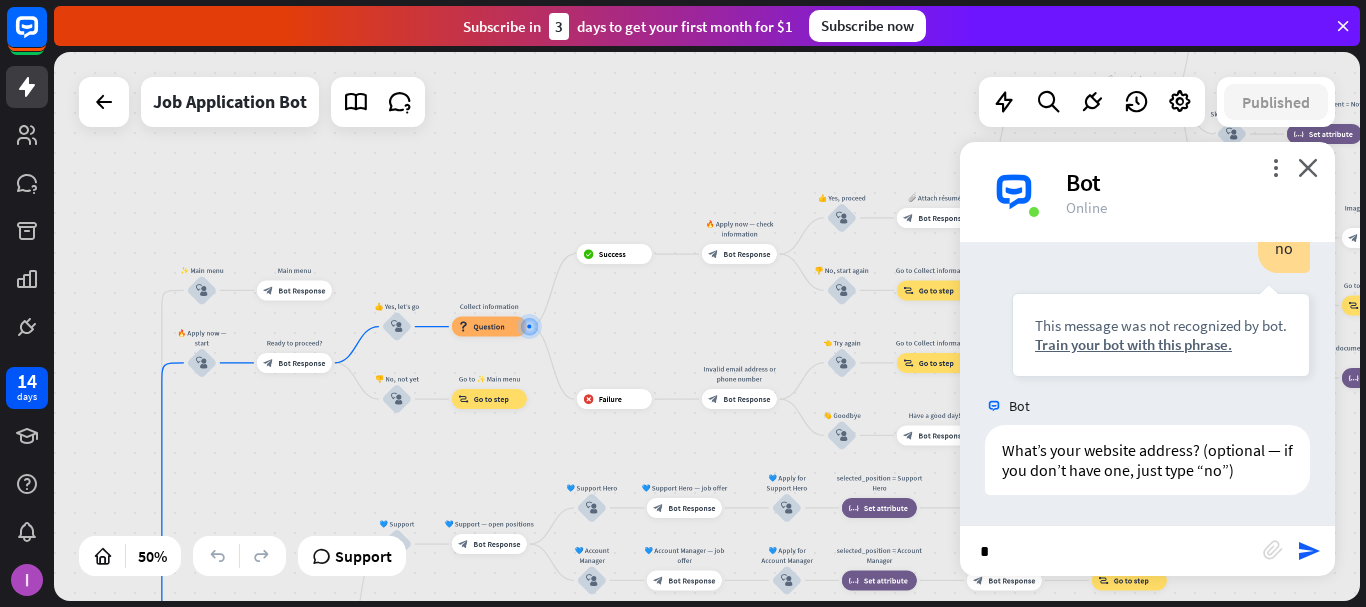 type on "**" 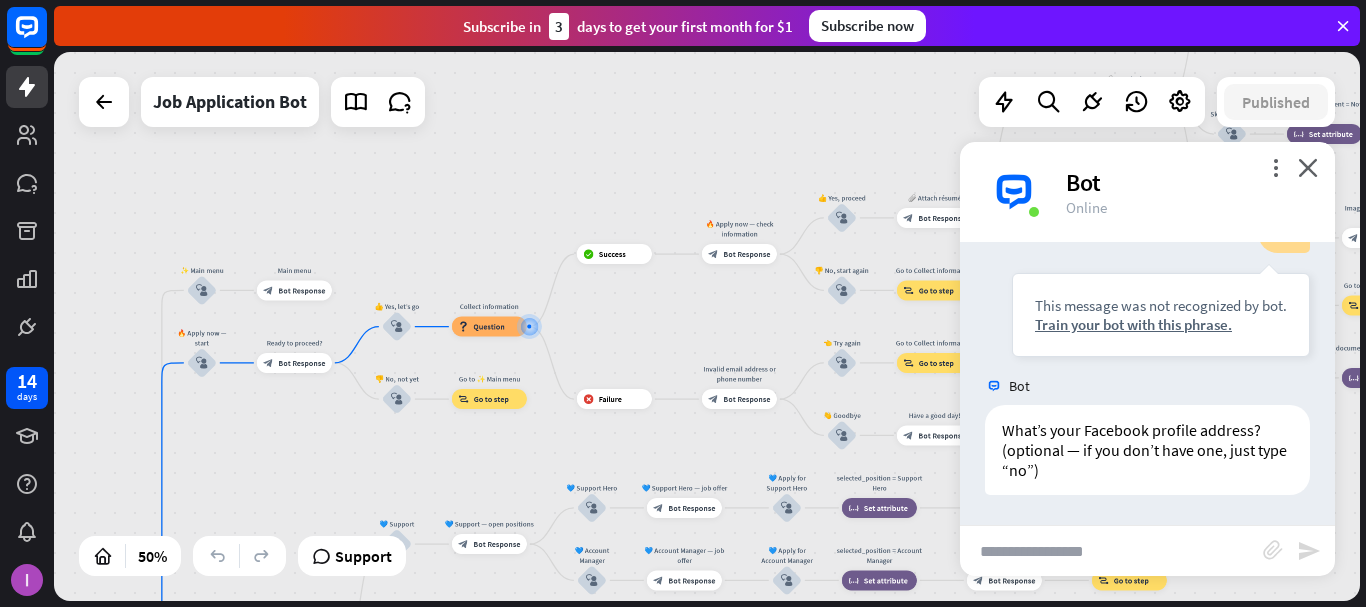 scroll, scrollTop: 5124, scrollLeft: 0, axis: vertical 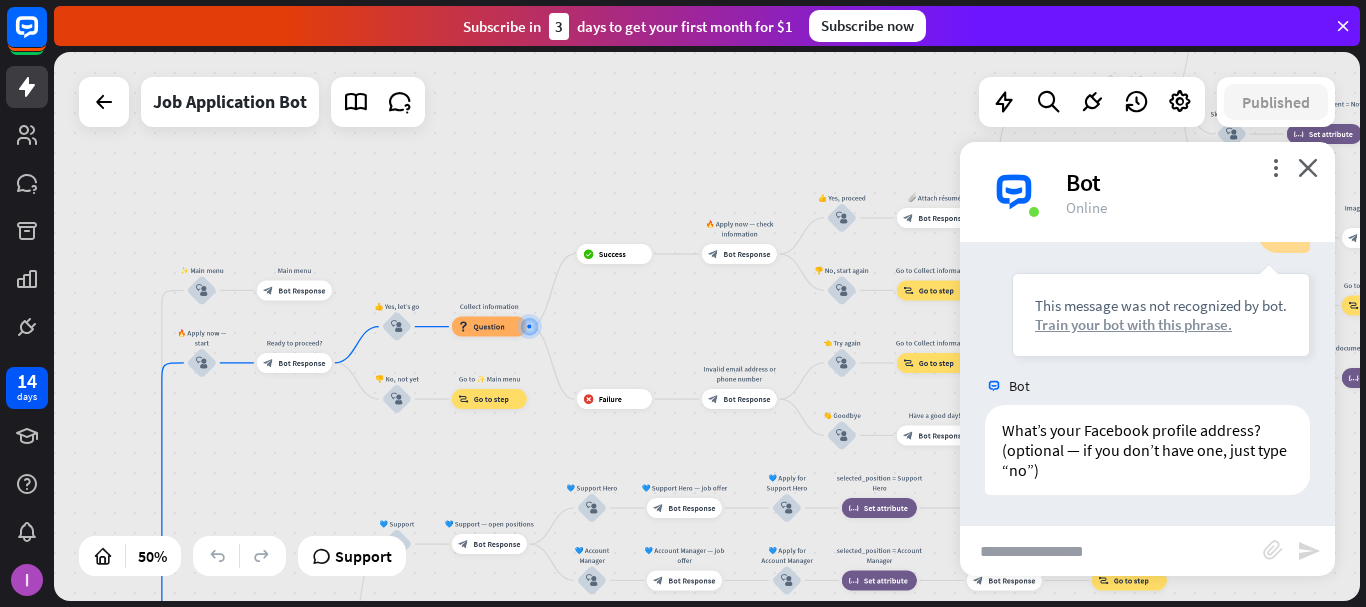 click on "Train your bot with this phrase." at bounding box center [1161, 324] 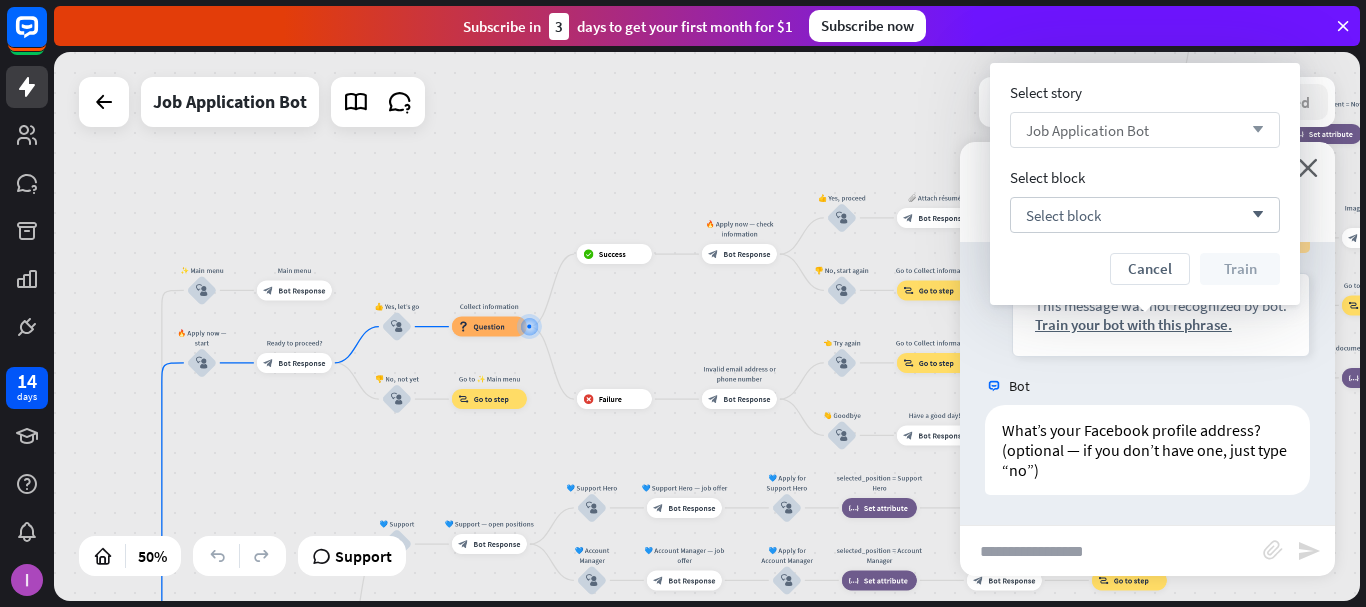click on "Job Application Bot
arrow_down" at bounding box center [1145, 130] 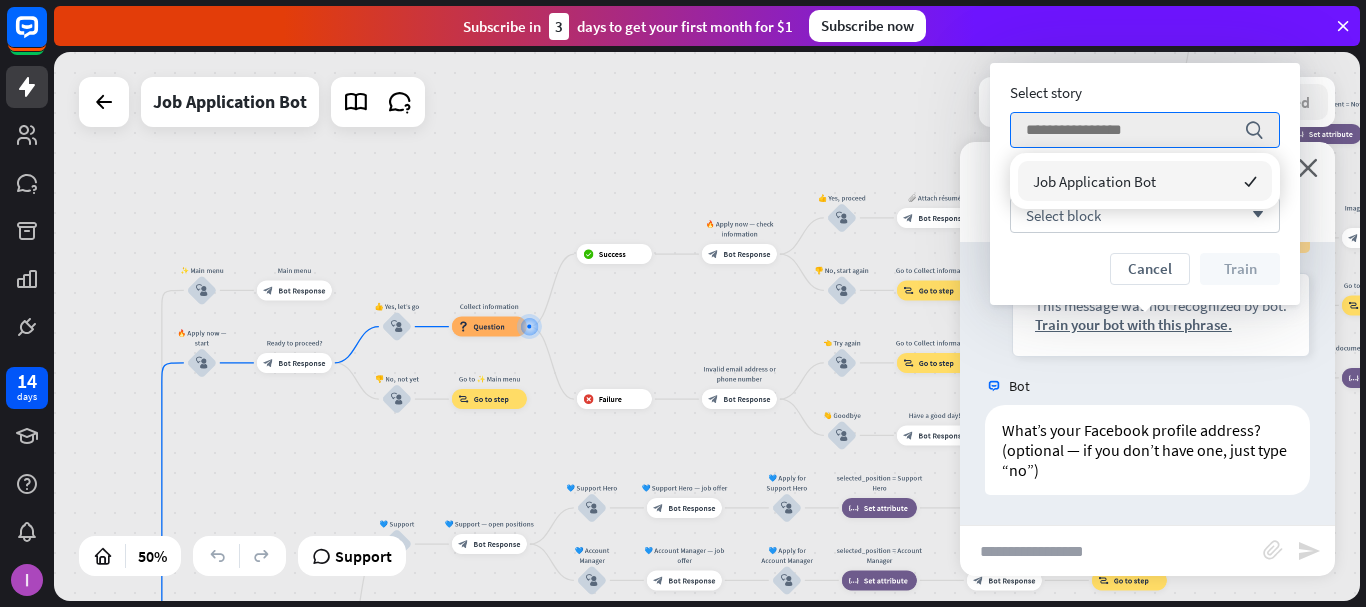 click on "Job Application Bot" at bounding box center [1094, 181] 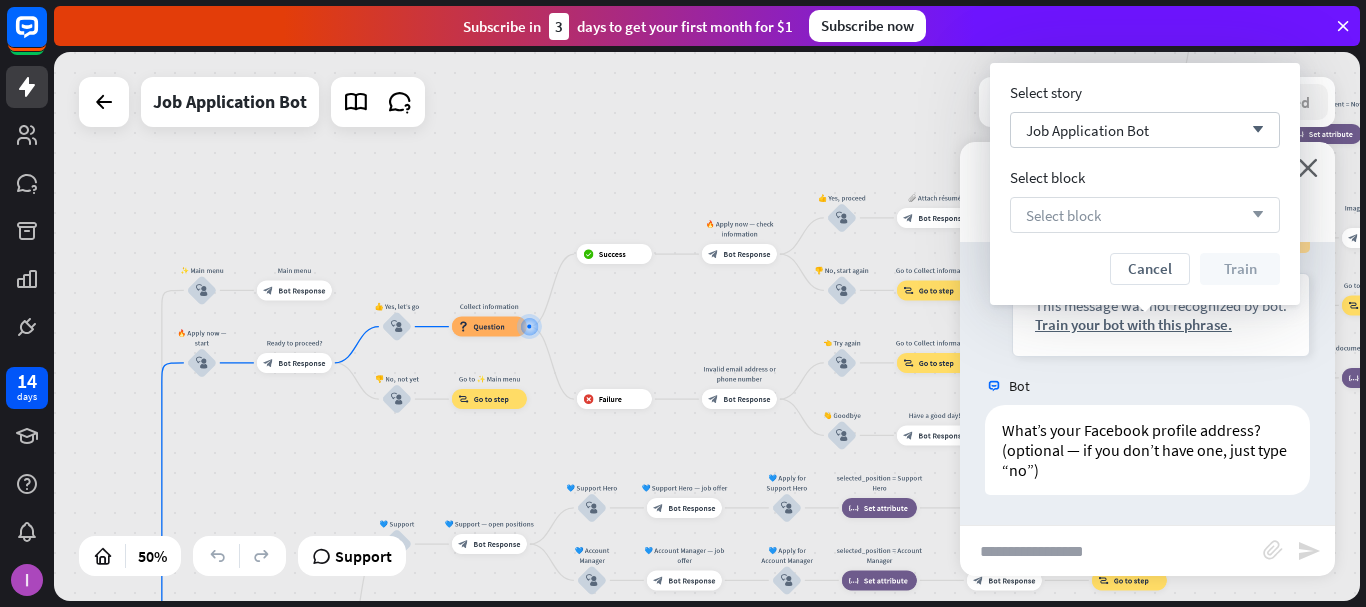 click on "Select block
arrow_down" at bounding box center [1145, 215] 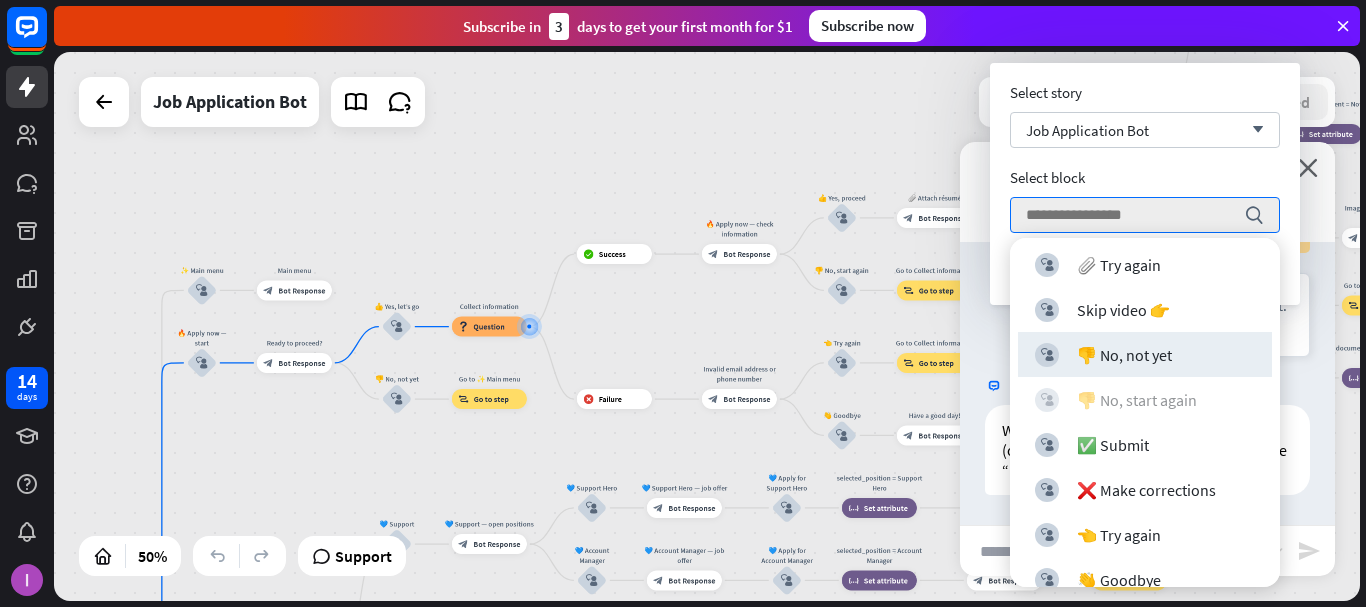 scroll, scrollTop: 1377, scrollLeft: 0, axis: vertical 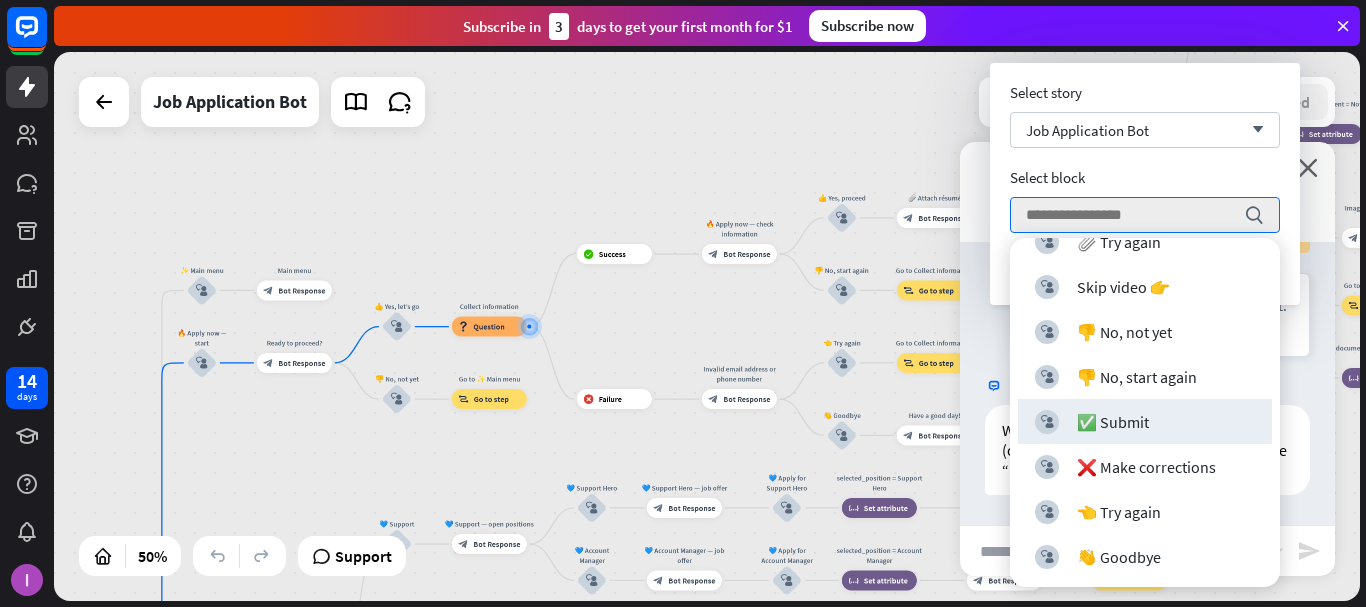 click on "This message was not recognized by bot.
Train your bot with this phrase." at bounding box center (1161, 315) 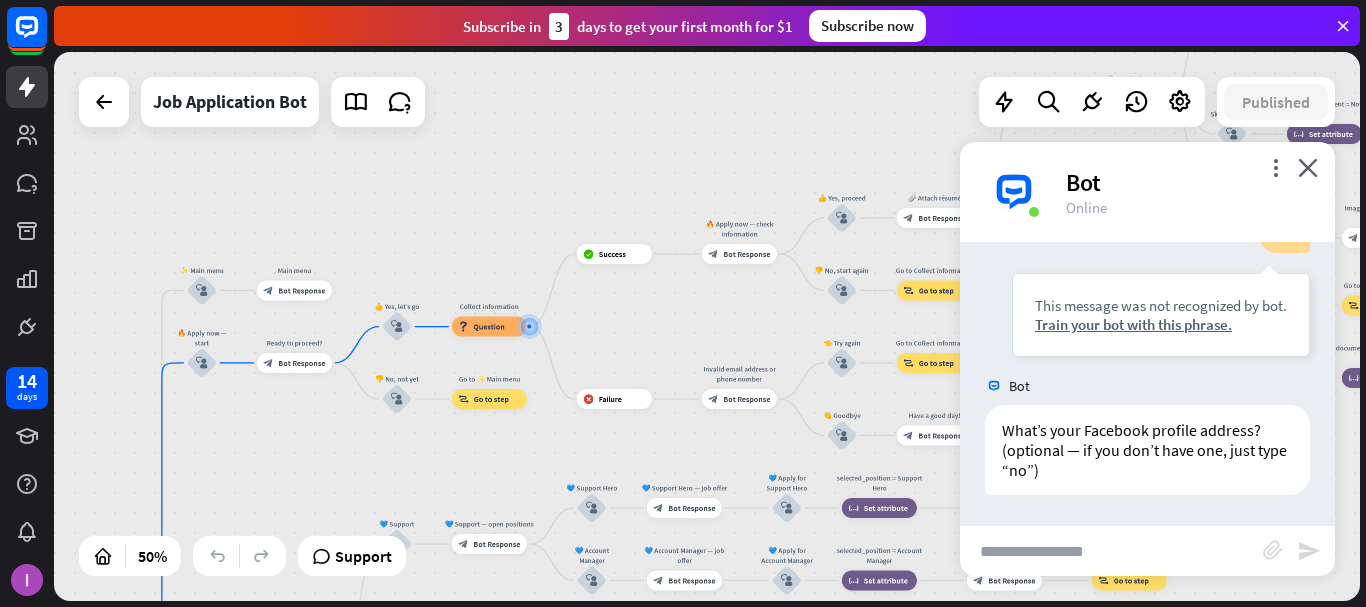 click at bounding box center (1111, 551) 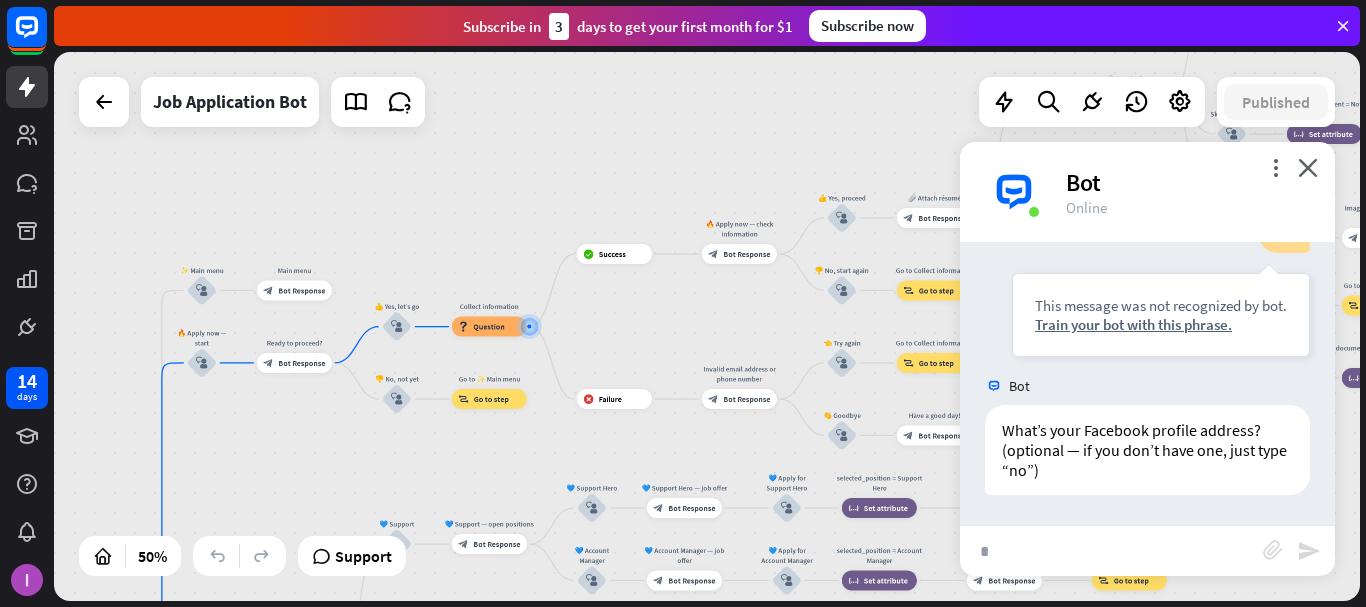 type on "**" 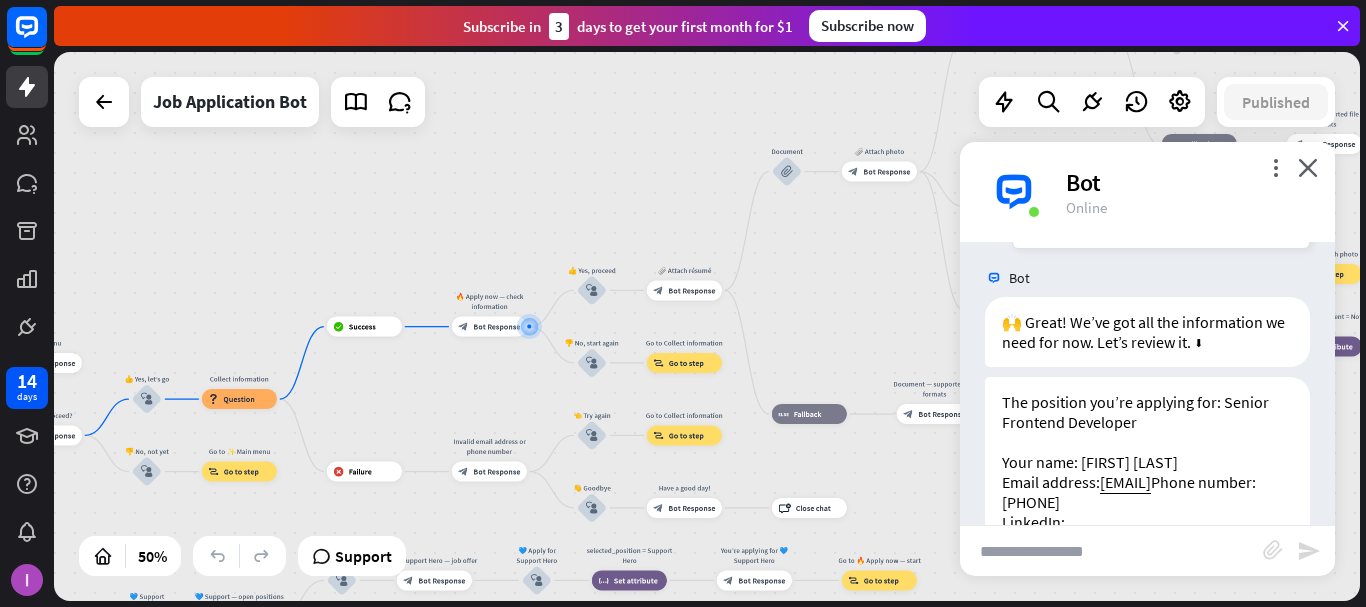 scroll, scrollTop: 5819, scrollLeft: 0, axis: vertical 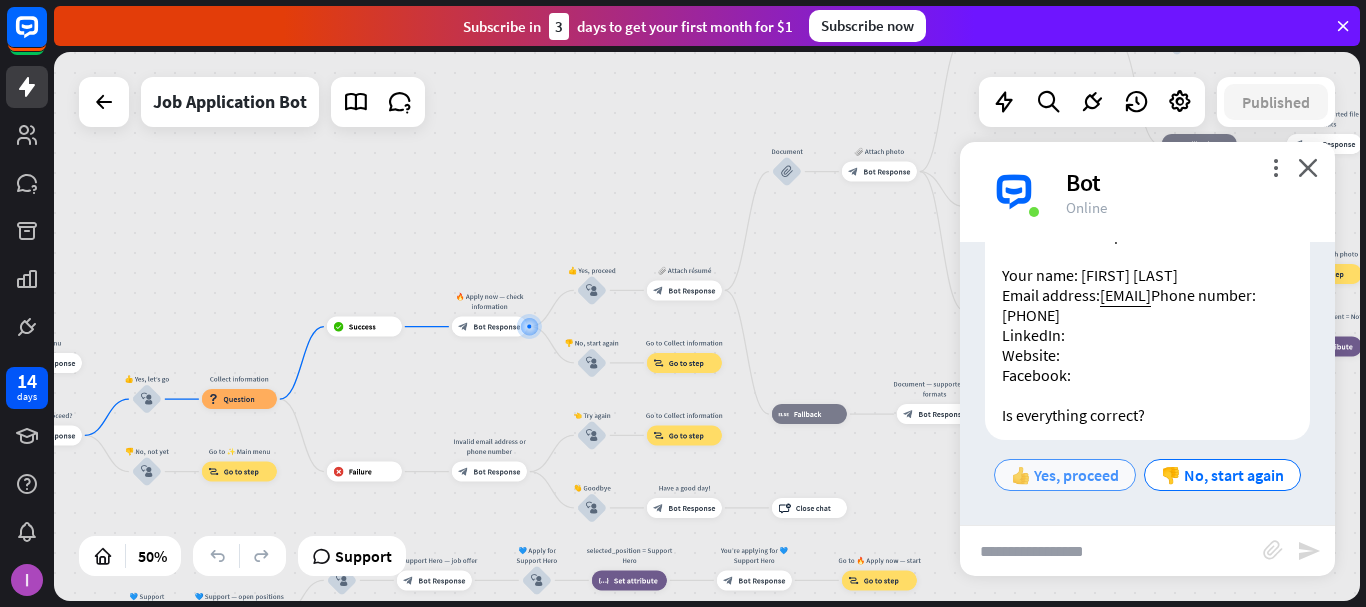 click on "👍 Yes, proceed" at bounding box center [1065, 475] 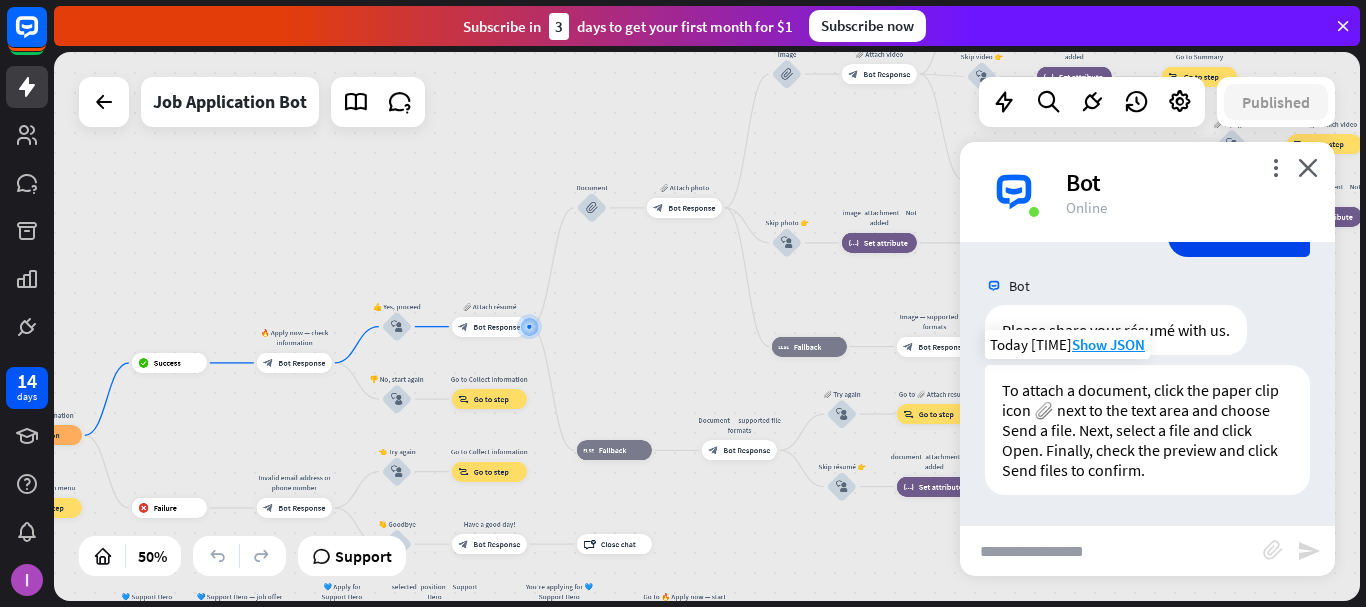 scroll, scrollTop: 6060, scrollLeft: 0, axis: vertical 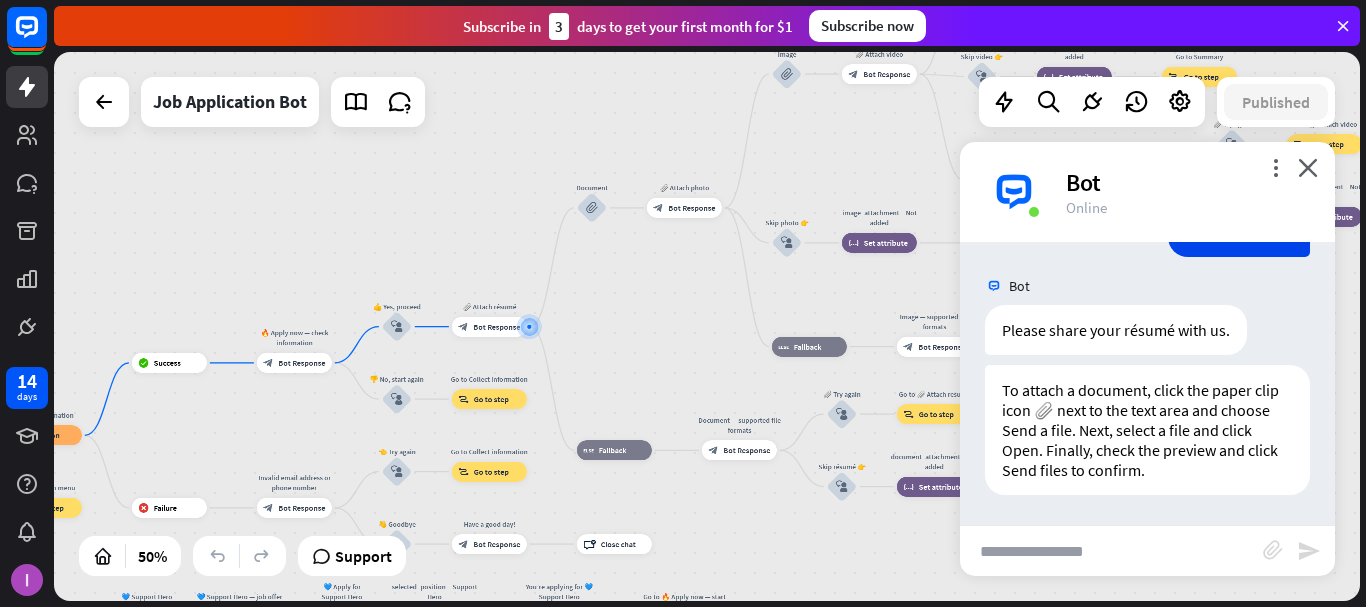 click at bounding box center (1111, 551) 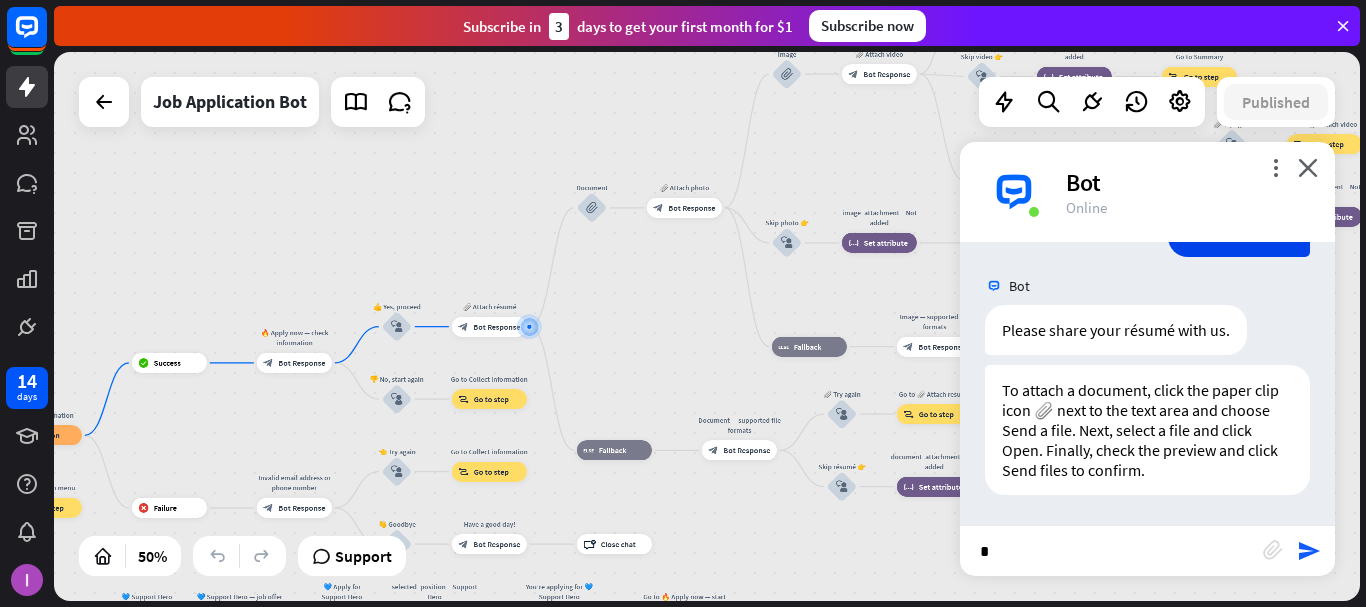 type on "**" 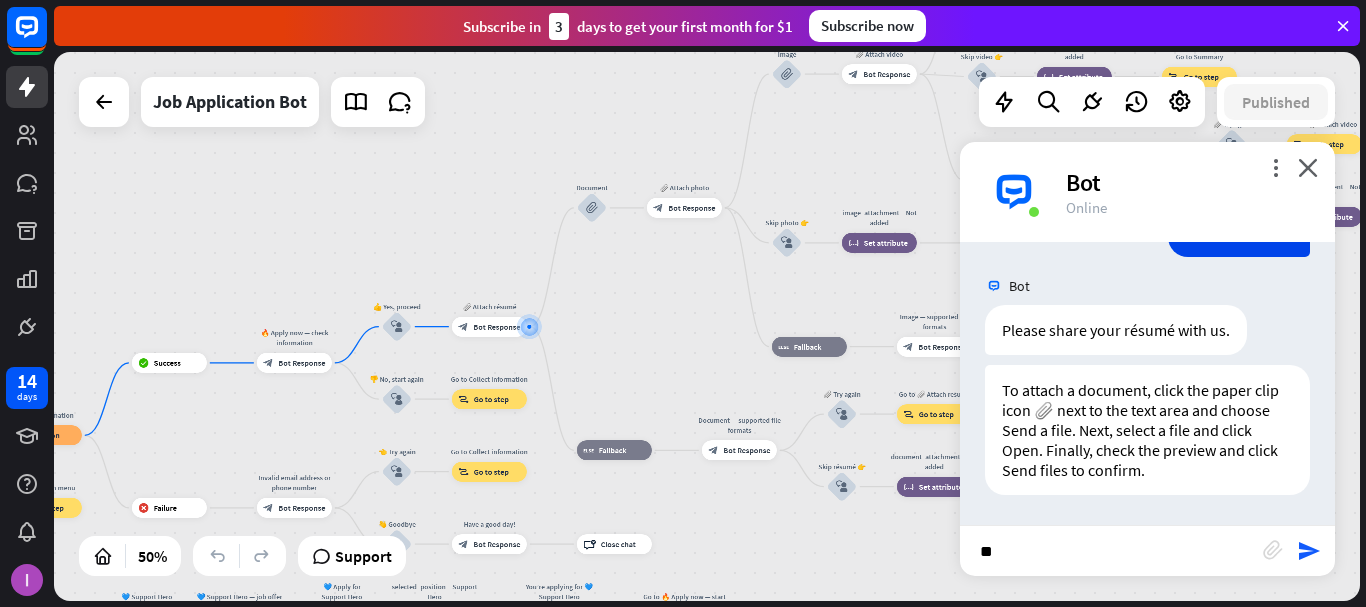 type 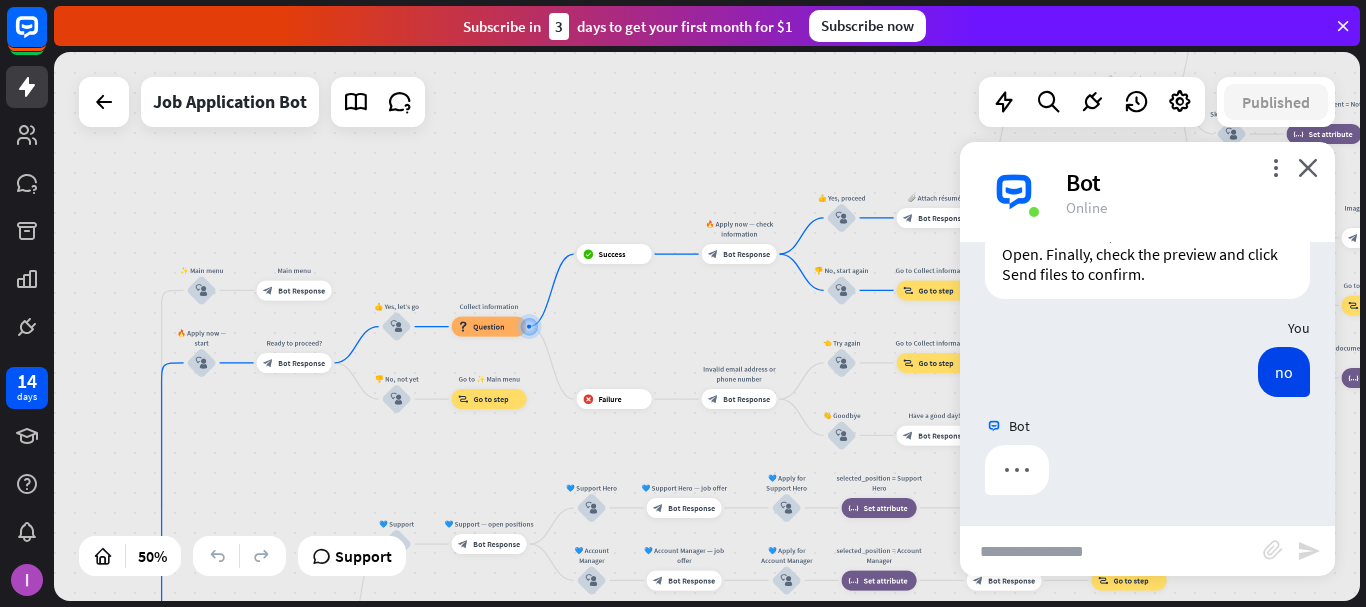 scroll, scrollTop: 6256, scrollLeft: 0, axis: vertical 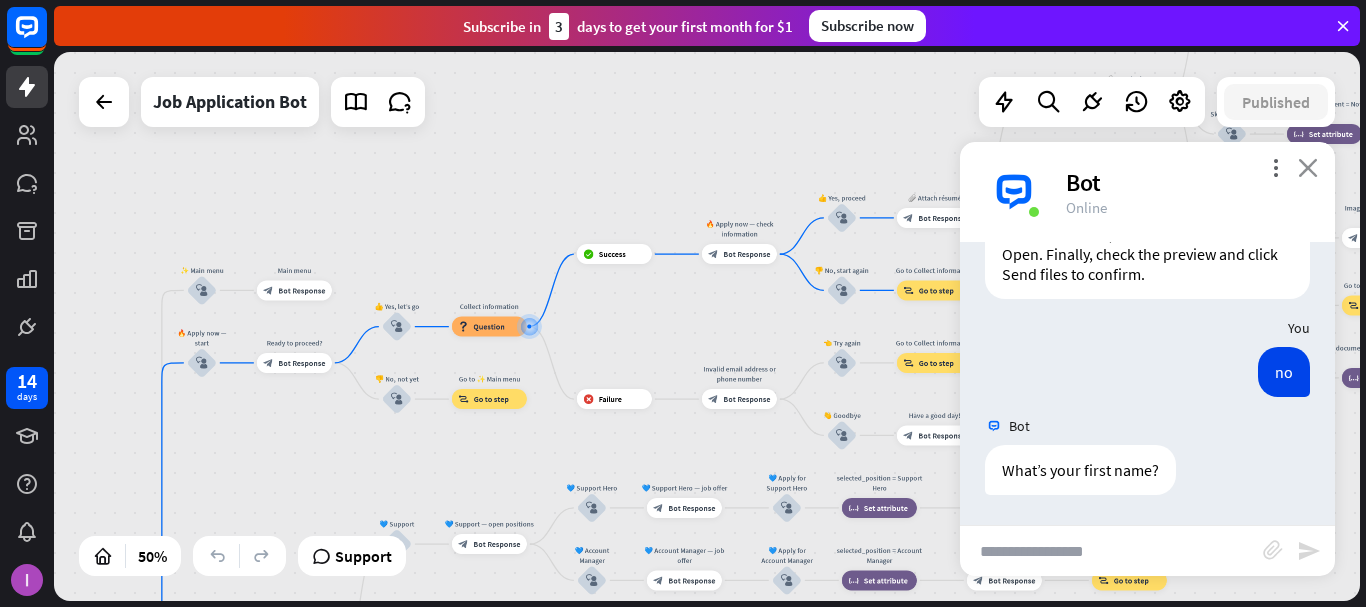 click on "close" at bounding box center (1308, 167) 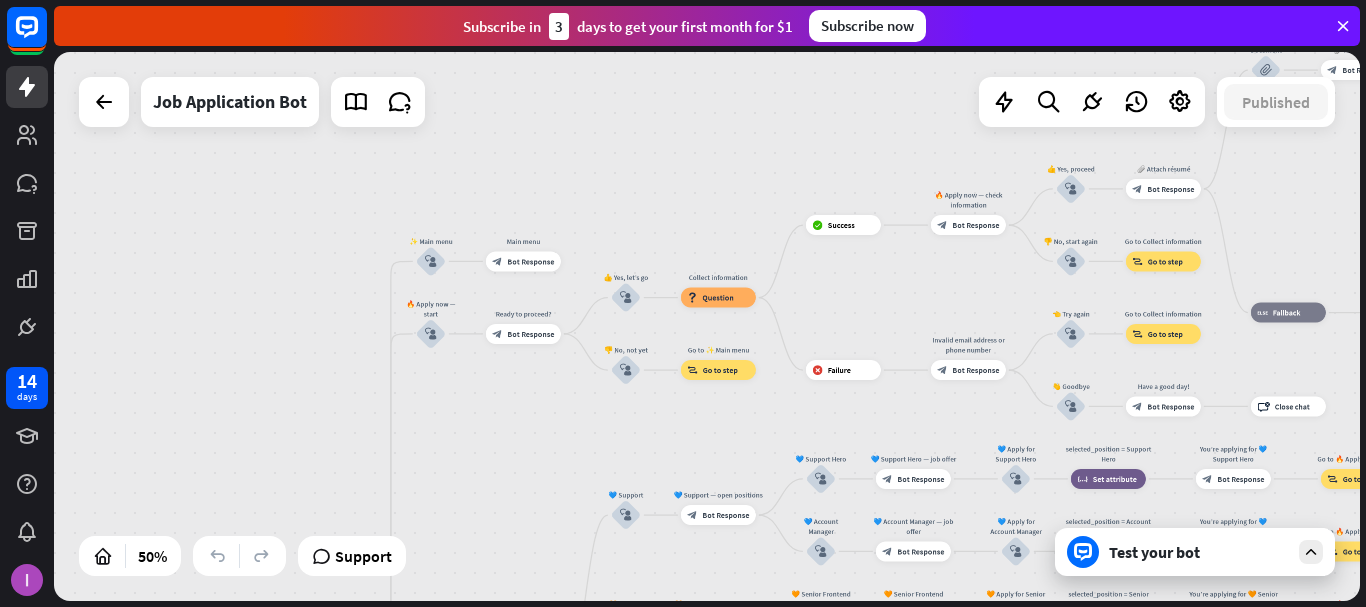 drag, startPoint x: 311, startPoint y: 191, endPoint x: 628, endPoint y: 136, distance: 321.73593 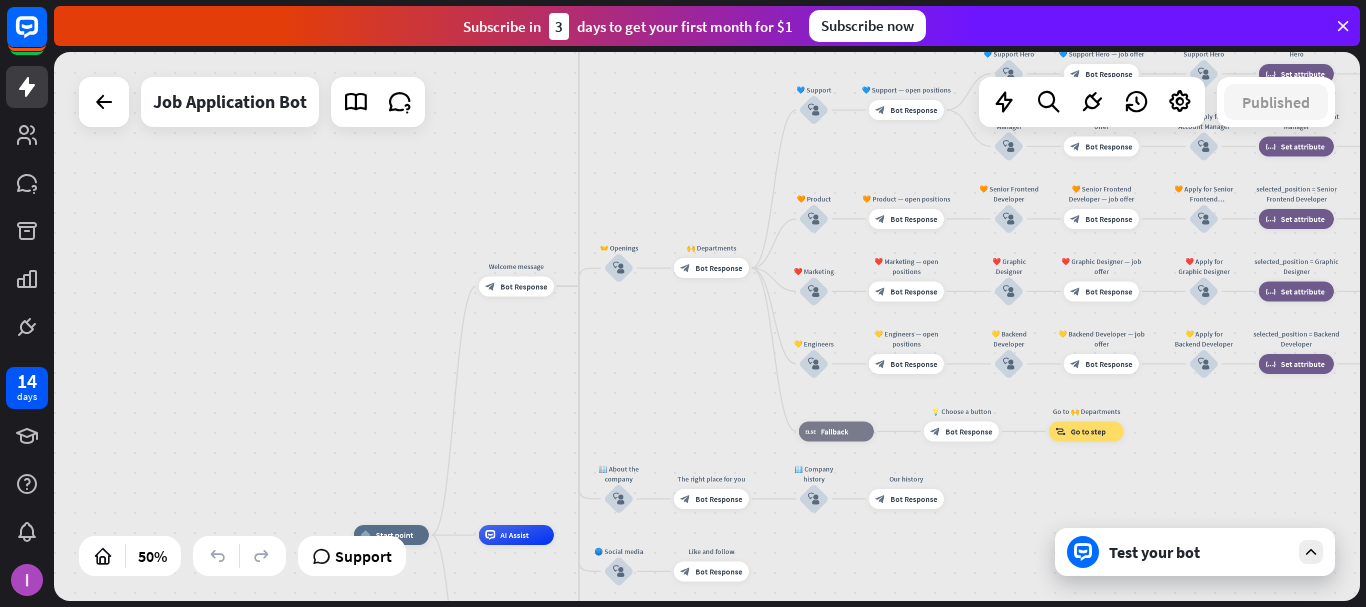 drag, startPoint x: 547, startPoint y: 457, endPoint x: 568, endPoint y: 196, distance: 261.84348 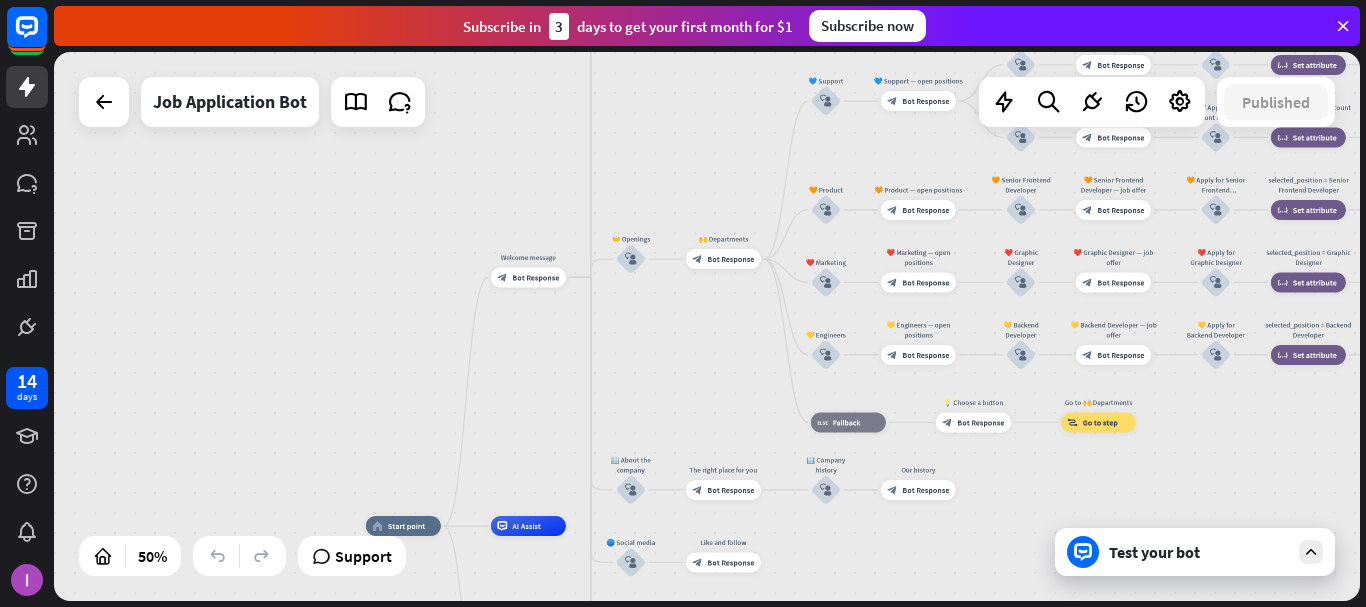 drag, startPoint x: 433, startPoint y: 449, endPoint x: 579, endPoint y: 259, distance: 239.61636 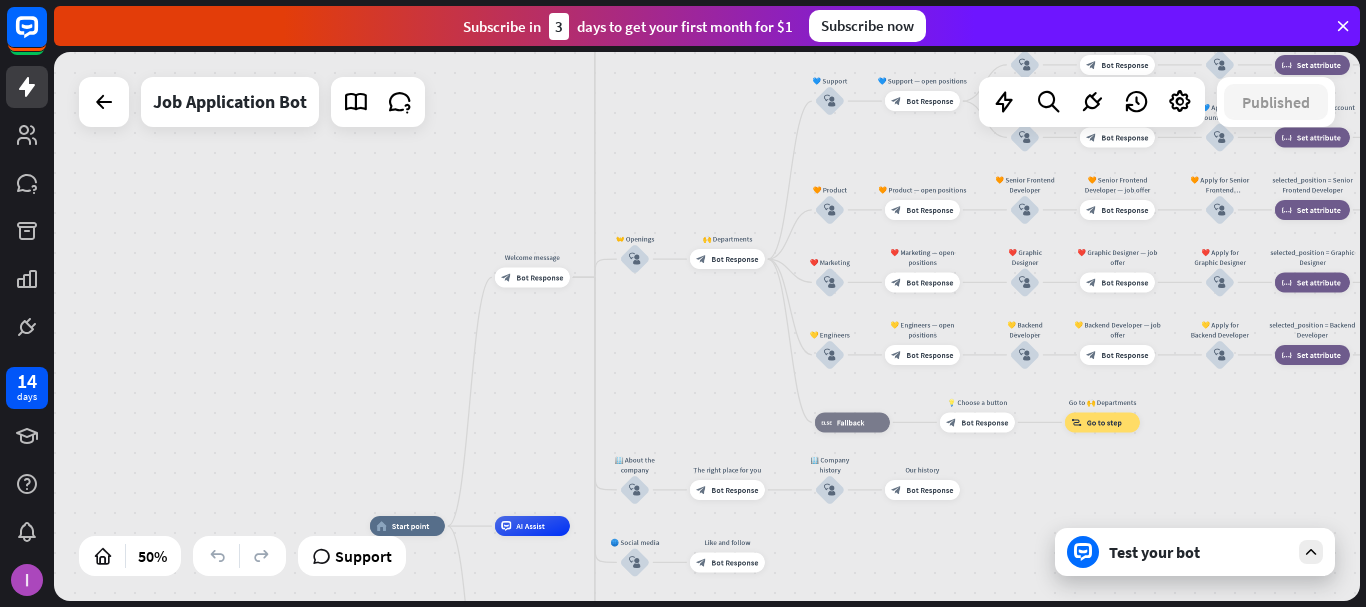 drag, startPoint x: 439, startPoint y: 410, endPoint x: 477, endPoint y: 337, distance: 82.29824 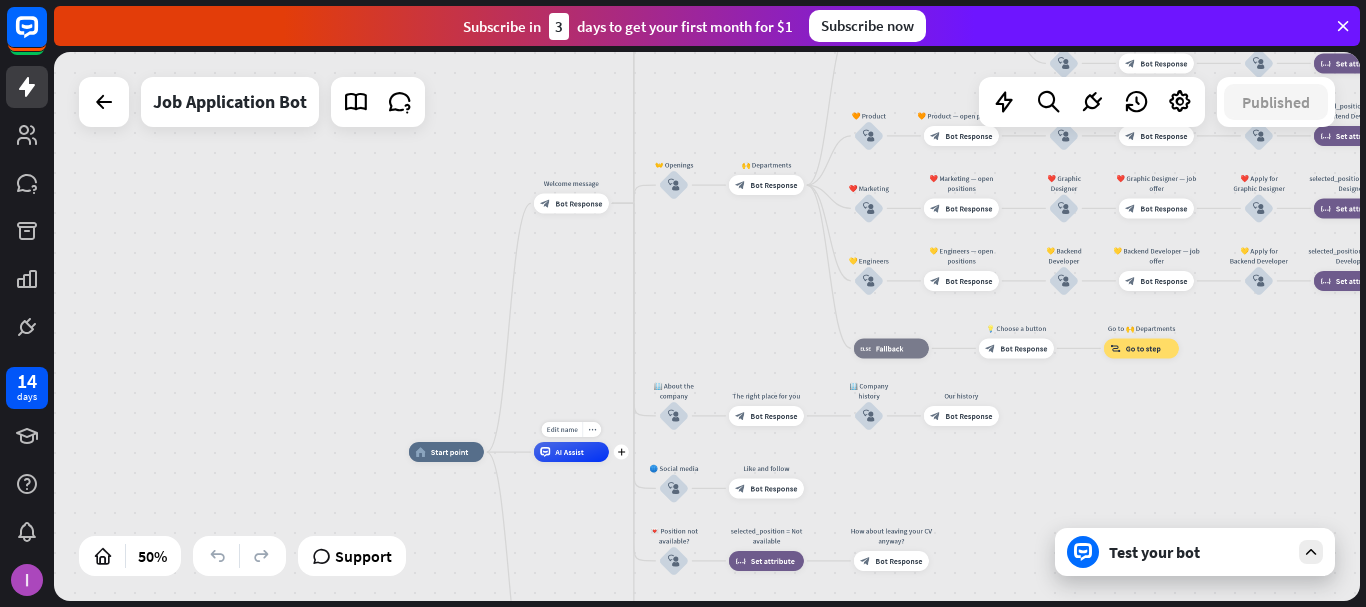 click on "Edit name   more_horiz         plus       AI Assist" at bounding box center (571, 452) 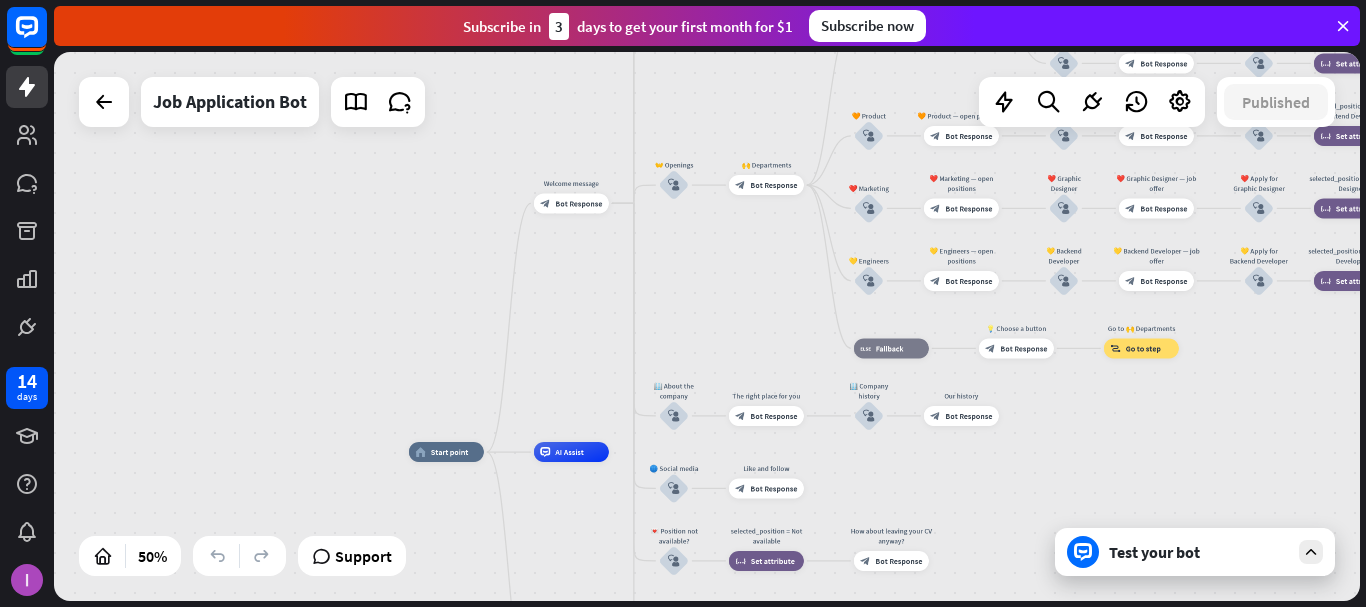 click on "home_2   Start point                 Welcome message   block_bot_response   Bot Response                 ✨ Main menu   block_user_input                 Main menu   block_bot_response   Bot Response                 🔥 Apply now — start   block_user_input                 Ready to proceed?   block_bot_response   Bot Response                 👍 Yes, let’s go   block_user_input                 Collect information   block_question   Question                   block_success   Success                 🔥 Apply now — check information   block_bot_response   Bot Response                 👍 Yes, proceed   block_user_input                 📎 Attach résumé   block_bot_response   Bot Response                 Document   block_attachment                 📎 Attach photo   block_bot_response   Bot Response                 Image   block_attachment                 📎 Attach video   block_bot_response   Bot Response                 Video   block_attachment                 Summary" at bounding box center [707, 326] 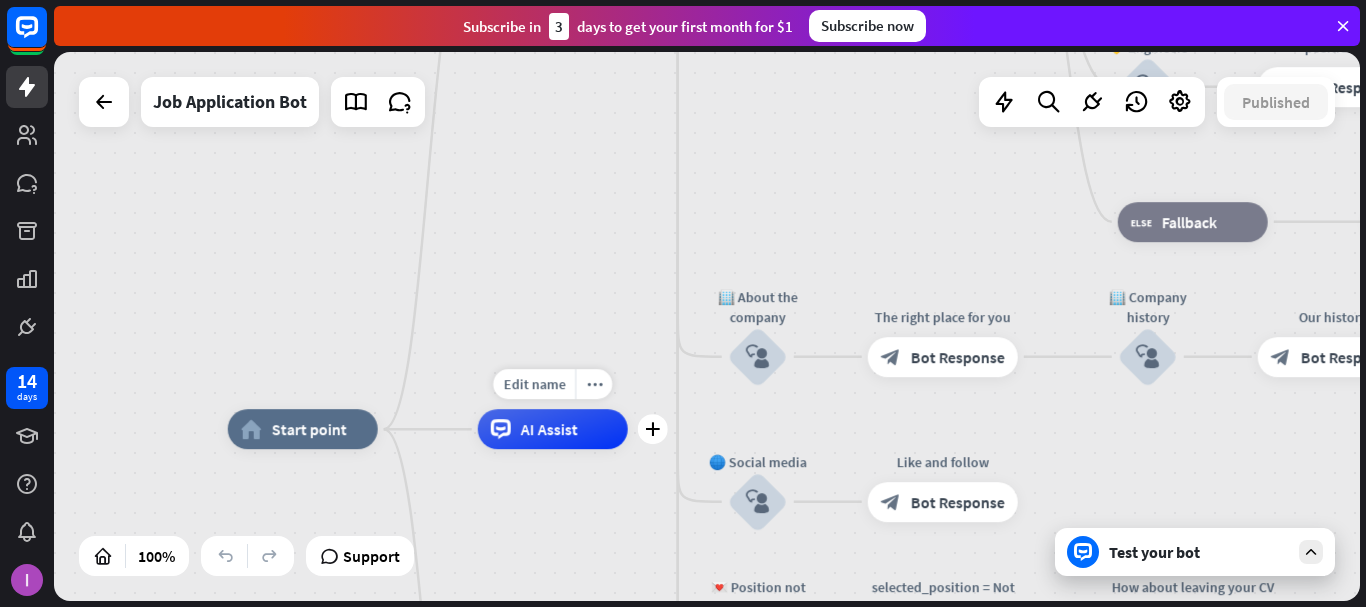 click on "Edit name" at bounding box center (534, 384) 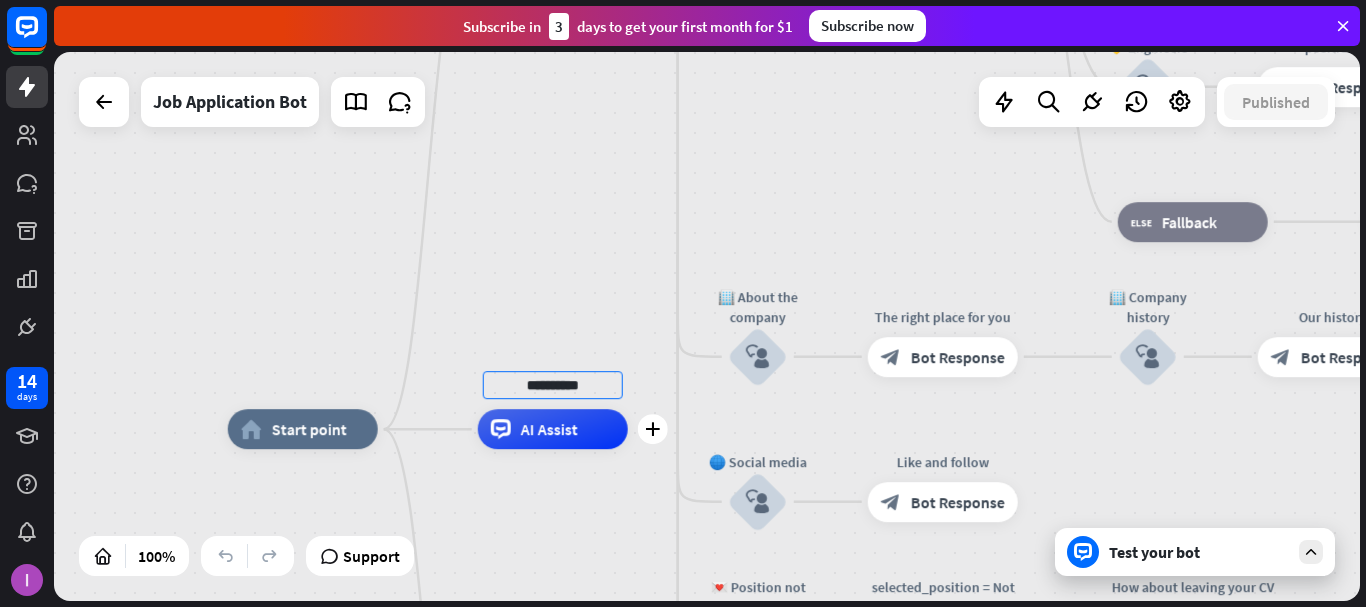 type on "**********" 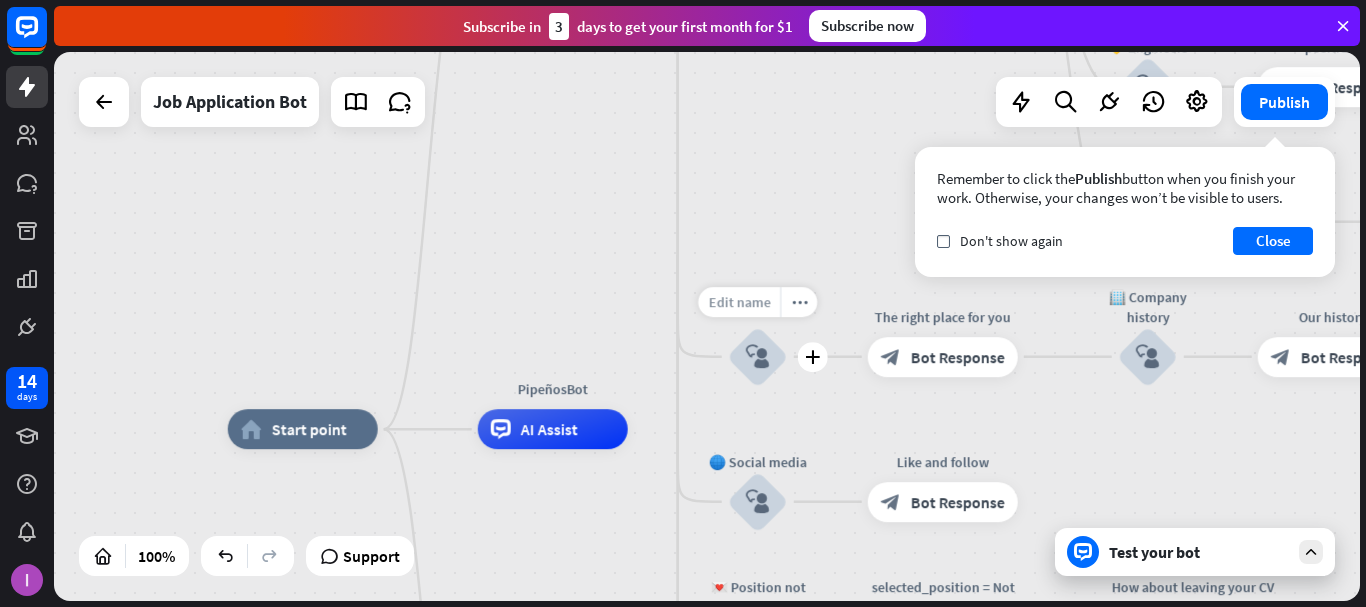 click on "Edit name" at bounding box center [739, 302] 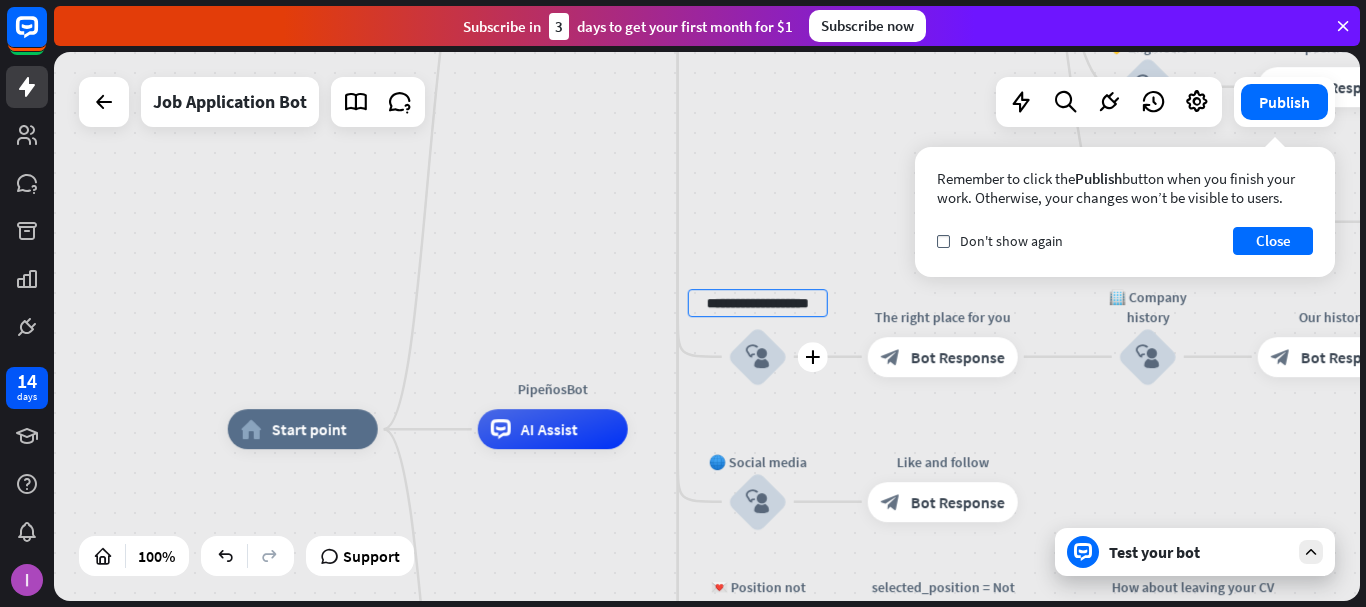 scroll, scrollTop: 0, scrollLeft: 21, axis: horizontal 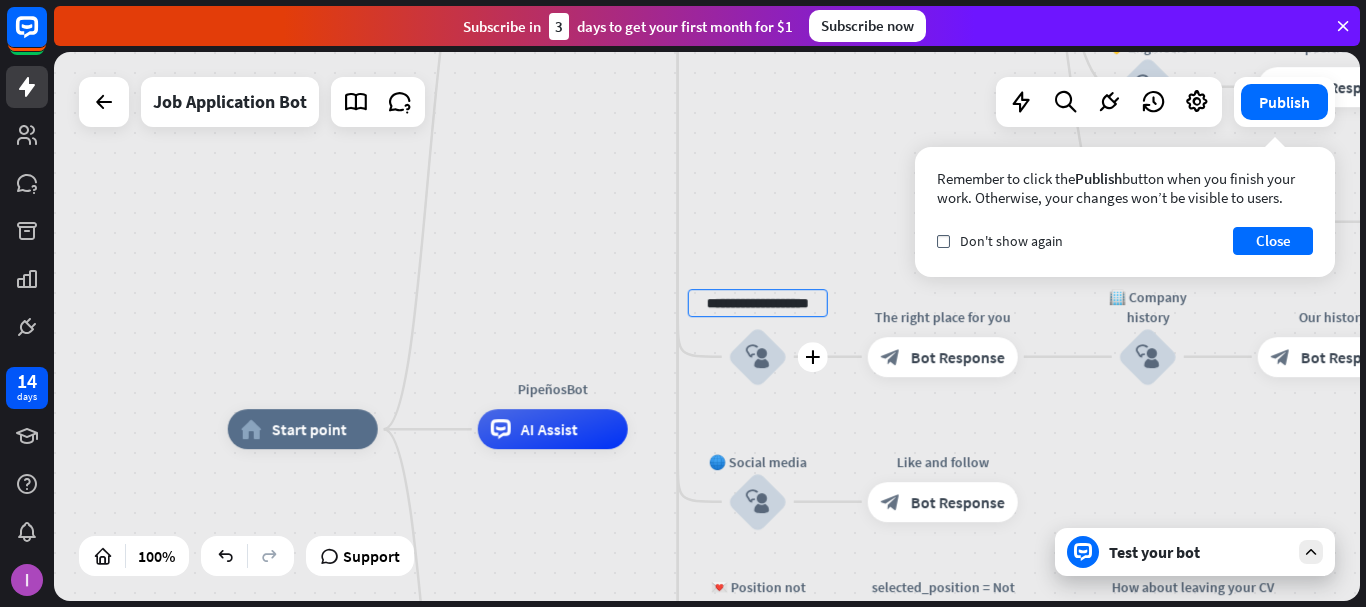 click on "block_user_input" at bounding box center [758, 357] 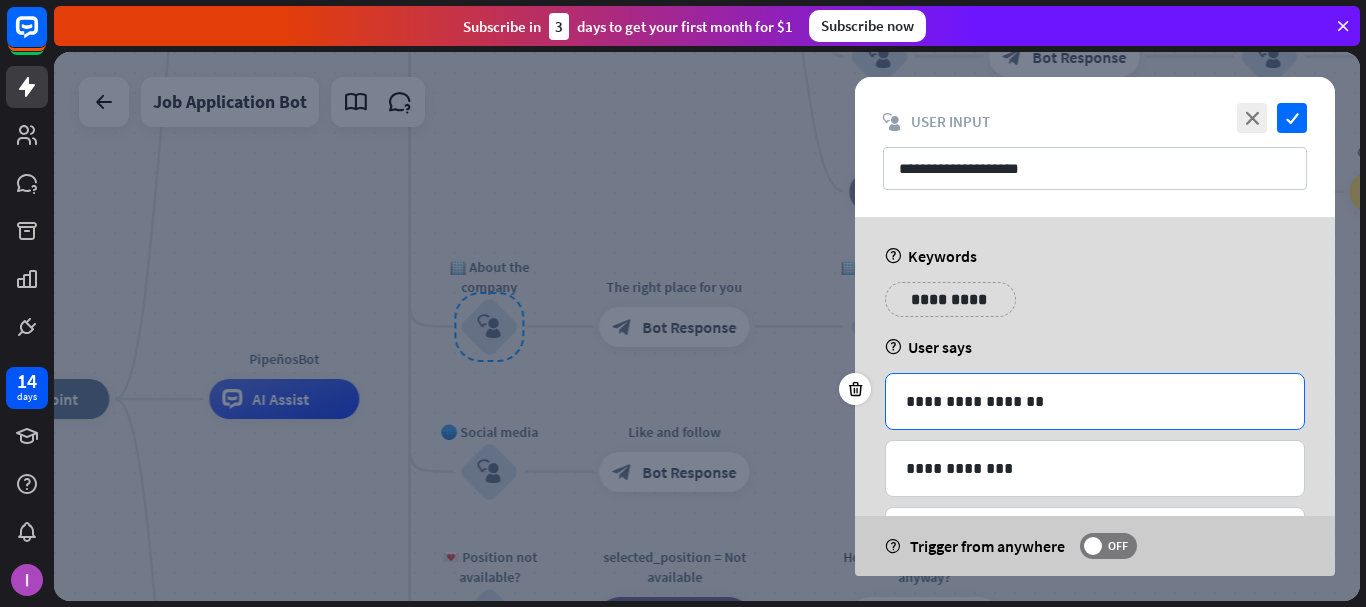 scroll, scrollTop: 0, scrollLeft: 0, axis: both 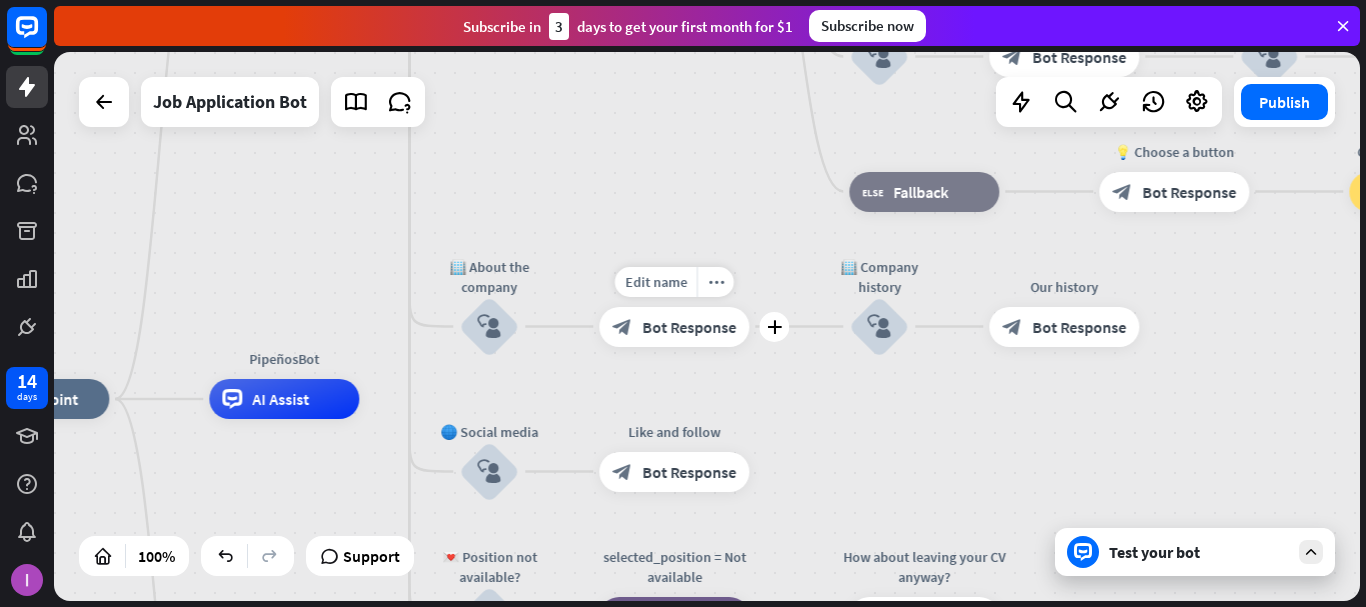 click on "Bot Response" at bounding box center [689, 327] 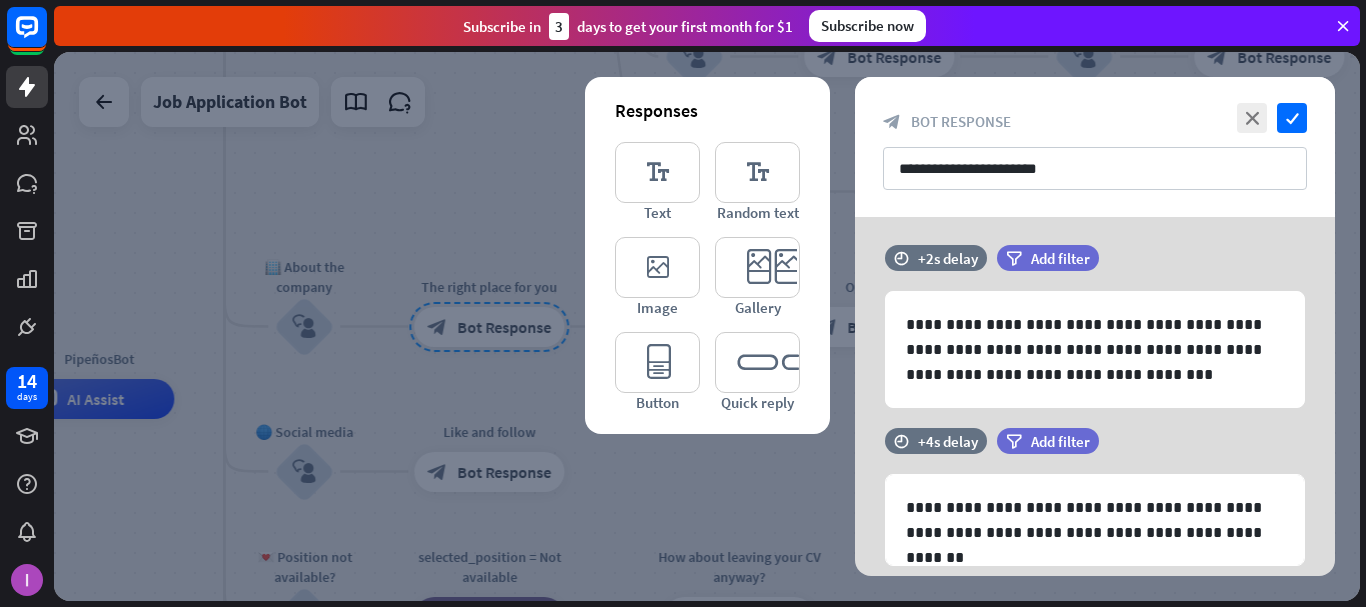scroll, scrollTop: 0, scrollLeft: 0, axis: both 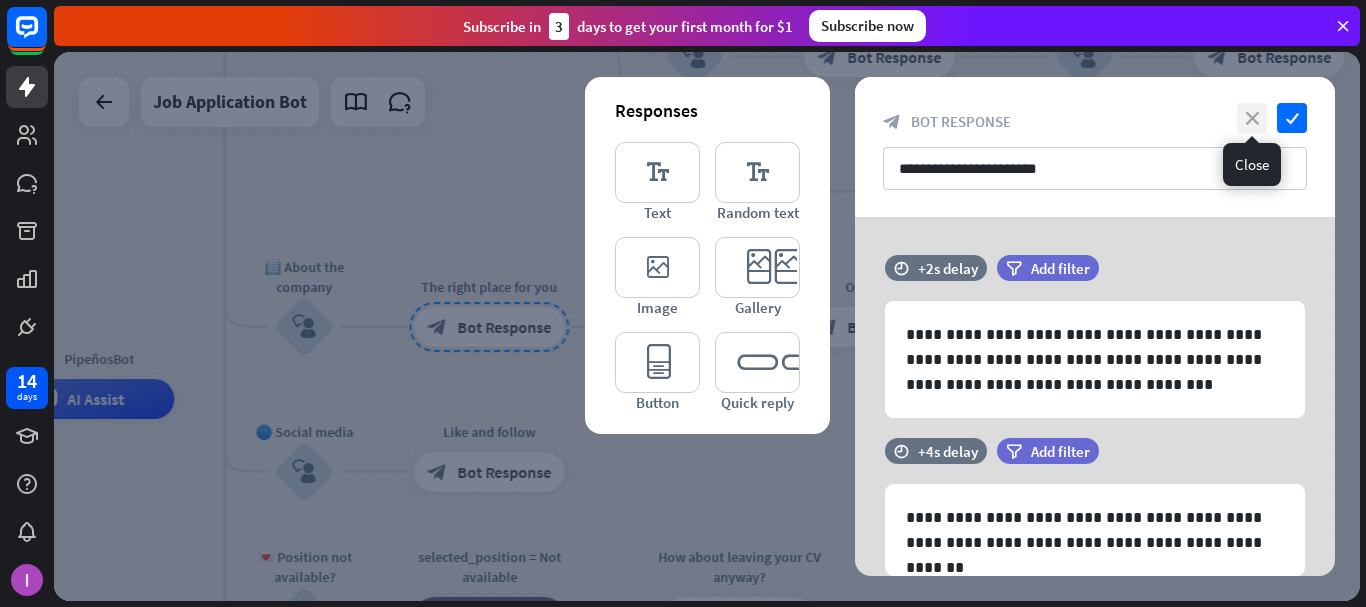 click on "close" at bounding box center [1252, 118] 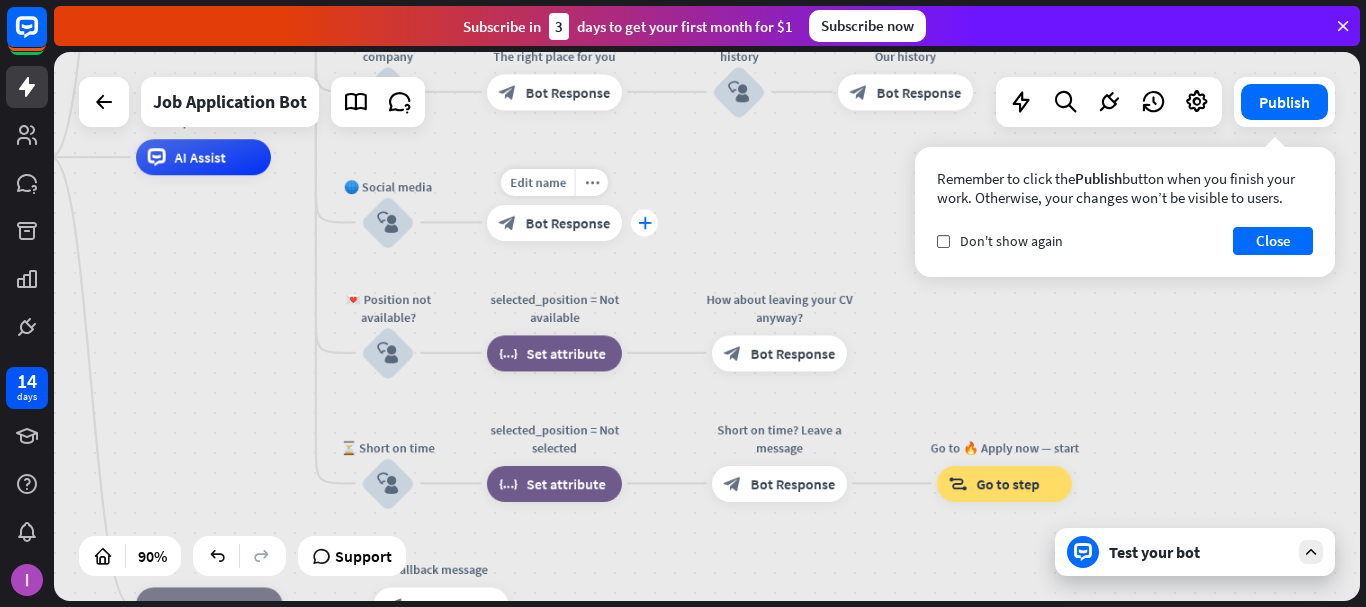 drag, startPoint x: 604, startPoint y: 446, endPoint x: 647, endPoint y: 230, distance: 220.23851 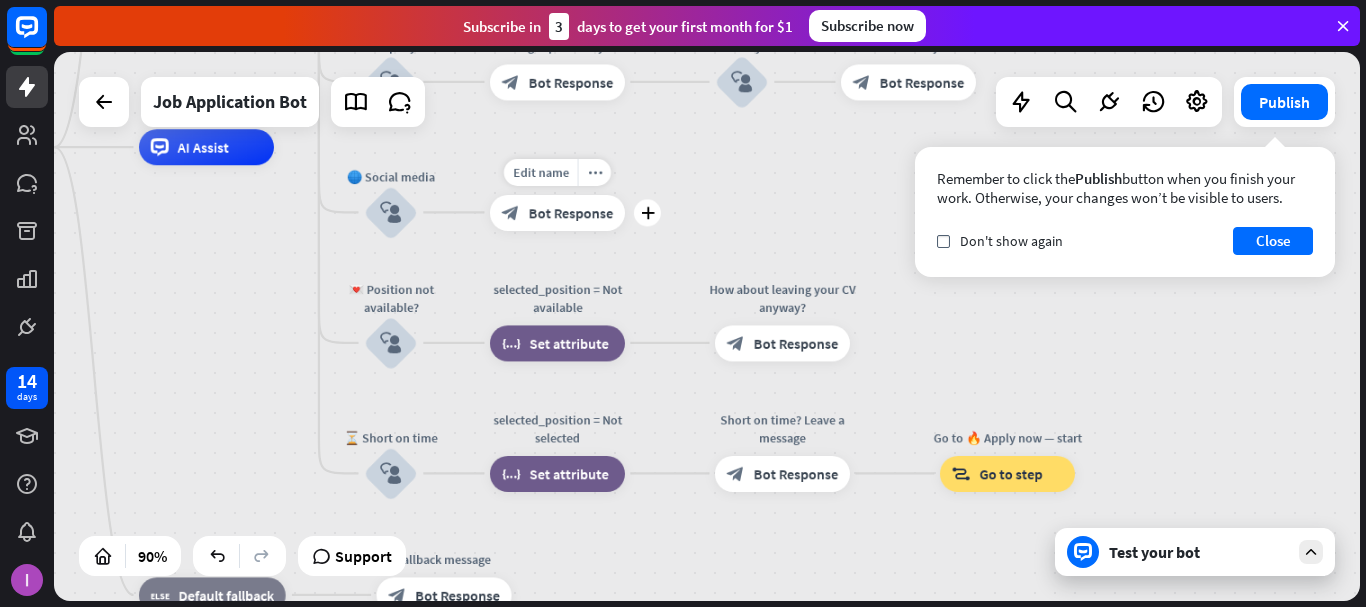 drag, startPoint x: 589, startPoint y: 484, endPoint x: 635, endPoint y: 243, distance: 245.35077 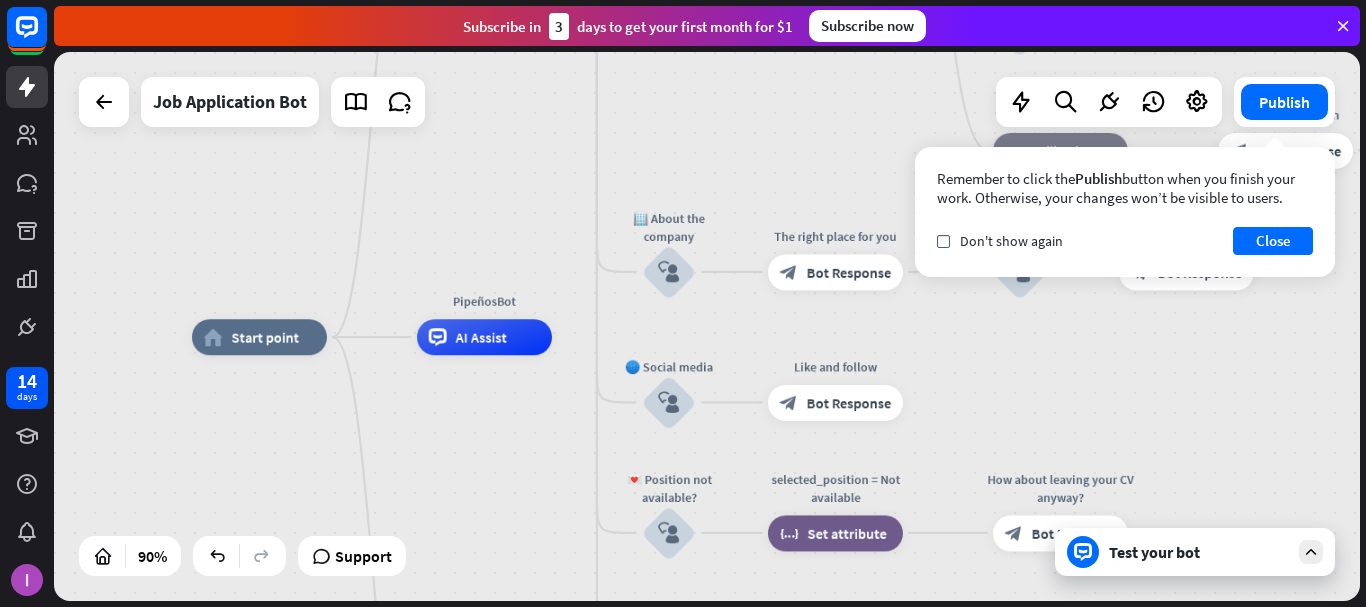 drag, startPoint x: 266, startPoint y: 324, endPoint x: 533, endPoint y: 489, distance: 313.8694 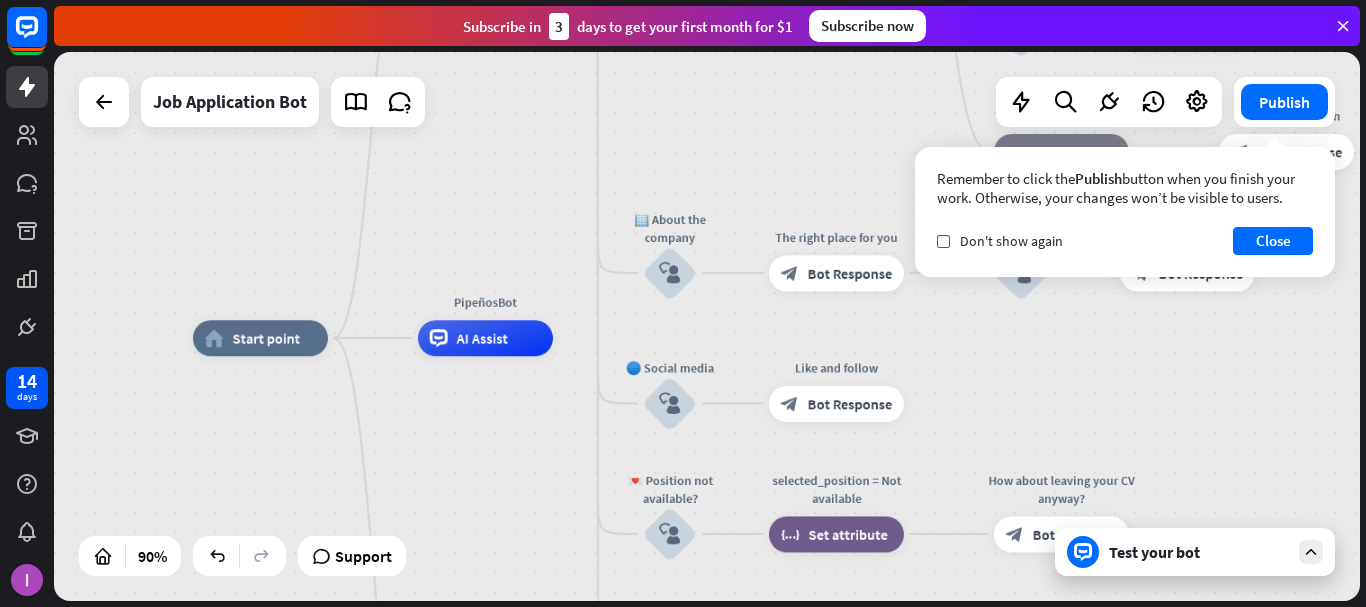 click on "Test your bot" at bounding box center [1195, 552] 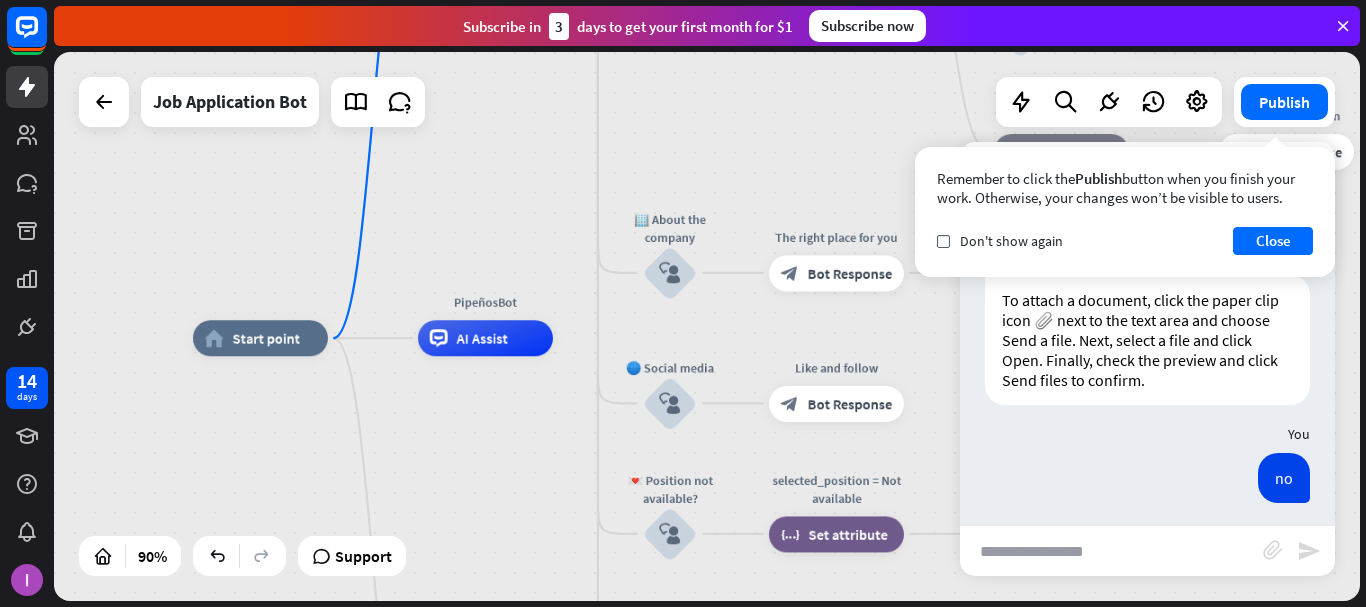 scroll, scrollTop: 6056, scrollLeft: 0, axis: vertical 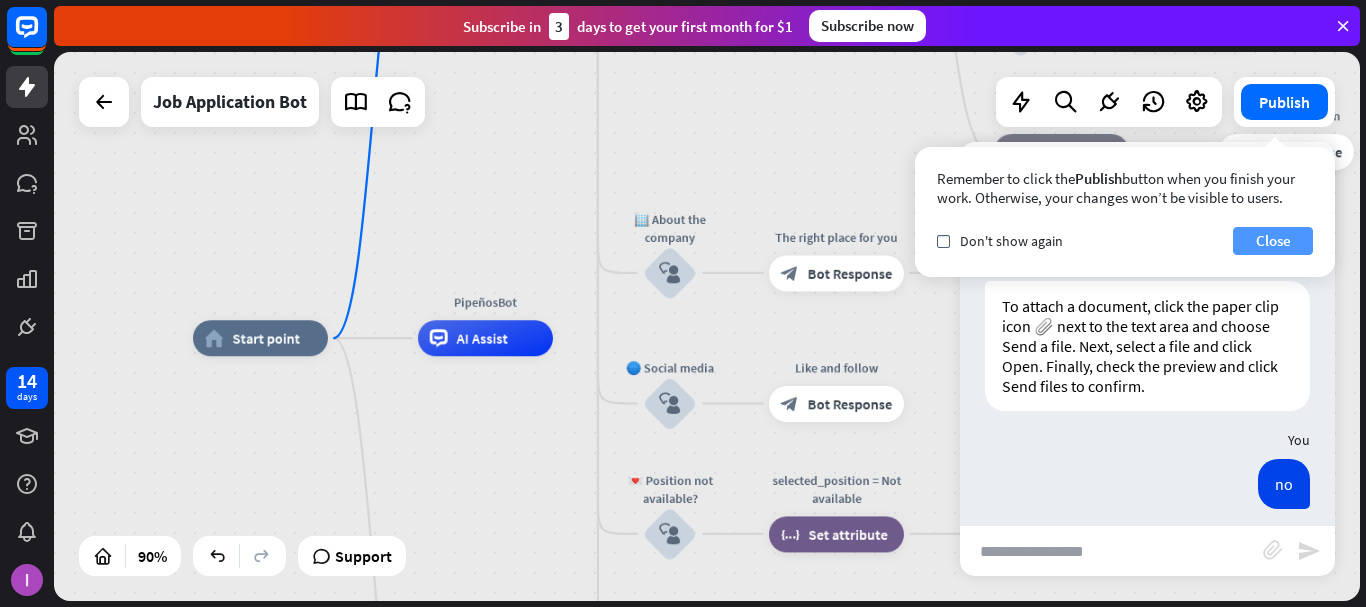 click on "Close" at bounding box center (1273, 241) 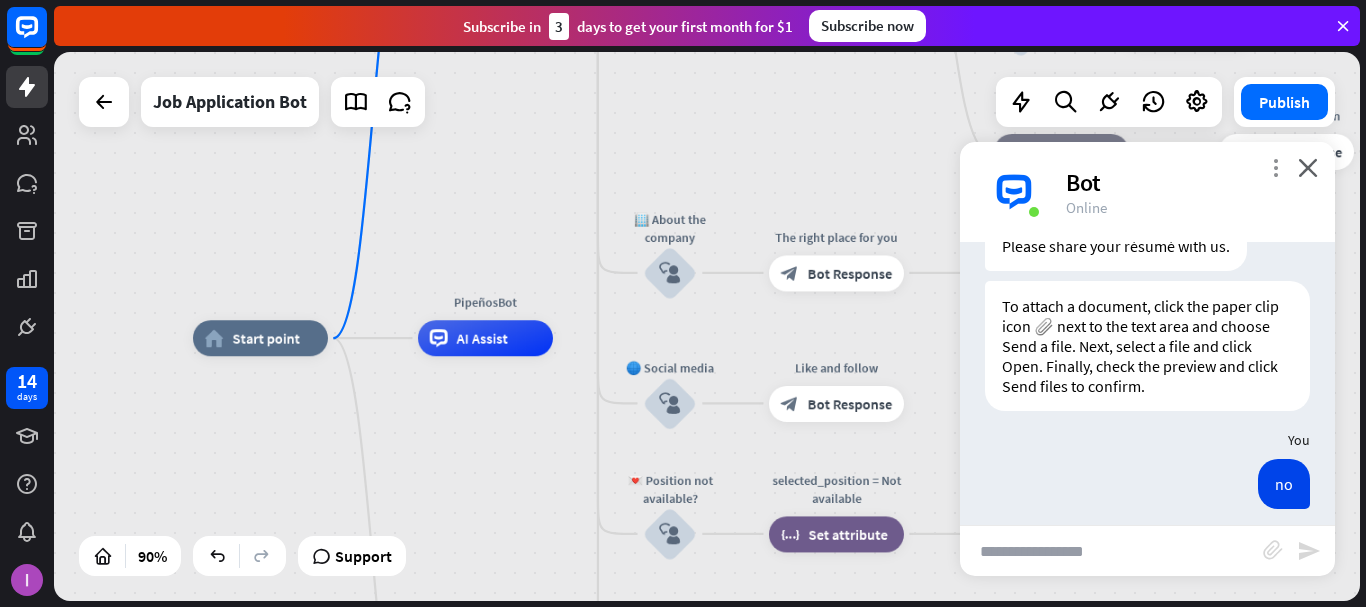 click on "more_vert" at bounding box center [1275, 167] 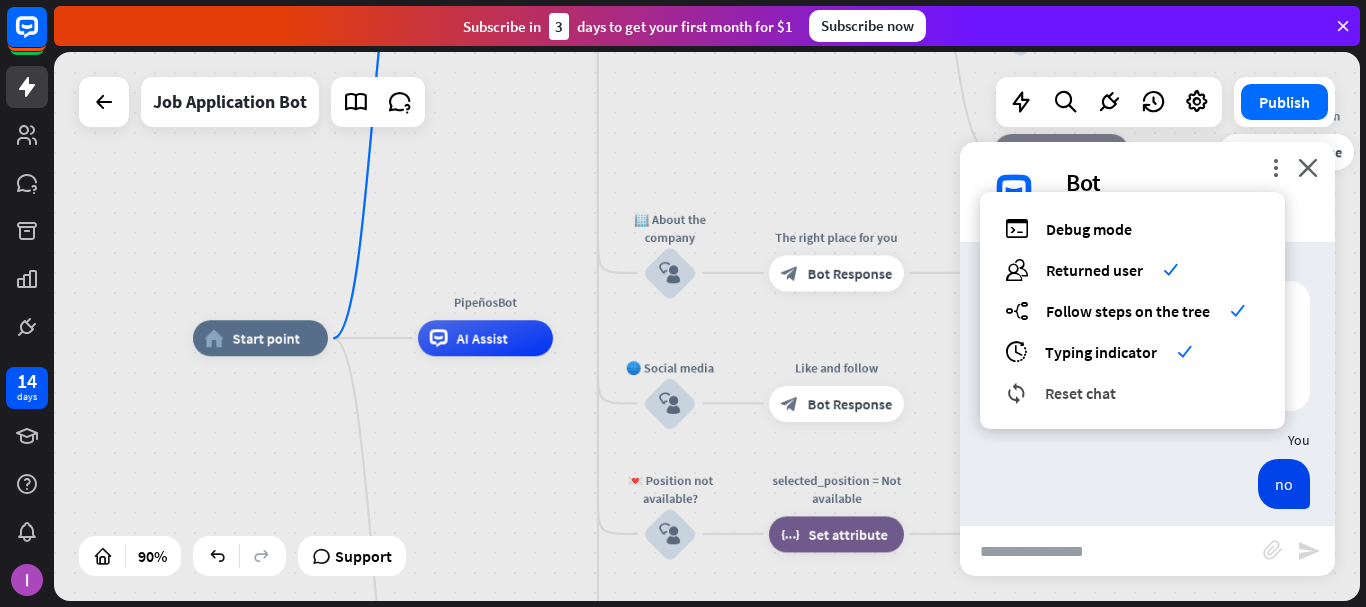 click on "Reset chat" at bounding box center [1080, 393] 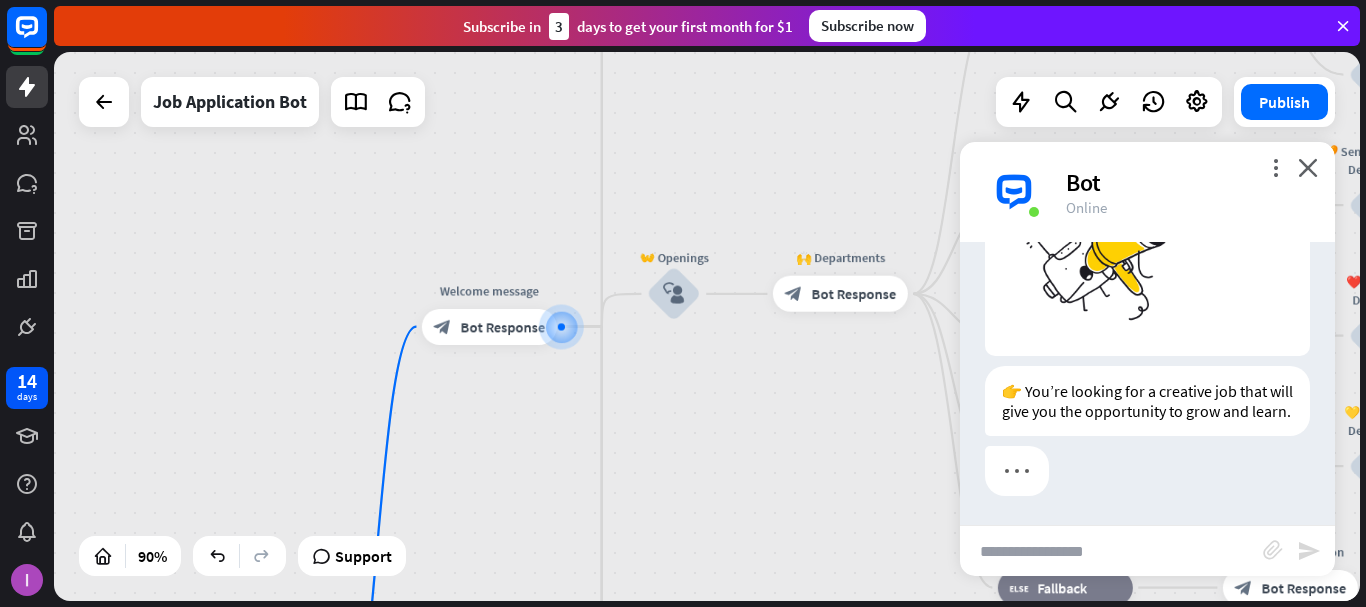 scroll, scrollTop: 219, scrollLeft: 0, axis: vertical 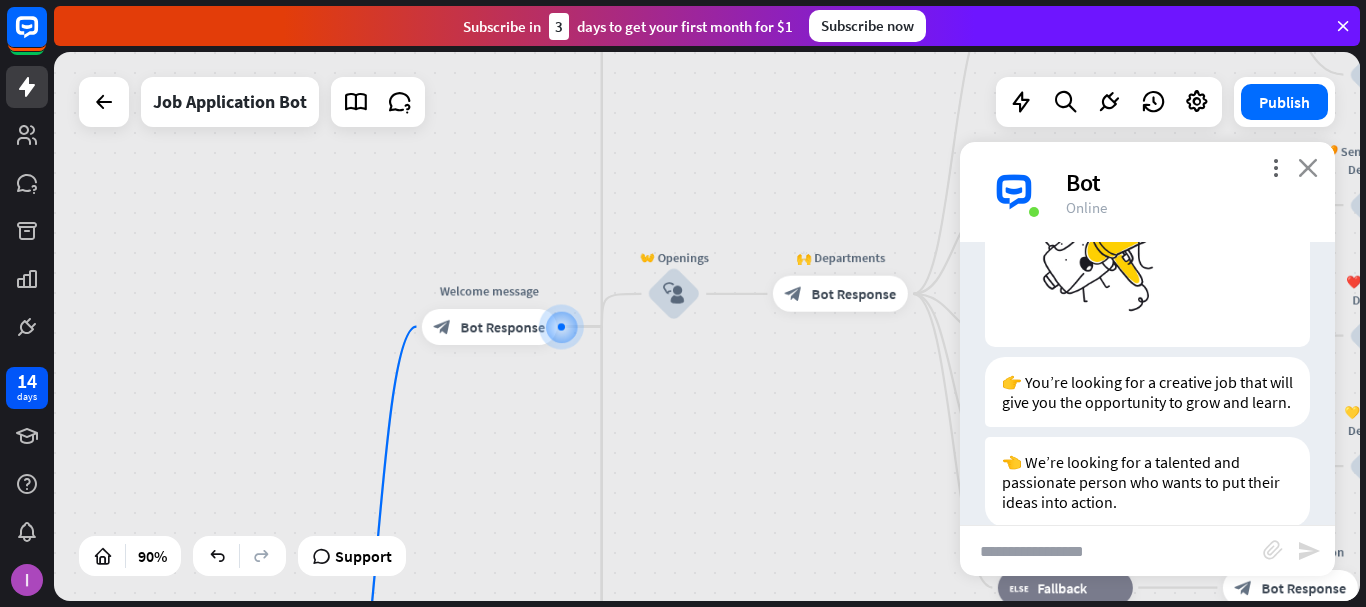 click on "close" at bounding box center [1308, 167] 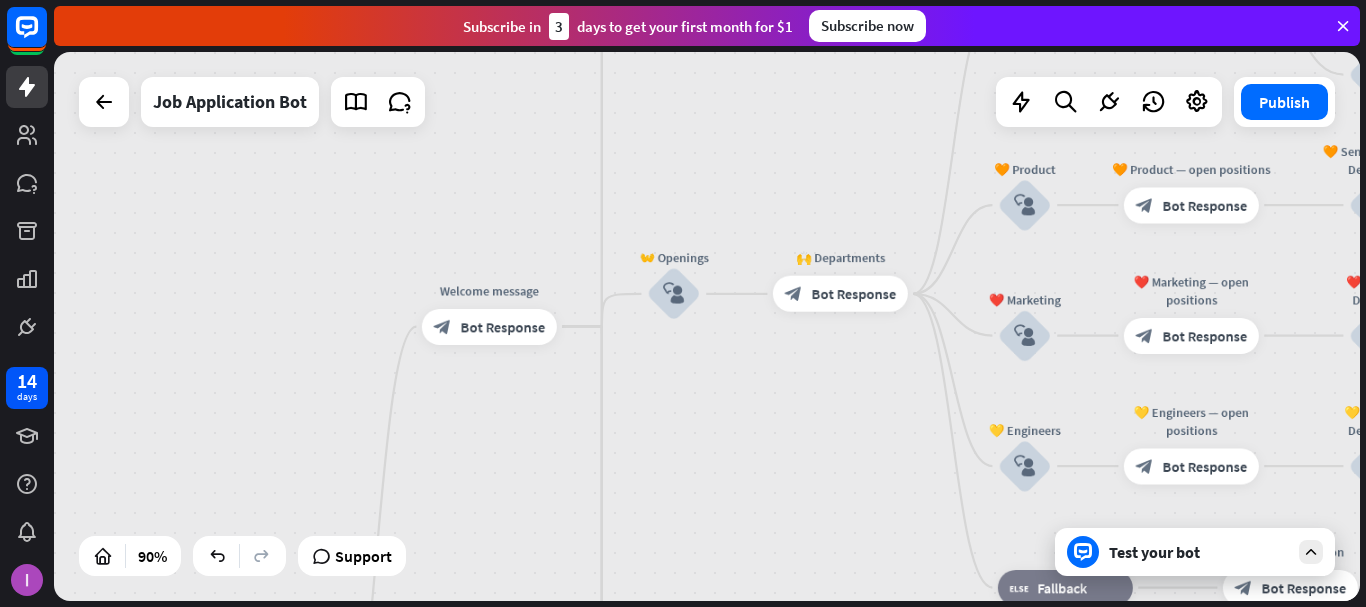 scroll, scrollTop: 0, scrollLeft: 0, axis: both 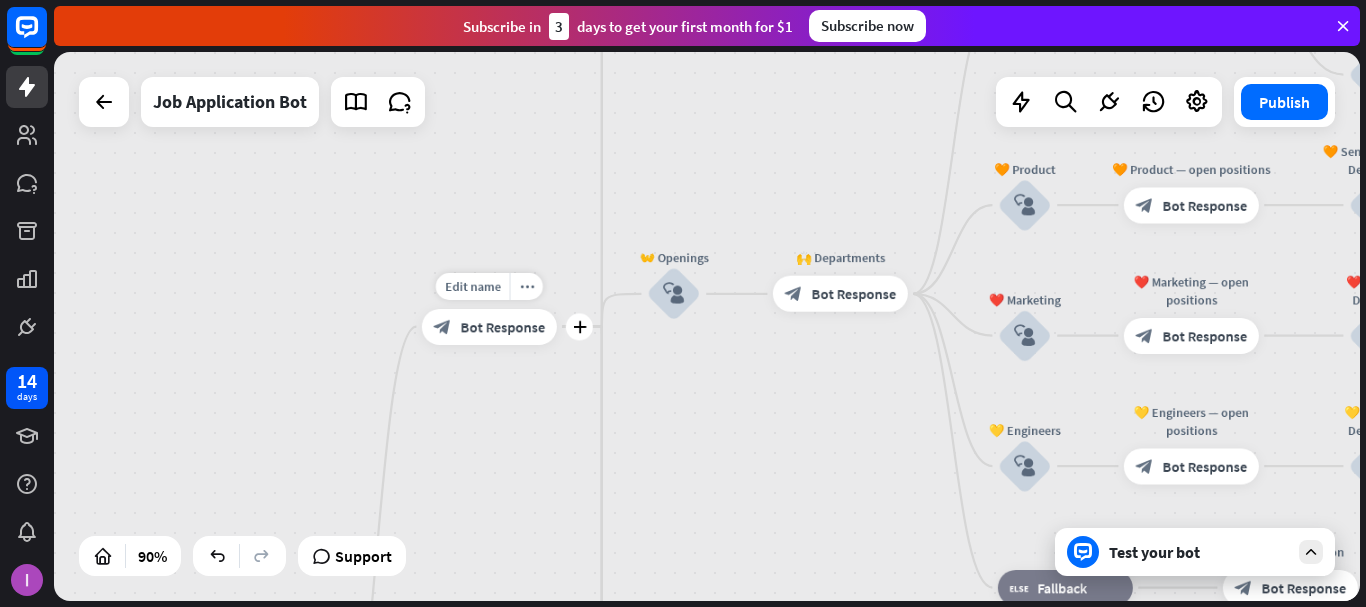 click on "Bot Response" at bounding box center [503, 327] 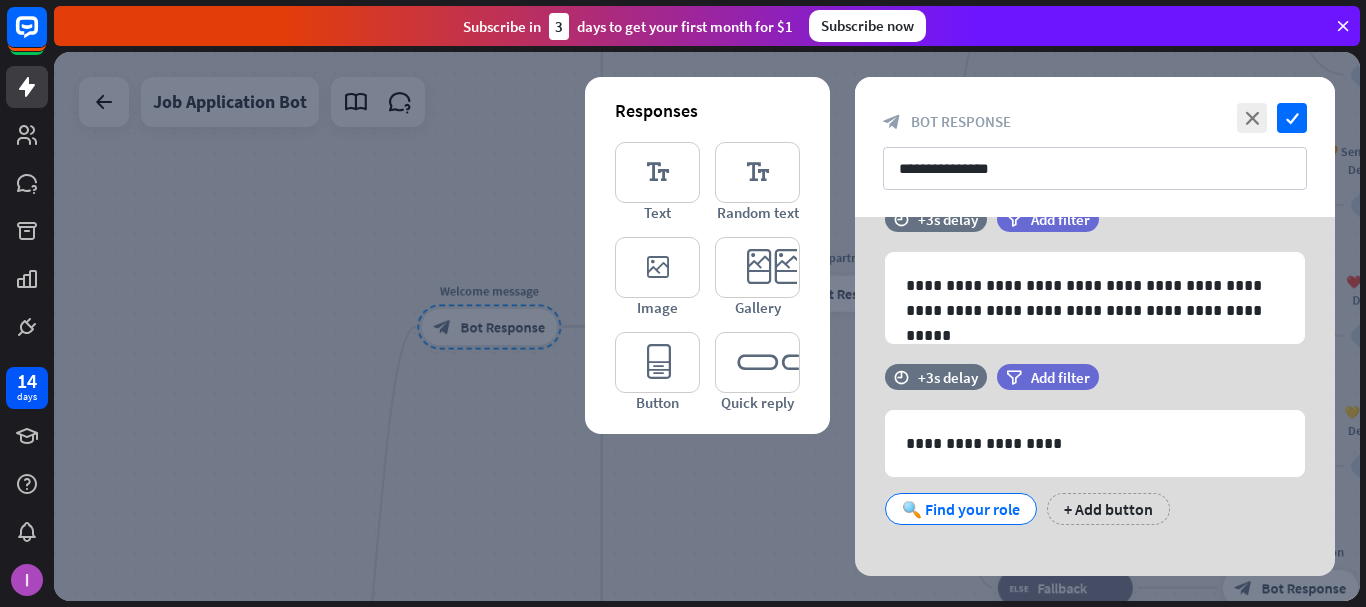 scroll, scrollTop: 552, scrollLeft: 0, axis: vertical 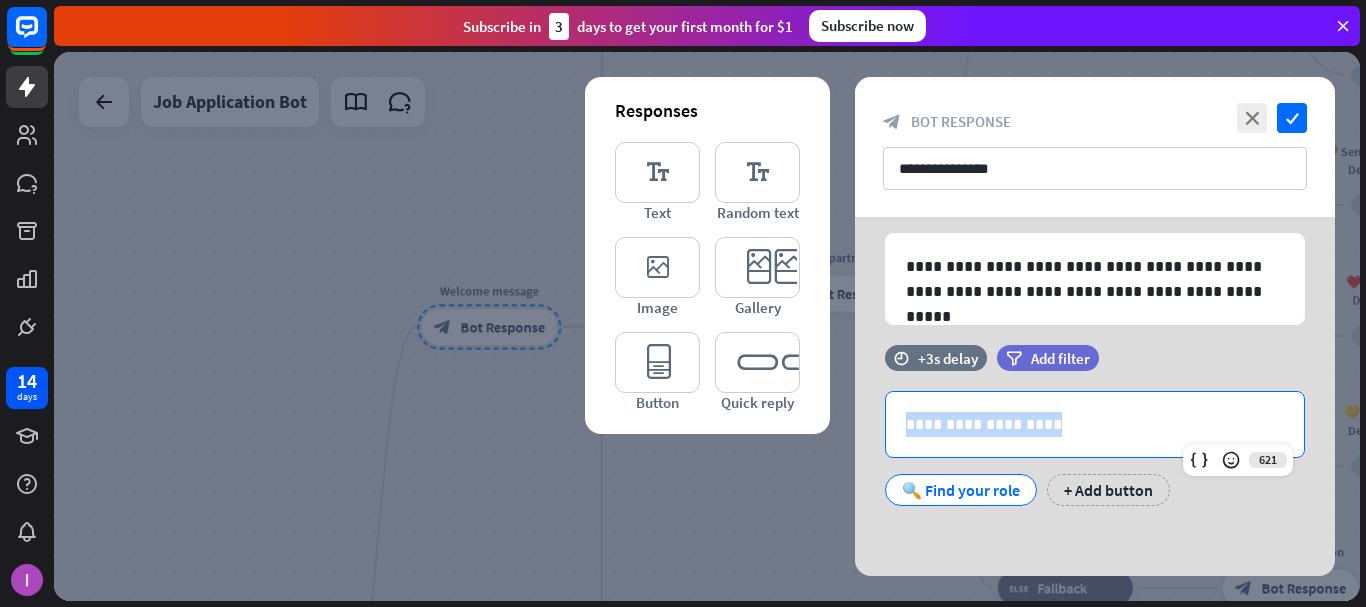drag, startPoint x: 975, startPoint y: 409, endPoint x: 541, endPoint y: 433, distance: 434.6631 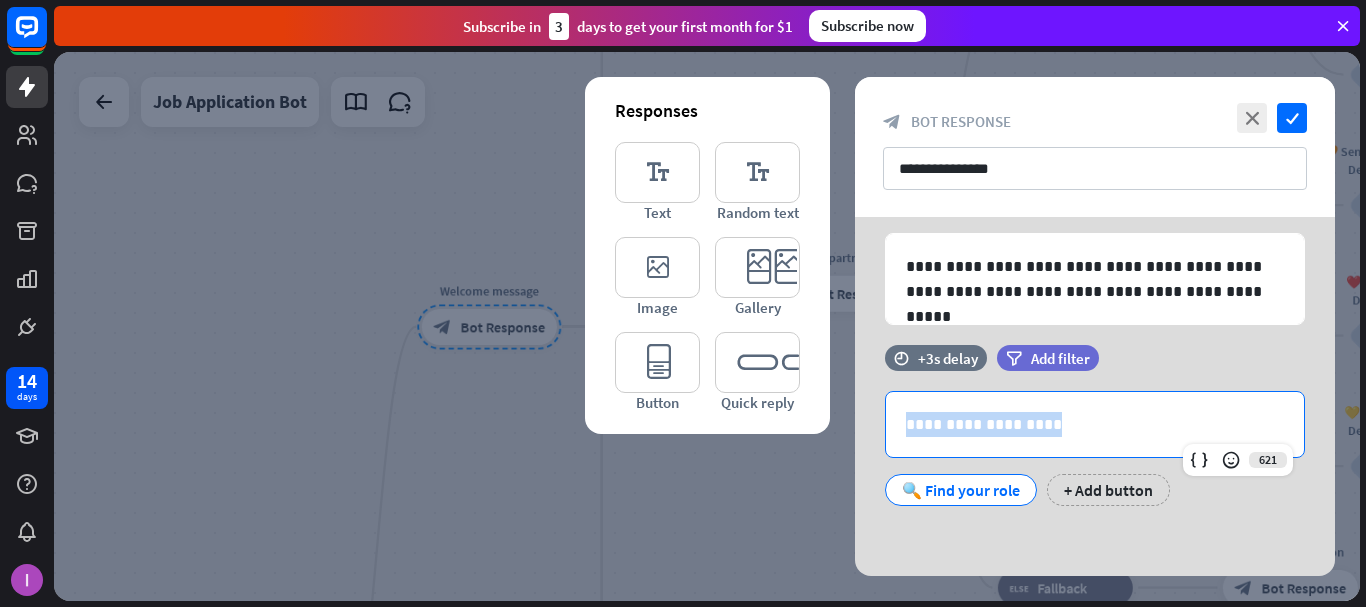 click on "**********" at bounding box center [707, 326] 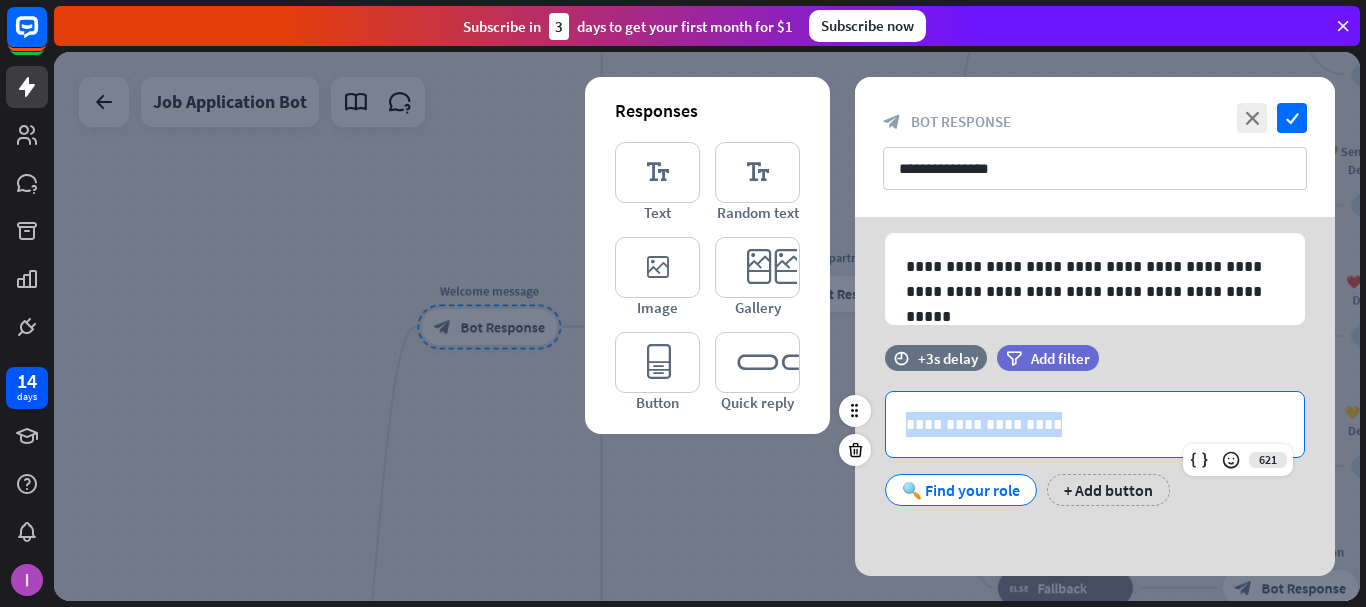 type 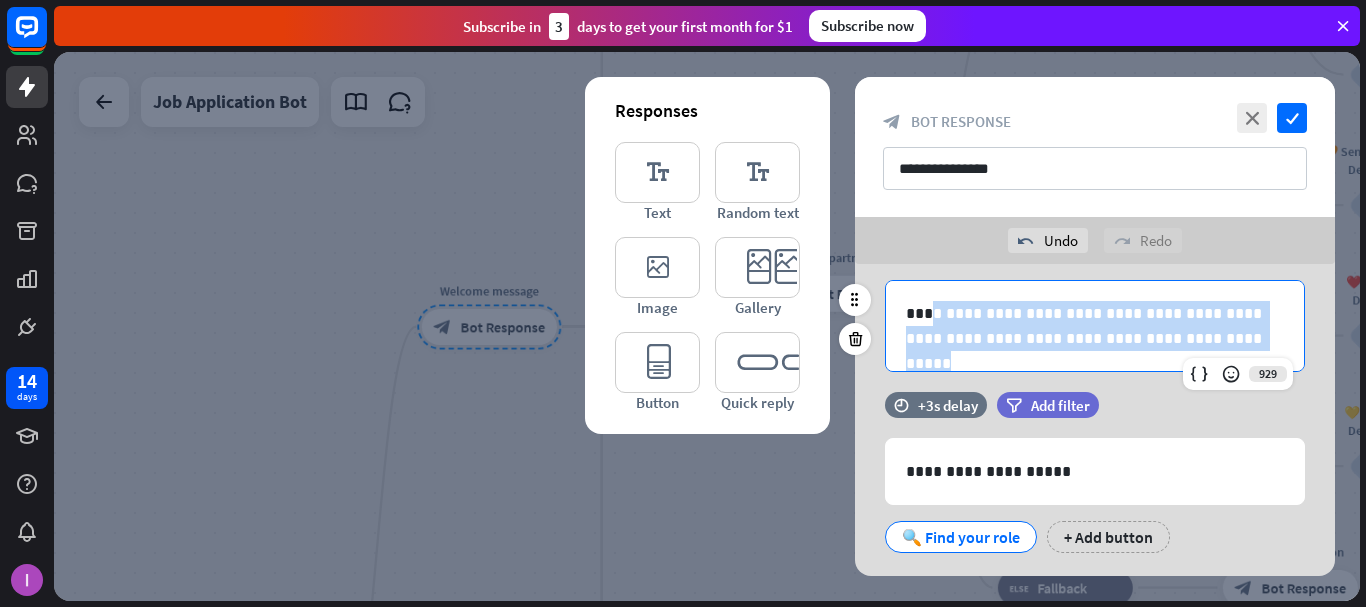 drag, startPoint x: 1184, startPoint y: 336, endPoint x: 929, endPoint y: 312, distance: 256.12692 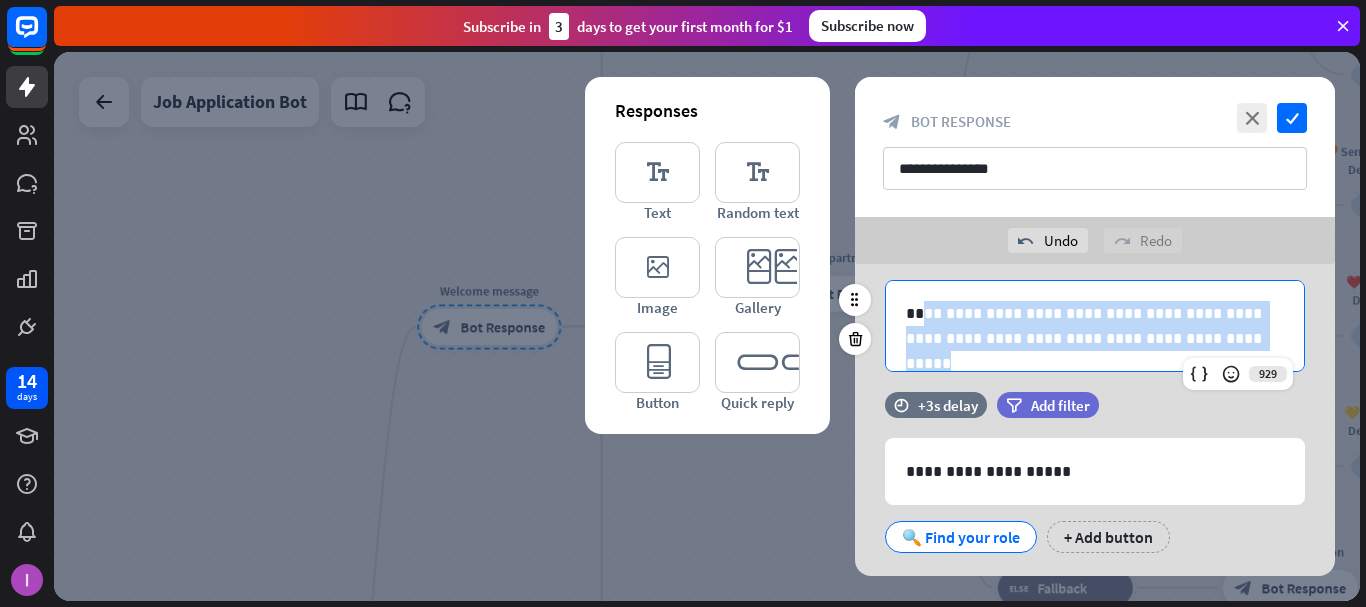 drag, startPoint x: 1050, startPoint y: 327, endPoint x: 1029, endPoint y: 327, distance: 21 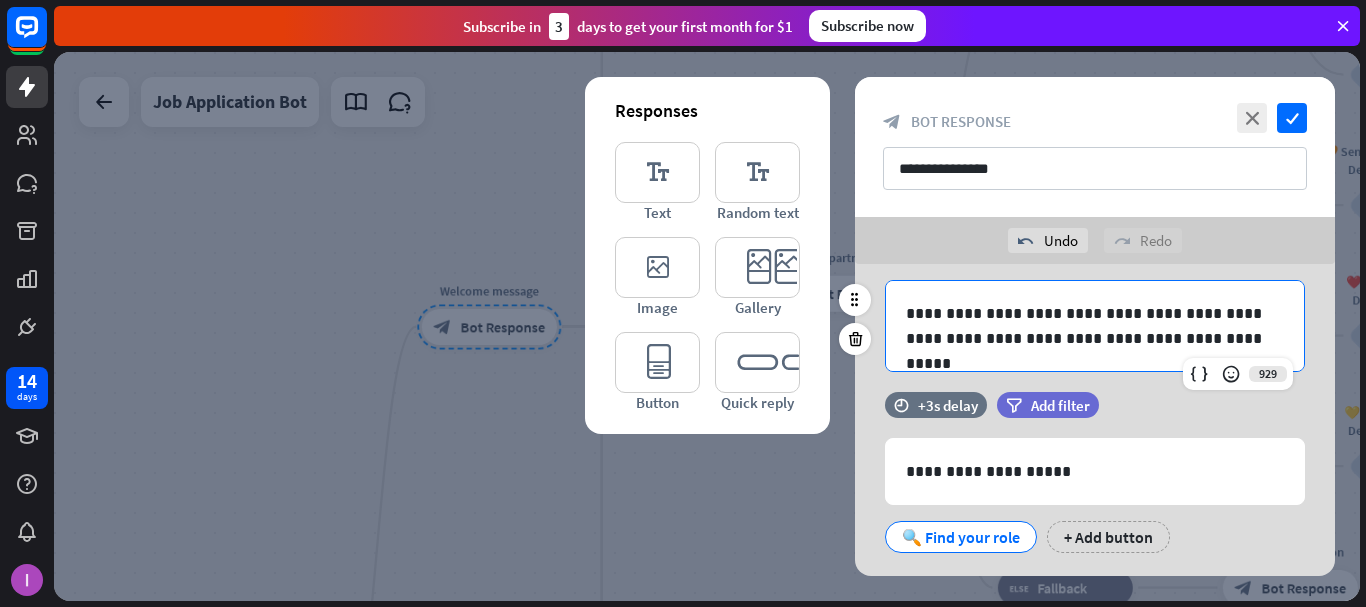 click on "**********" at bounding box center [1095, 326] 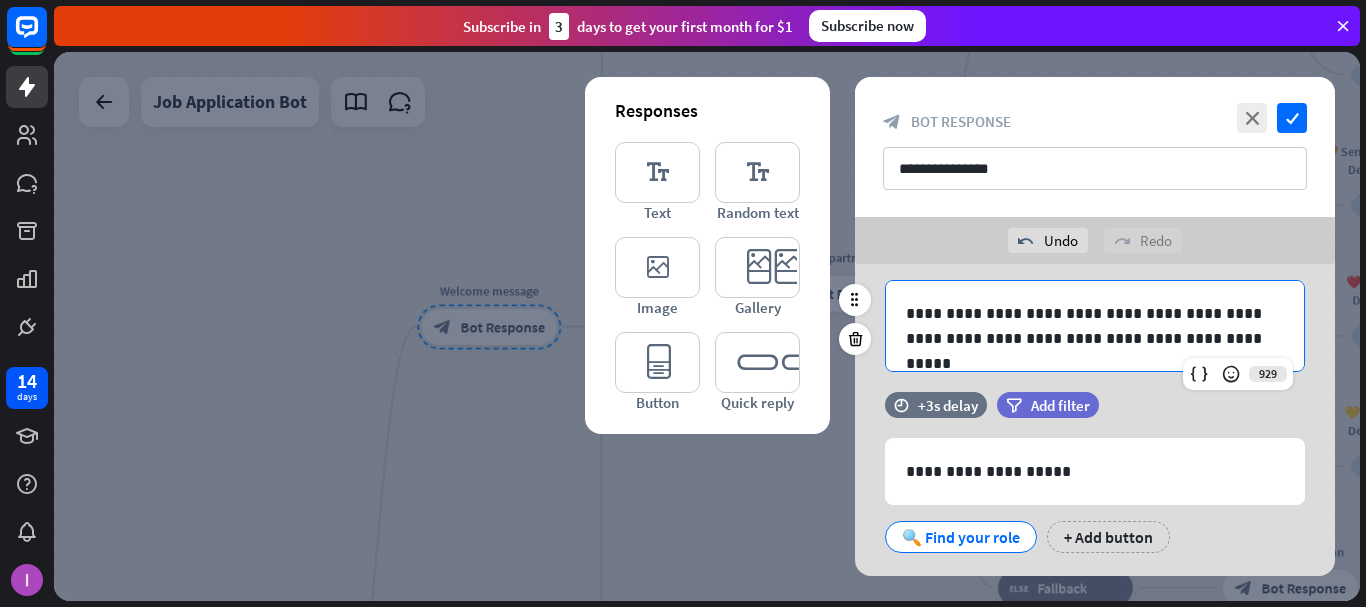 type 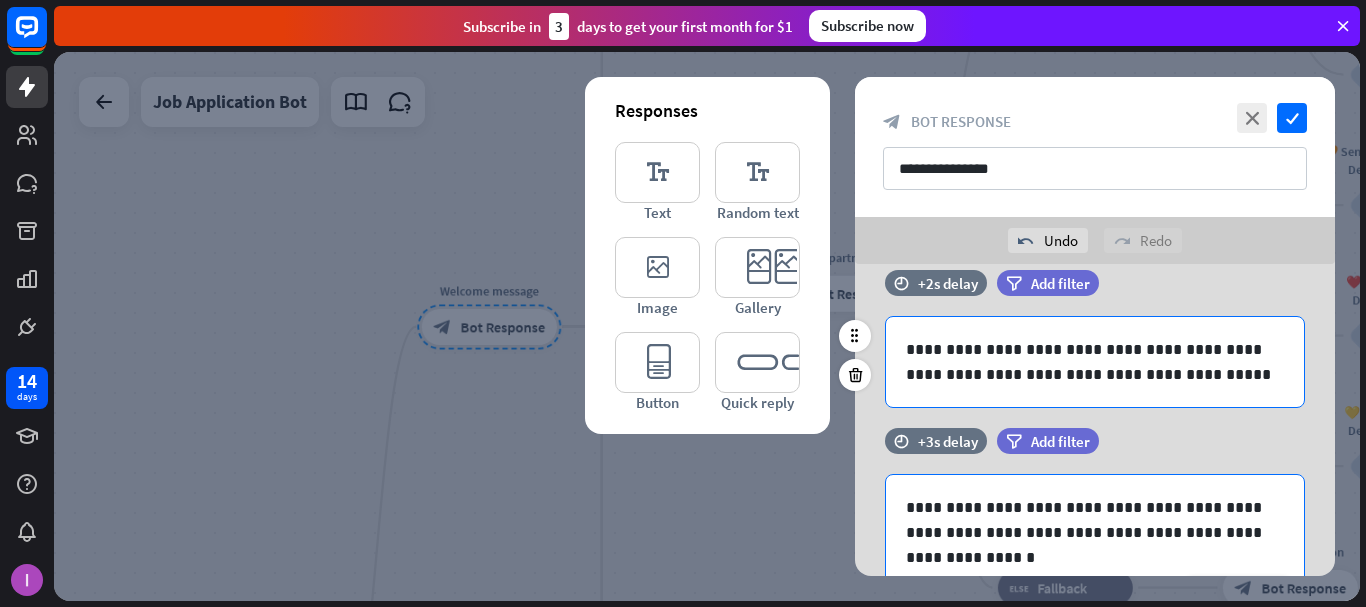 scroll, scrollTop: 352, scrollLeft: 0, axis: vertical 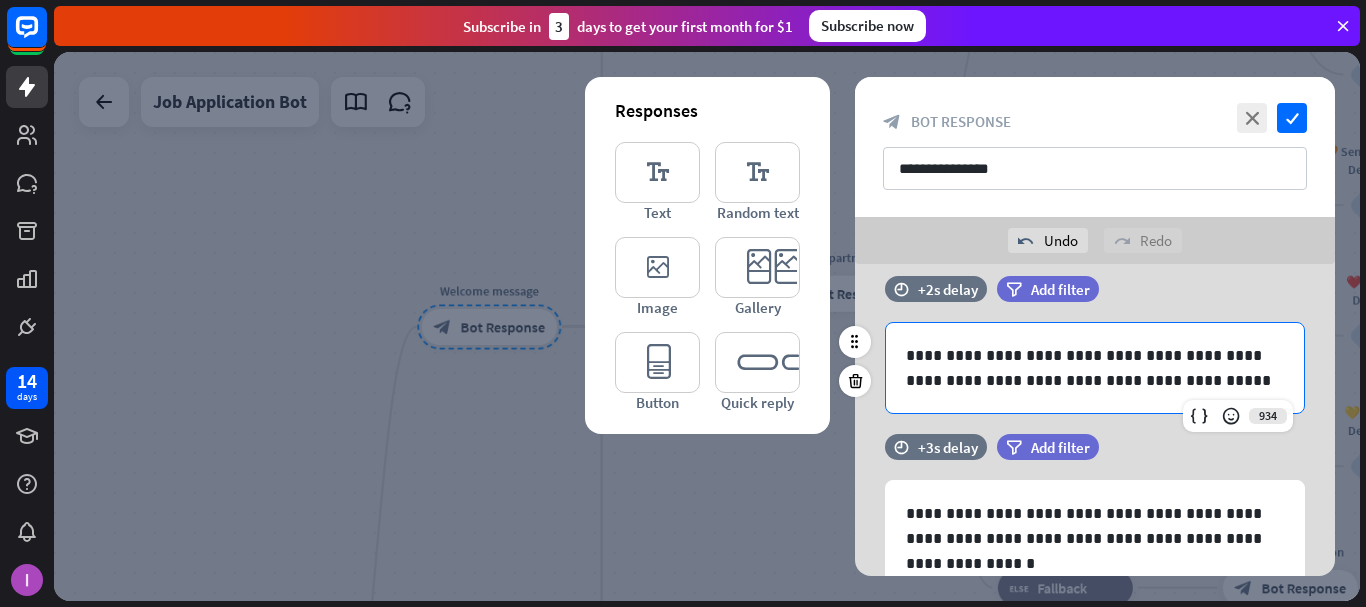 click on "**********" at bounding box center [1095, 368] 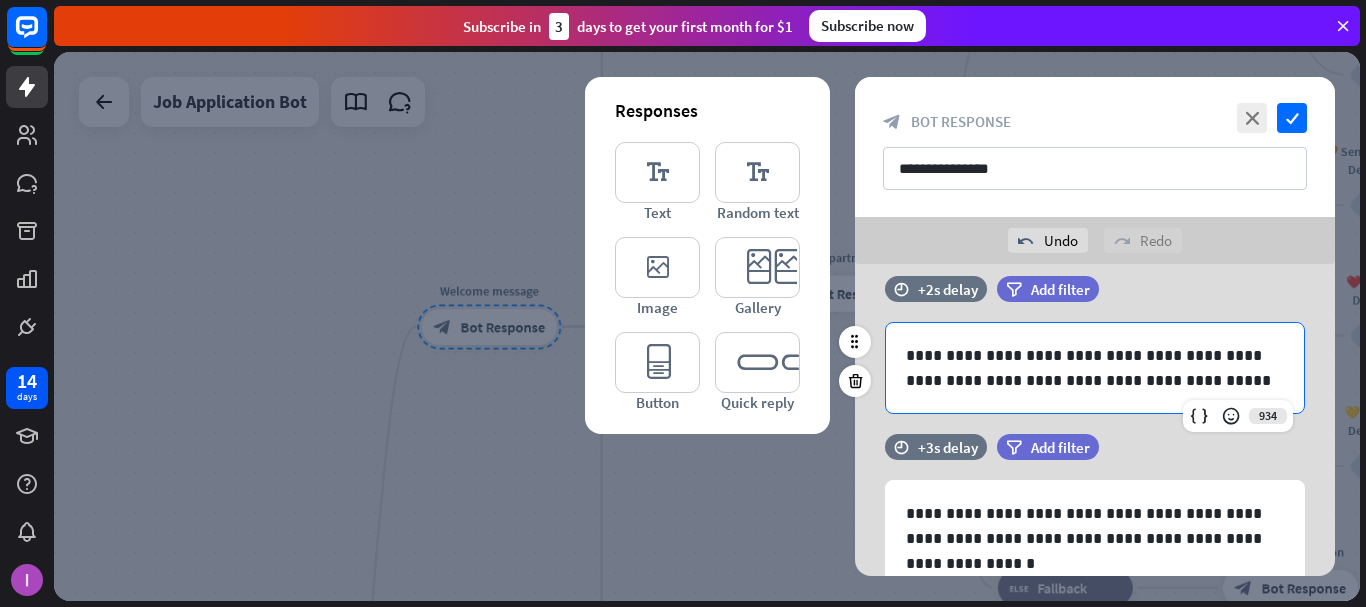 type 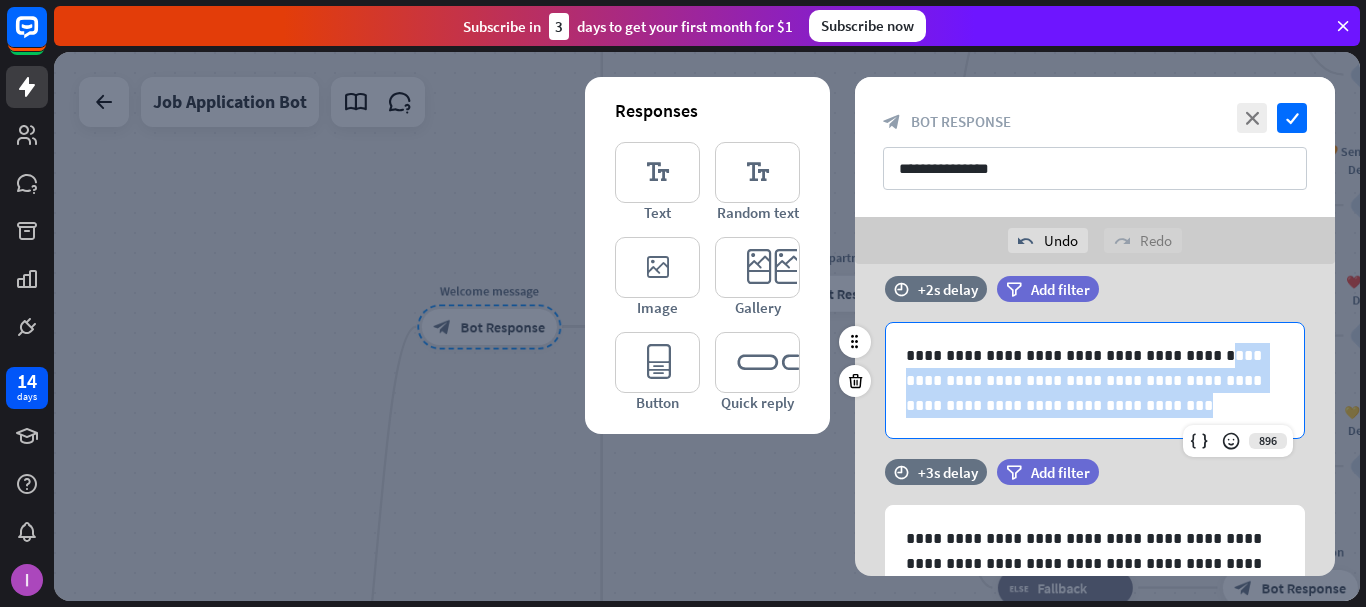 drag, startPoint x: 1009, startPoint y: 396, endPoint x: 1182, endPoint y: 362, distance: 176.30939 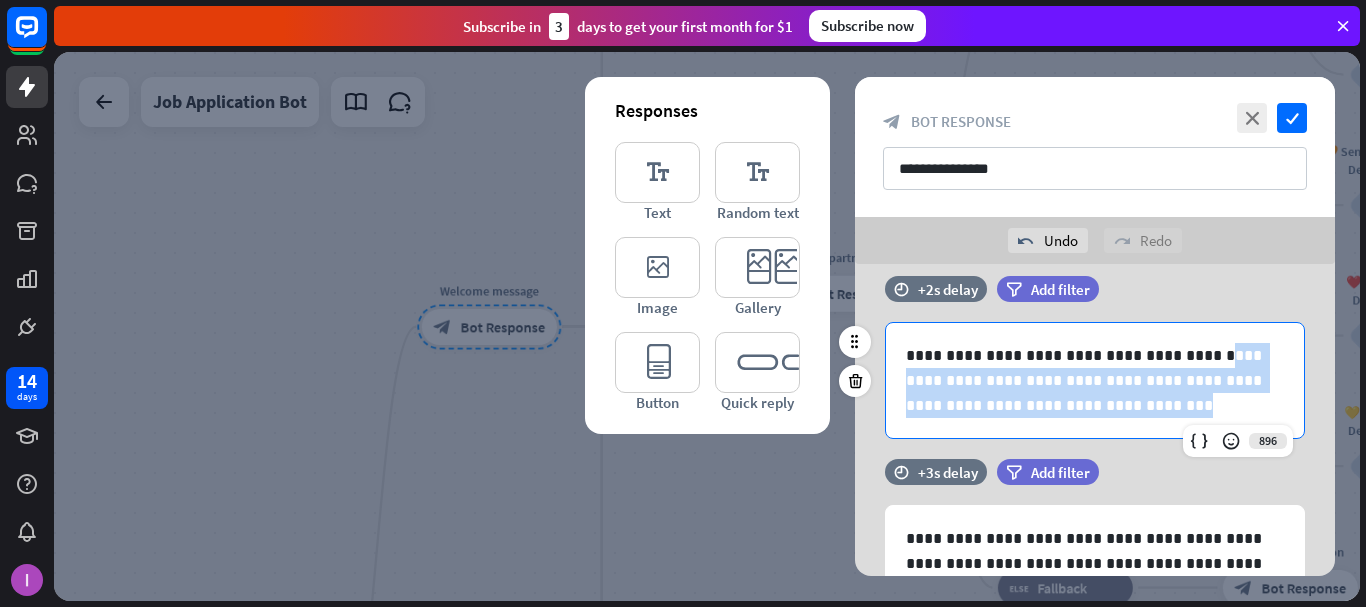 click on "**********" at bounding box center [1095, 380] 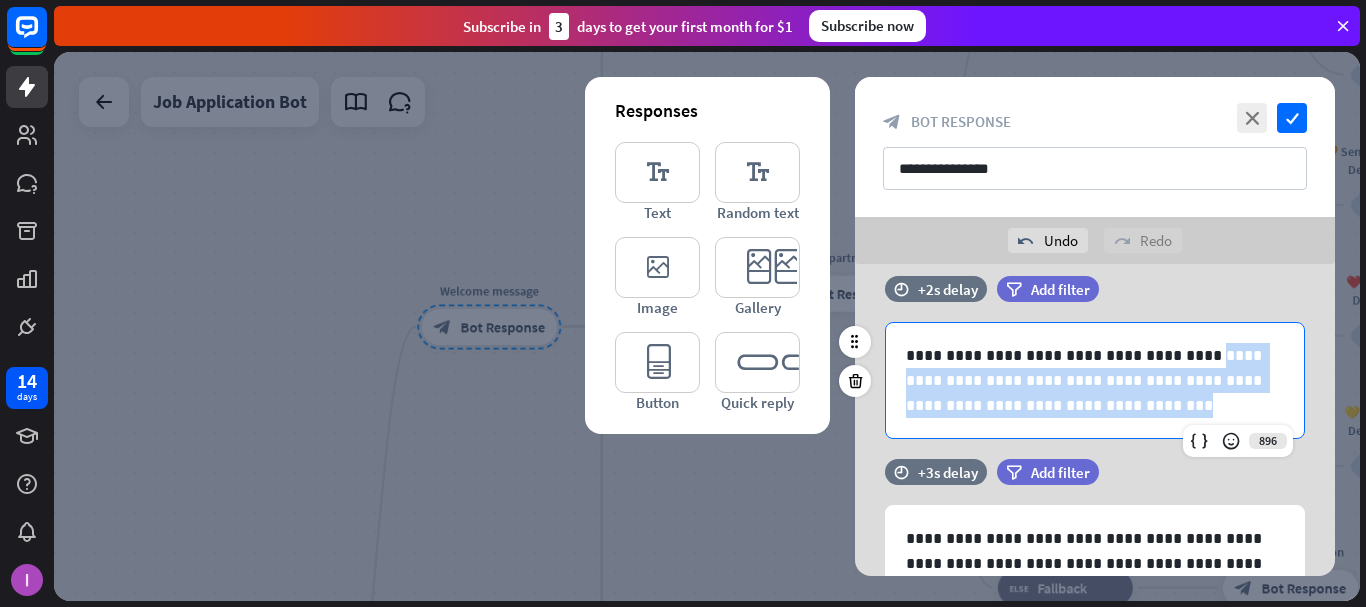 copy on "**********" 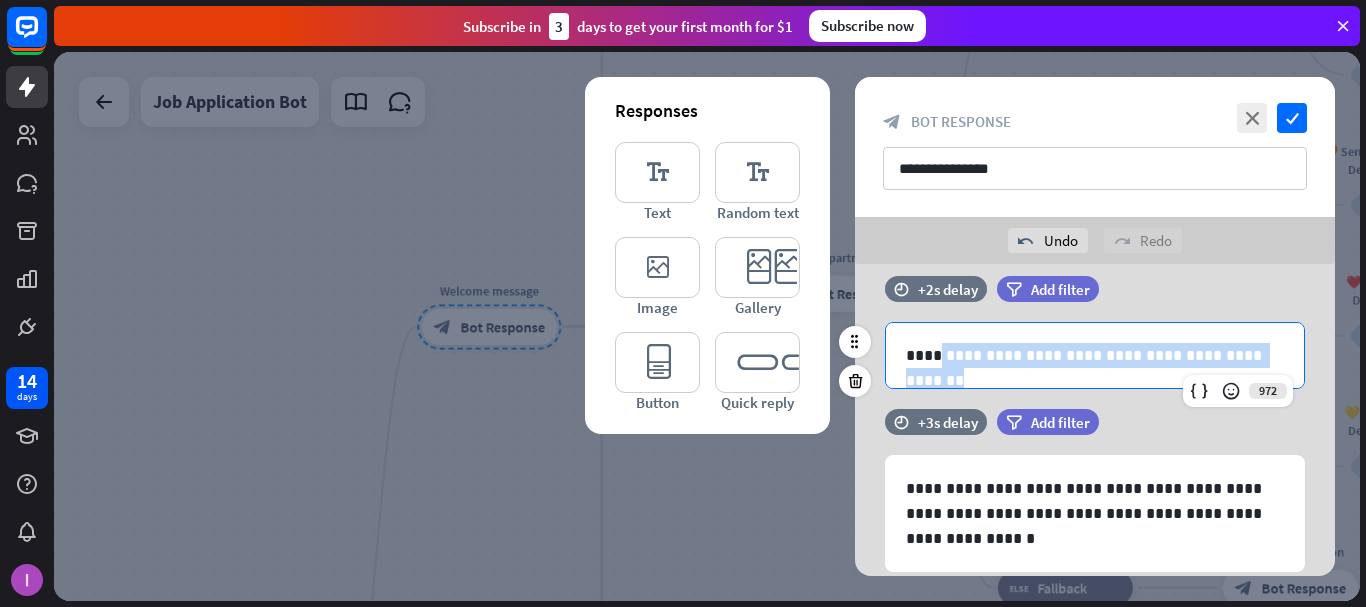 drag, startPoint x: 1296, startPoint y: 347, endPoint x: 942, endPoint y: 355, distance: 354.0904 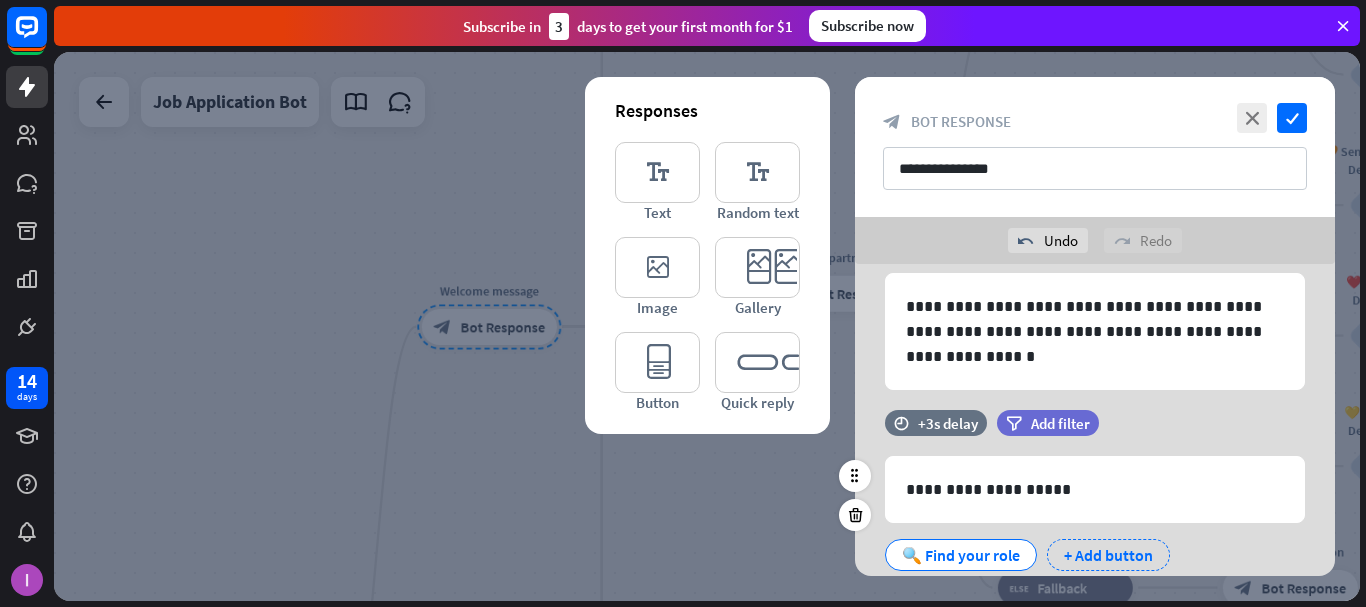 scroll, scrollTop: 624, scrollLeft: 0, axis: vertical 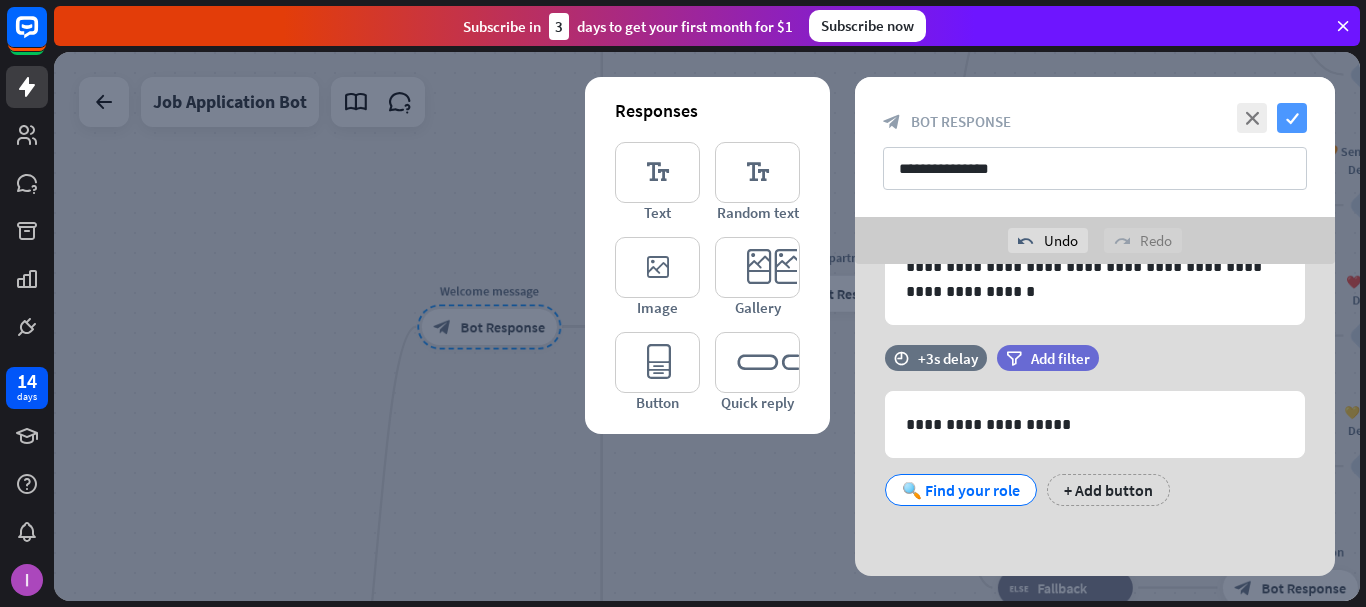 click on "check" at bounding box center [1292, 118] 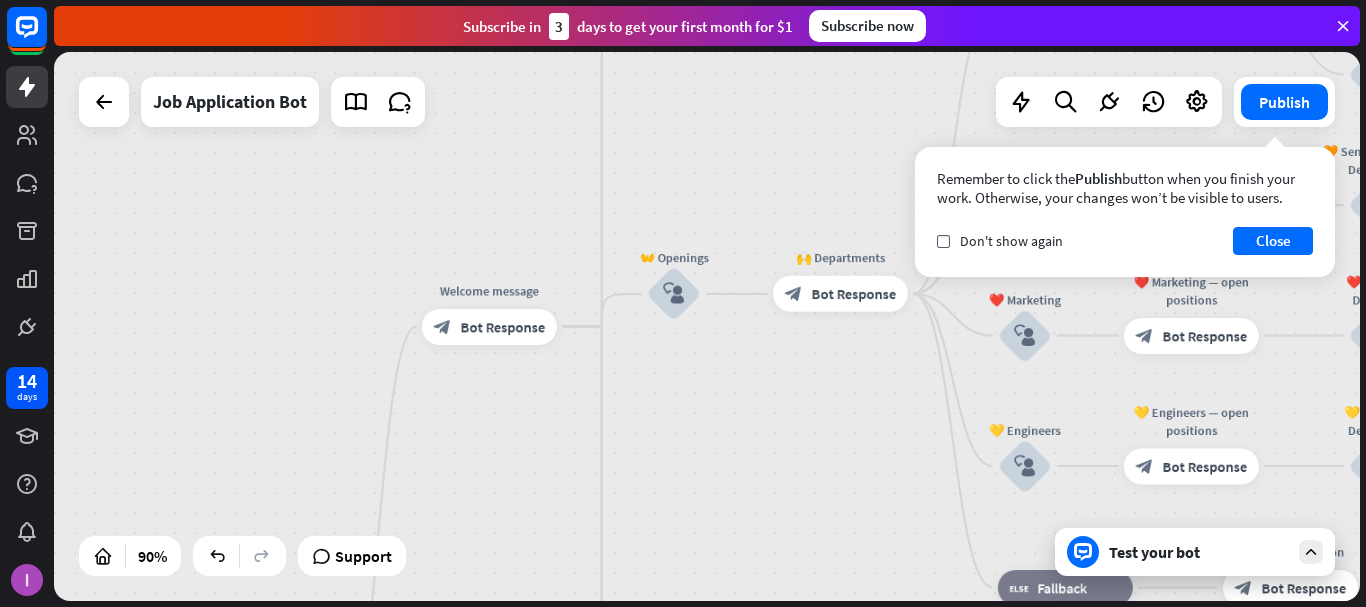 click on "Test your bot" at bounding box center [1199, 552] 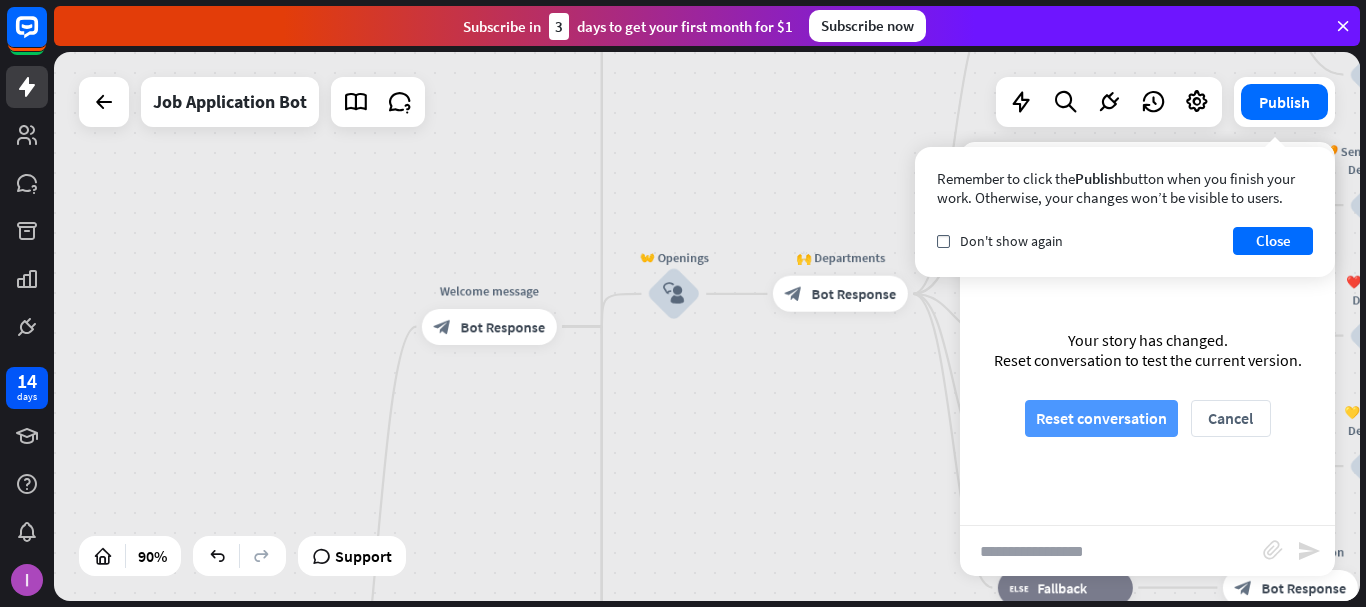 click on "Reset conversation" at bounding box center [1101, 418] 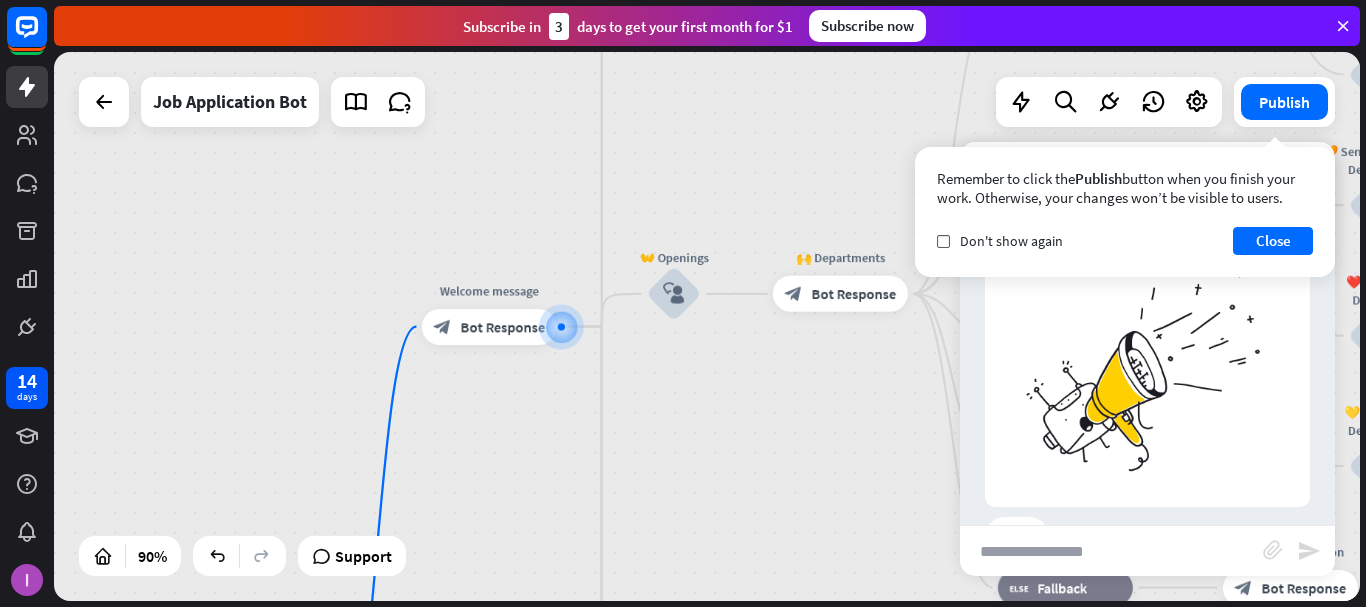scroll, scrollTop: 119, scrollLeft: 0, axis: vertical 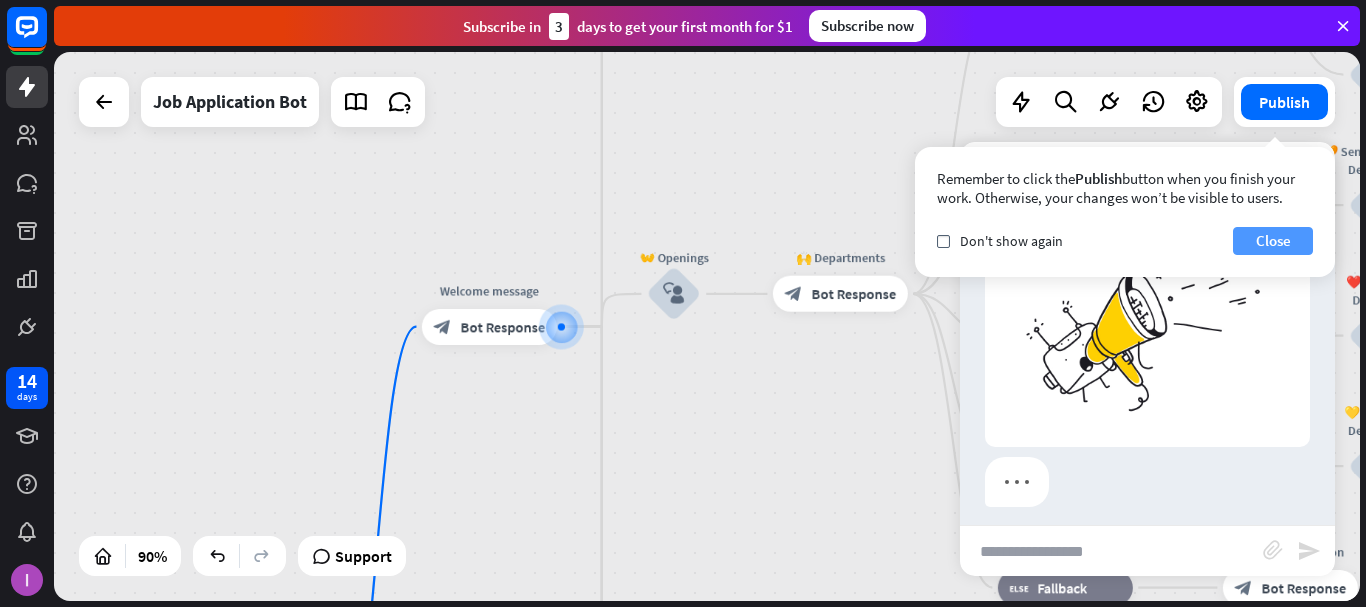 click on "Close" at bounding box center [1273, 241] 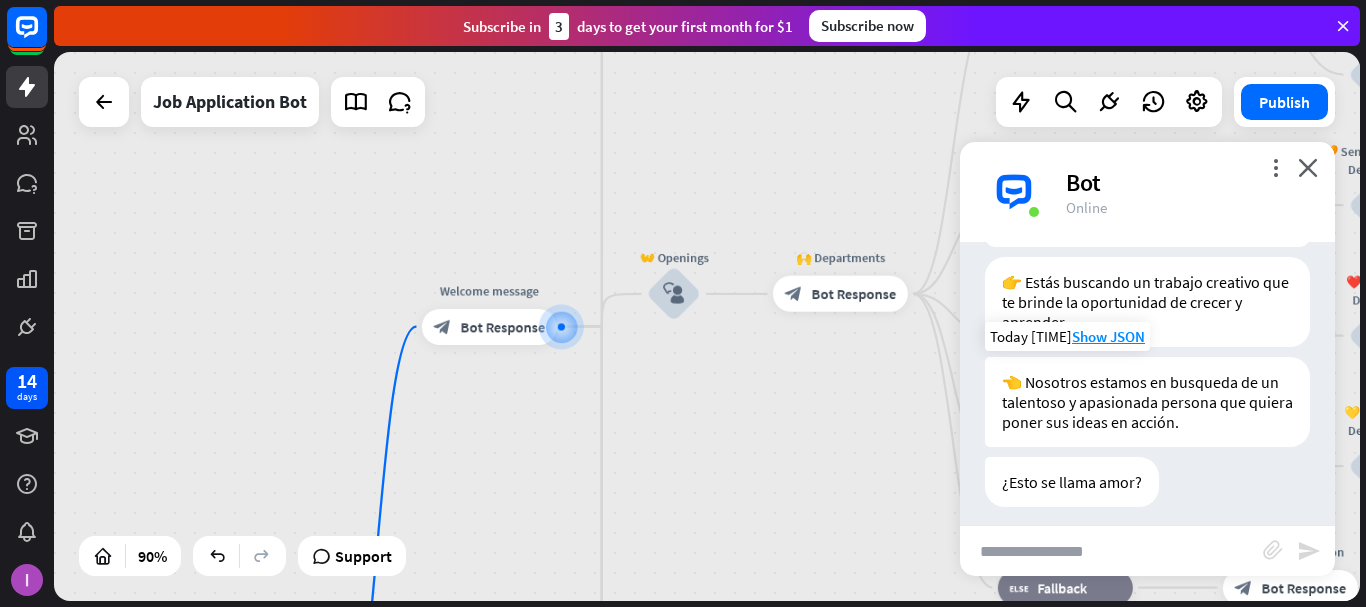 scroll, scrollTop: 374, scrollLeft: 0, axis: vertical 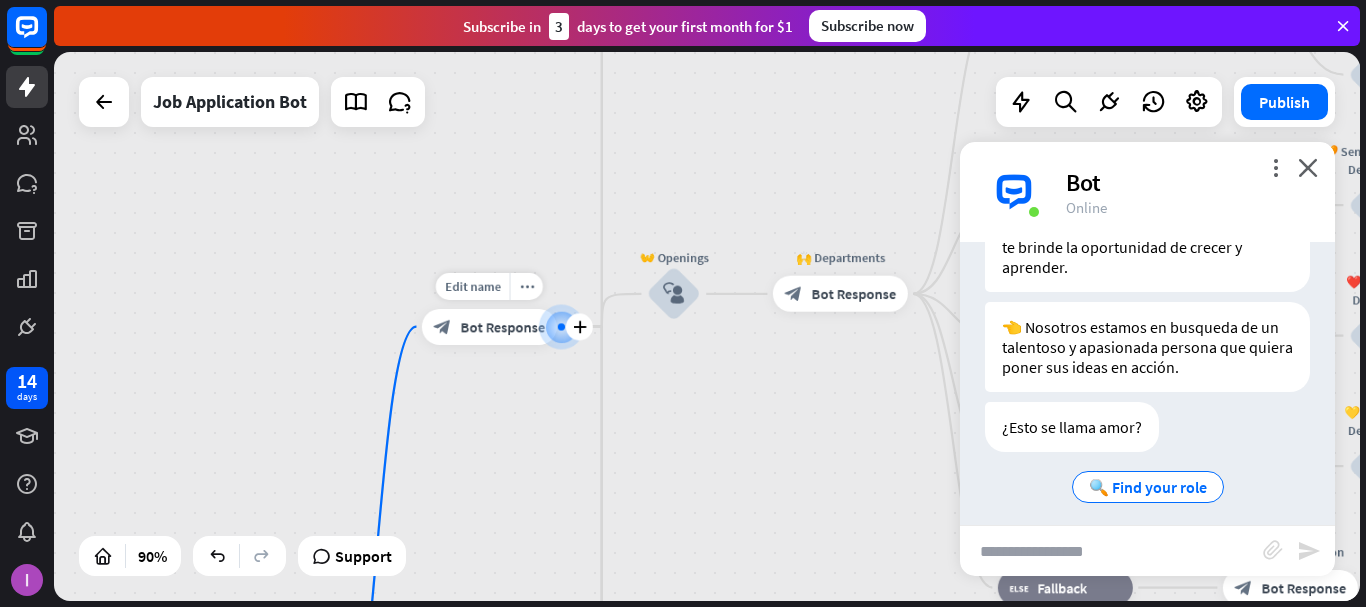 click on "Bot Response" at bounding box center [503, 327] 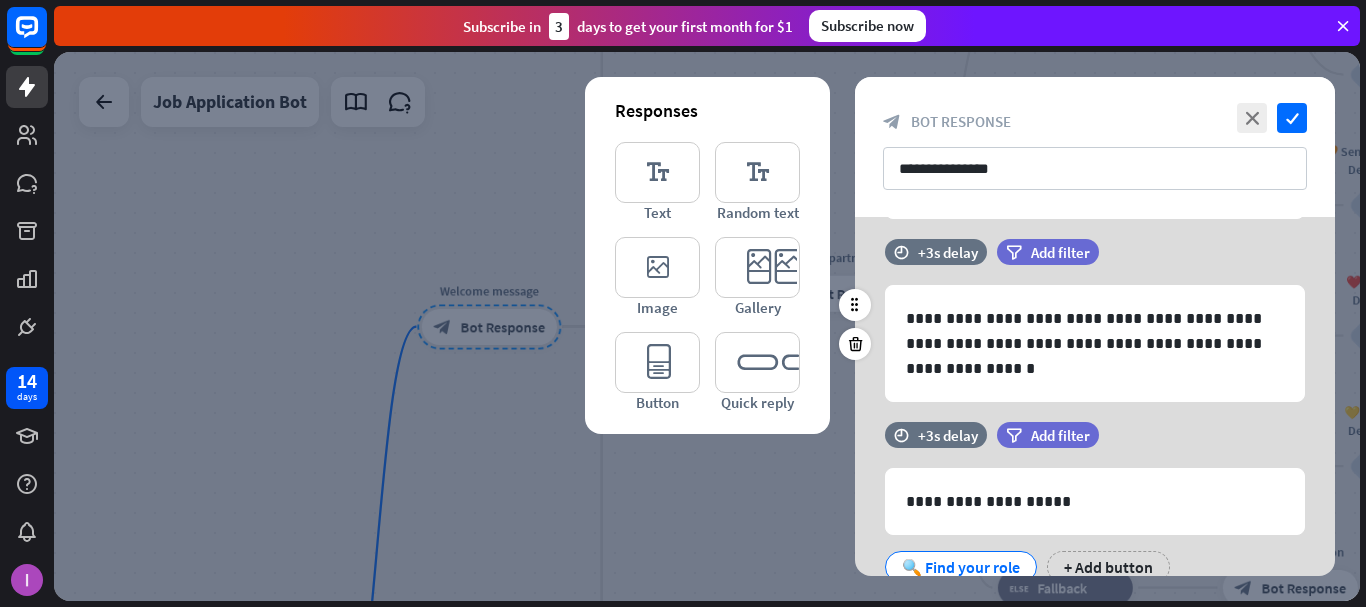 scroll, scrollTop: 577, scrollLeft: 0, axis: vertical 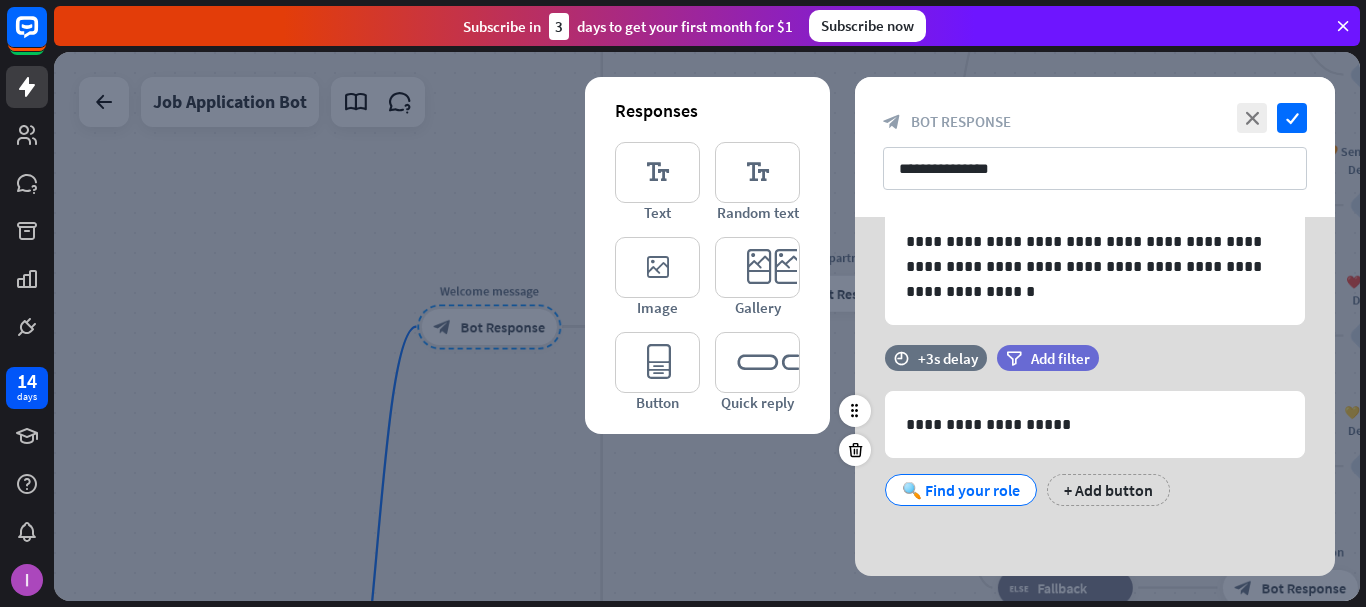 click on "🔍 Find your role" at bounding box center [961, 490] 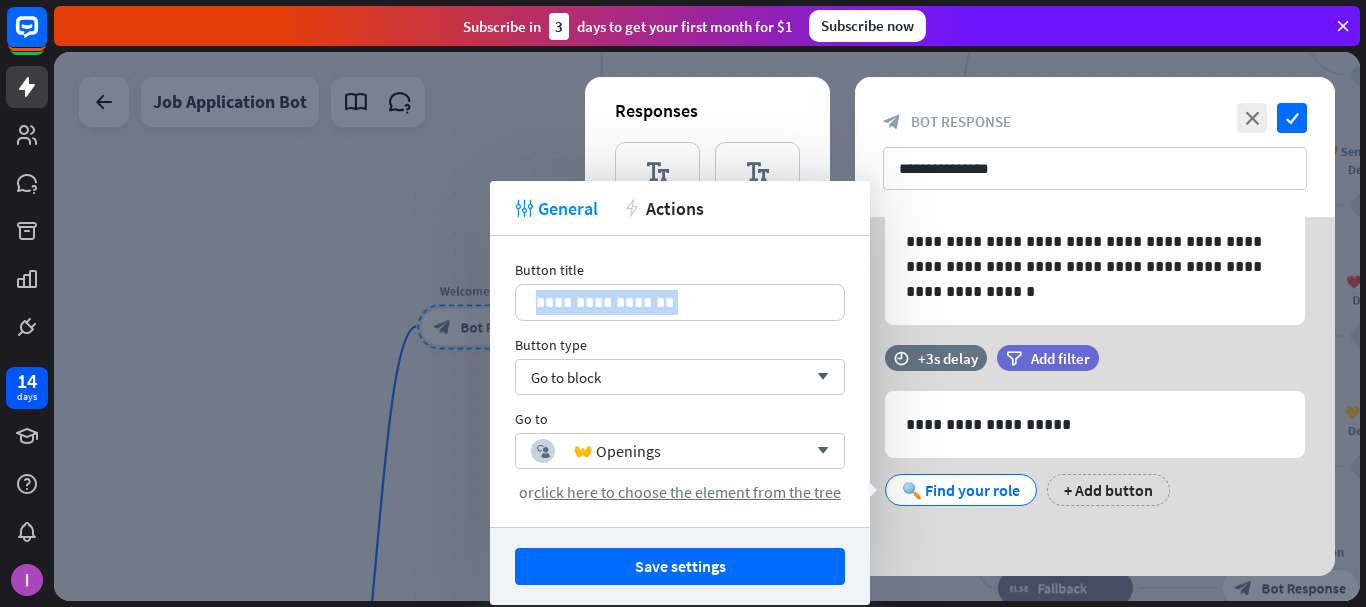 click on "**********" at bounding box center (680, 291) 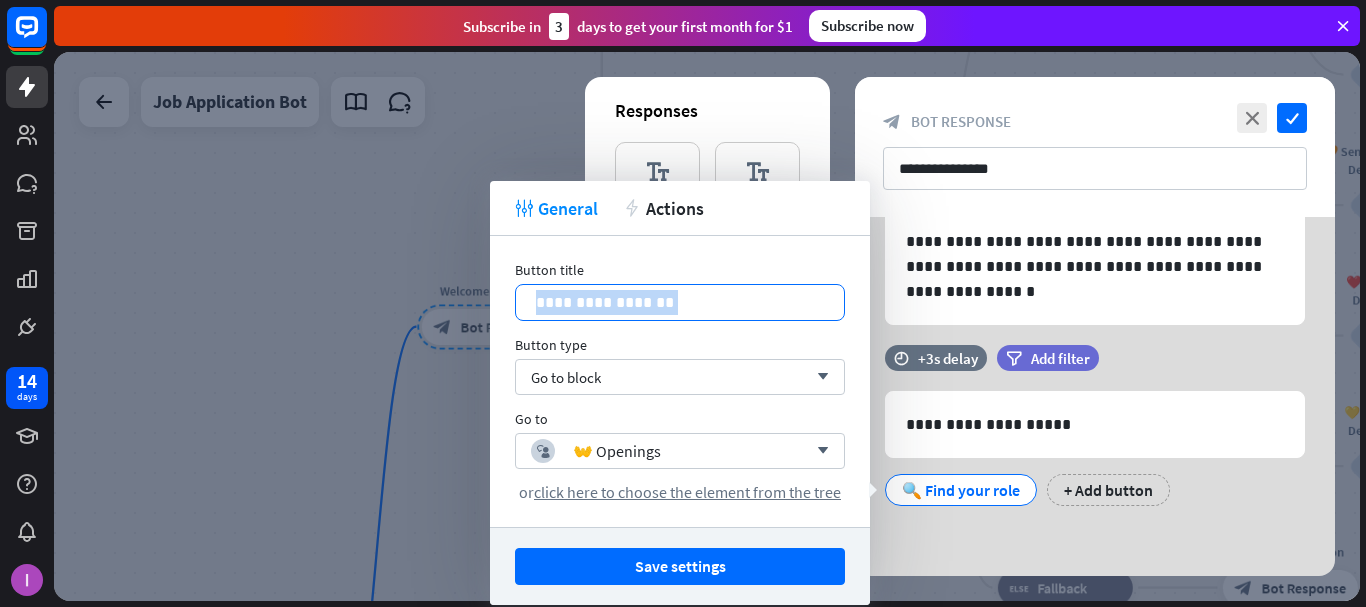 click on "**********" at bounding box center (680, 302) 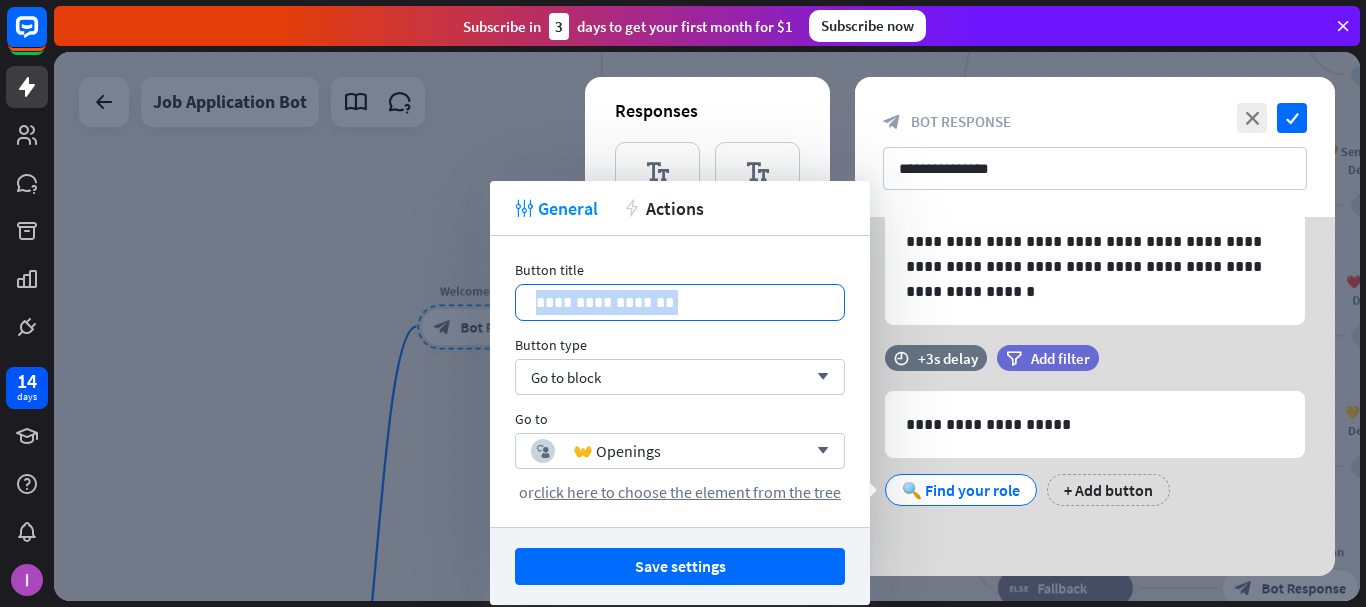 click on "**********" at bounding box center (680, 302) 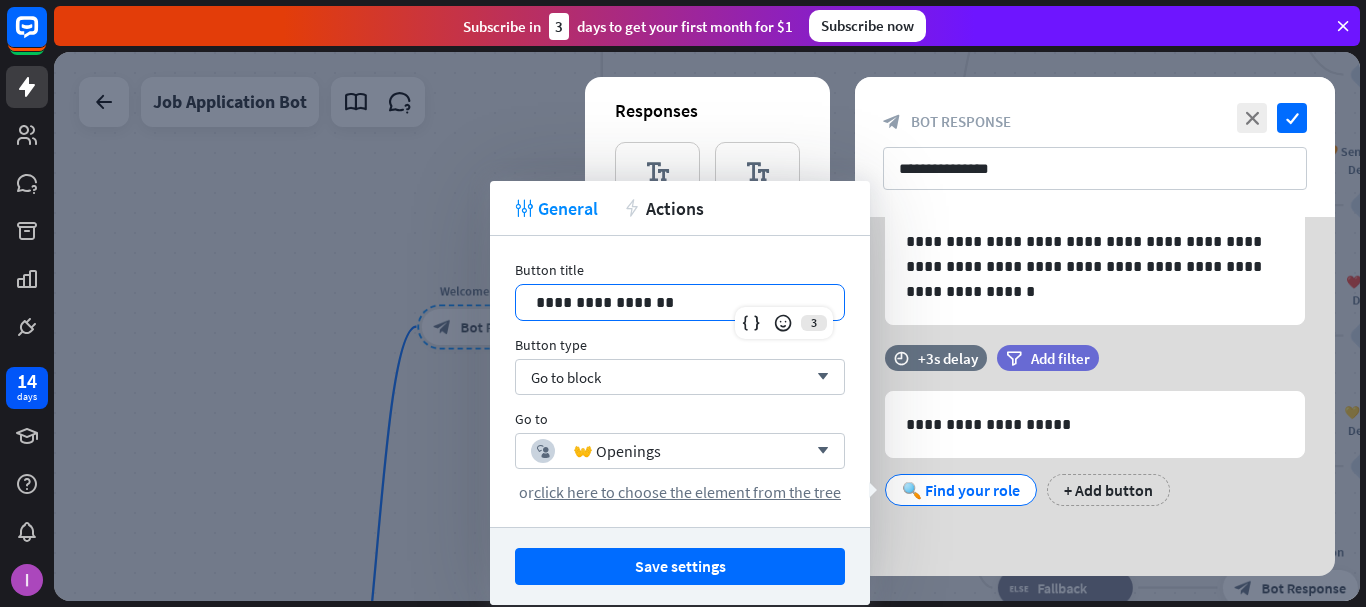 type 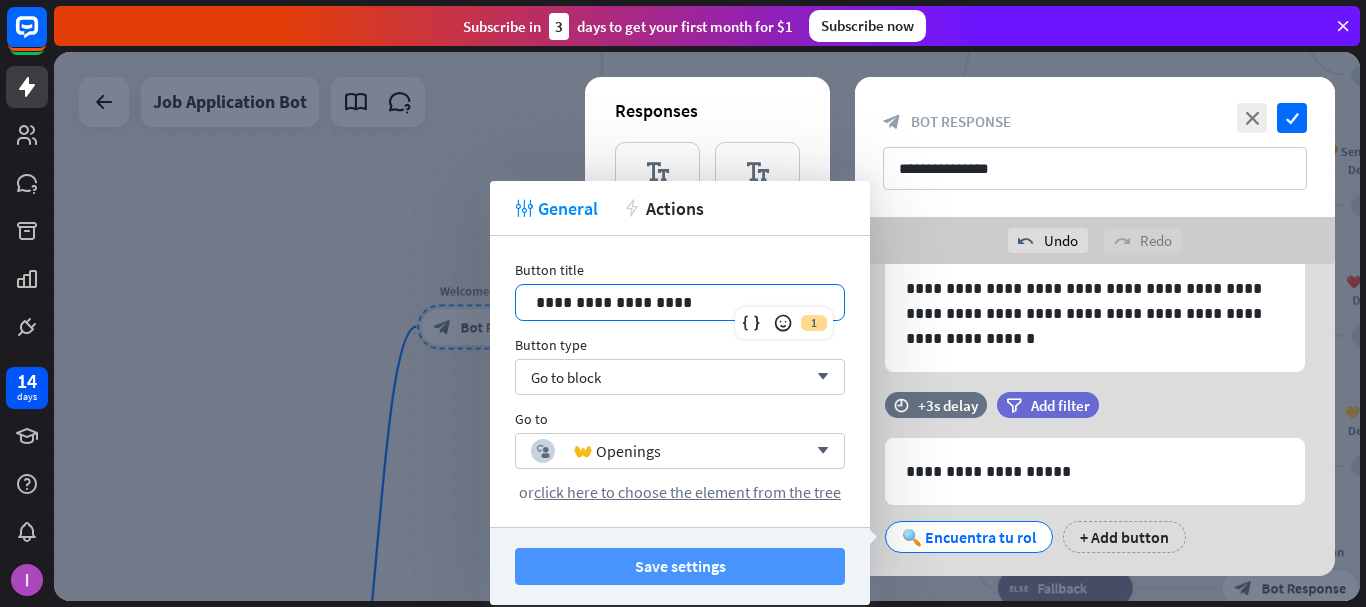 click on "Save settings" at bounding box center [680, 566] 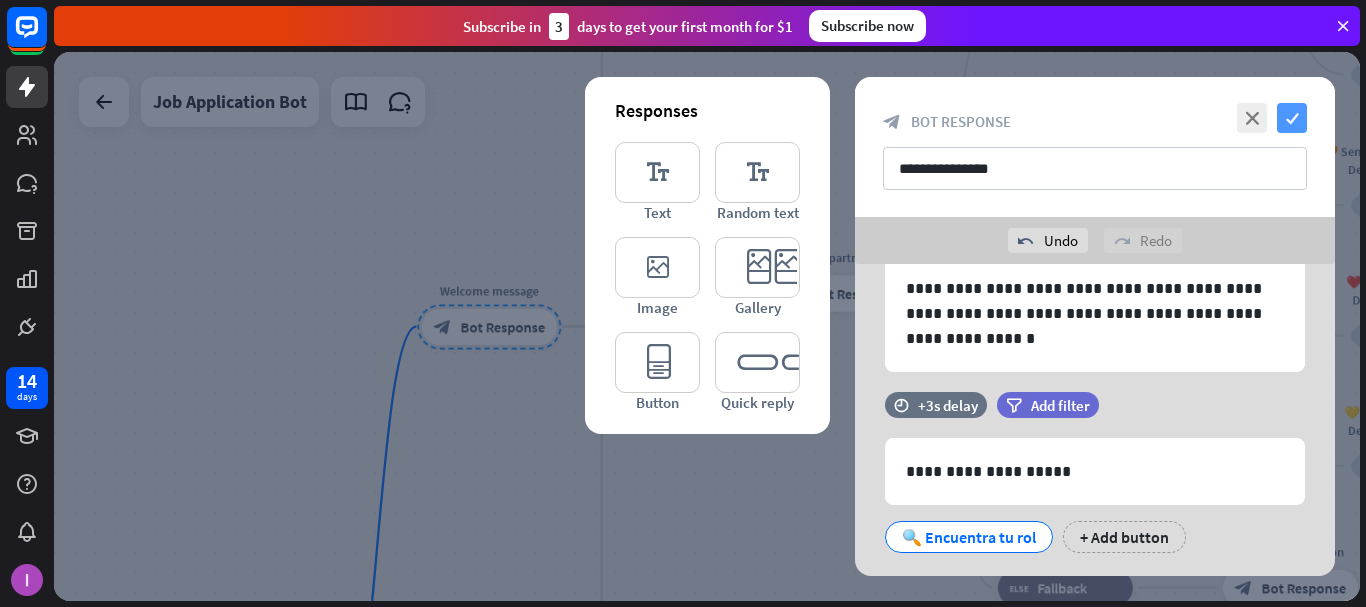 click on "check" at bounding box center (1292, 118) 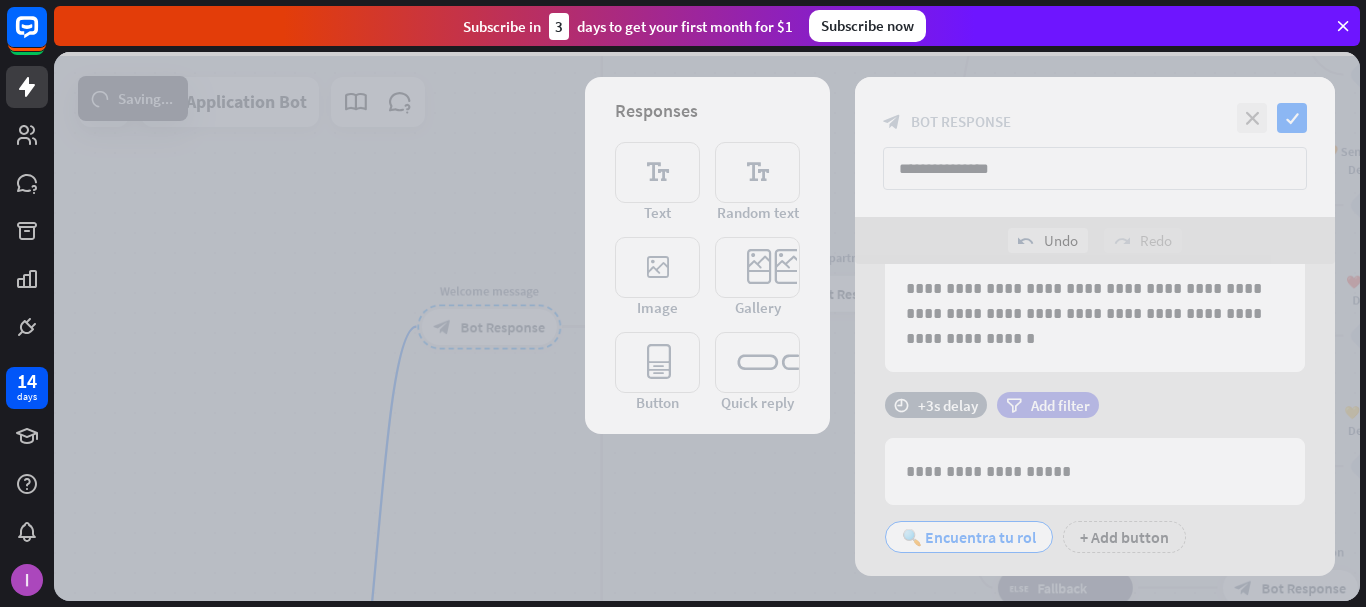 scroll, scrollTop: 362, scrollLeft: 0, axis: vertical 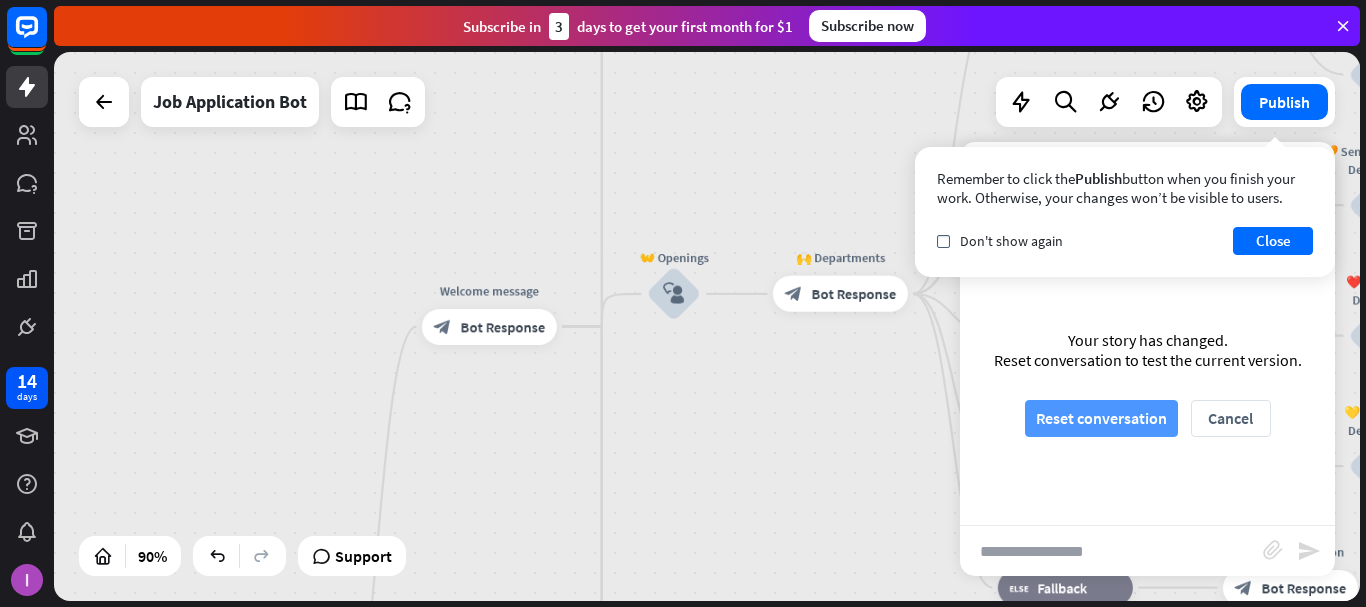 click on "Reset conversation" at bounding box center (1101, 418) 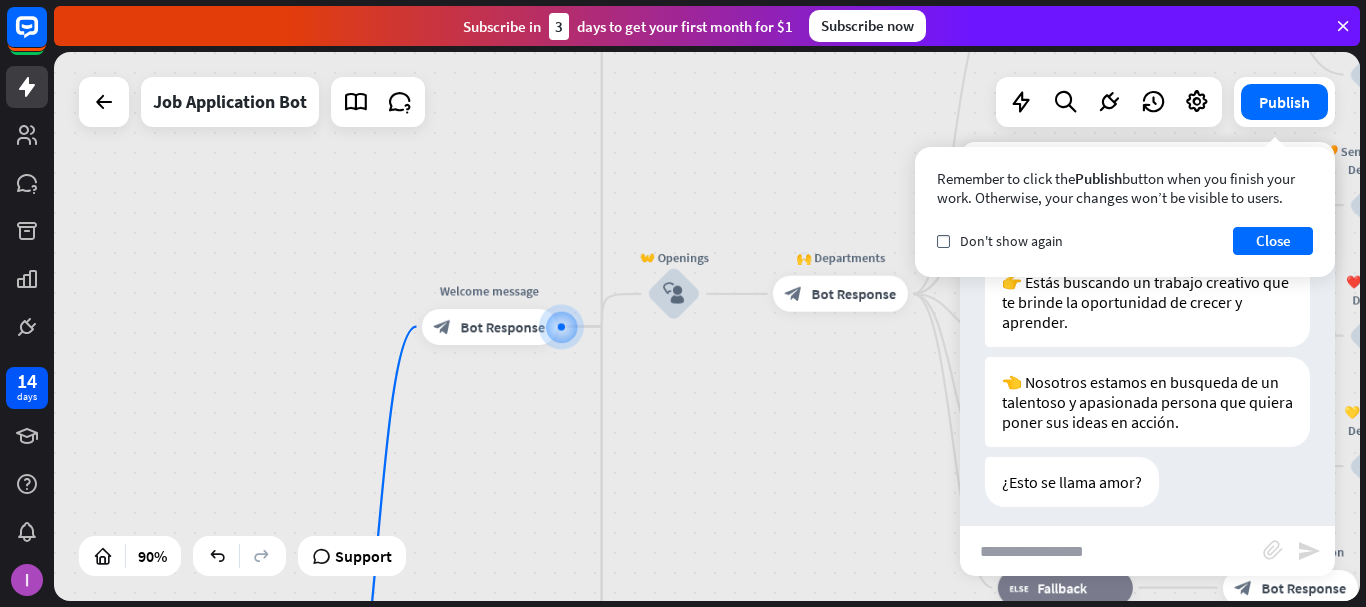 scroll, scrollTop: 374, scrollLeft: 0, axis: vertical 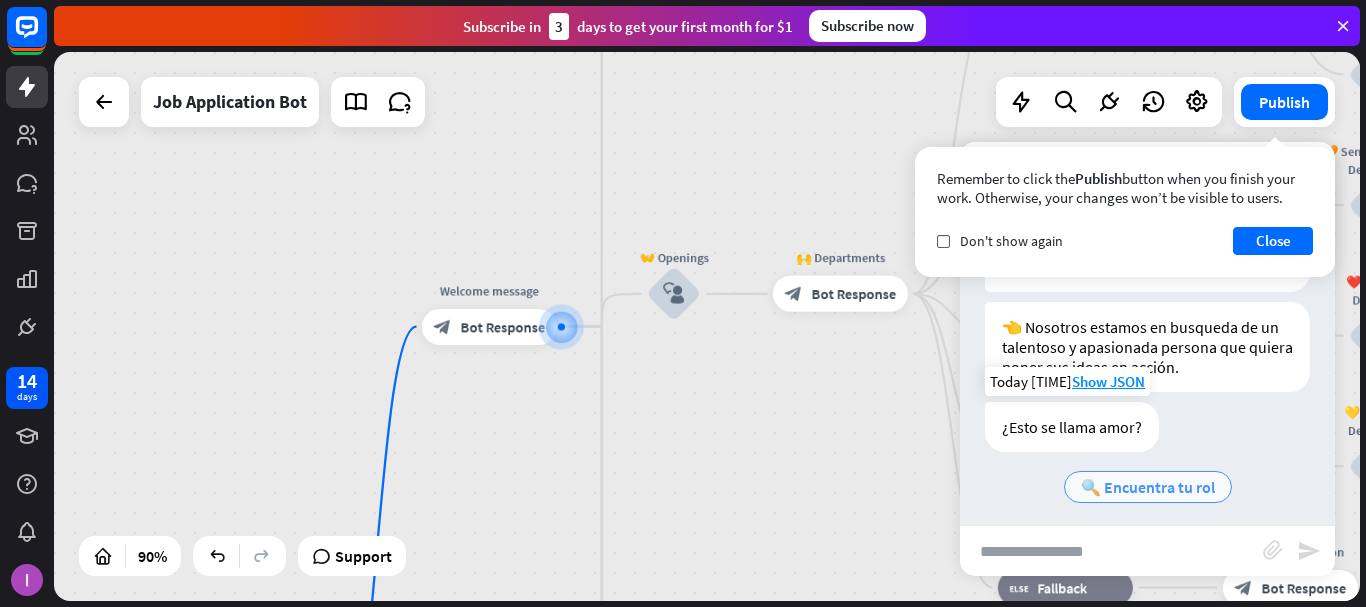 click on "🔍 Encuentra tu rol" at bounding box center (1148, 487) 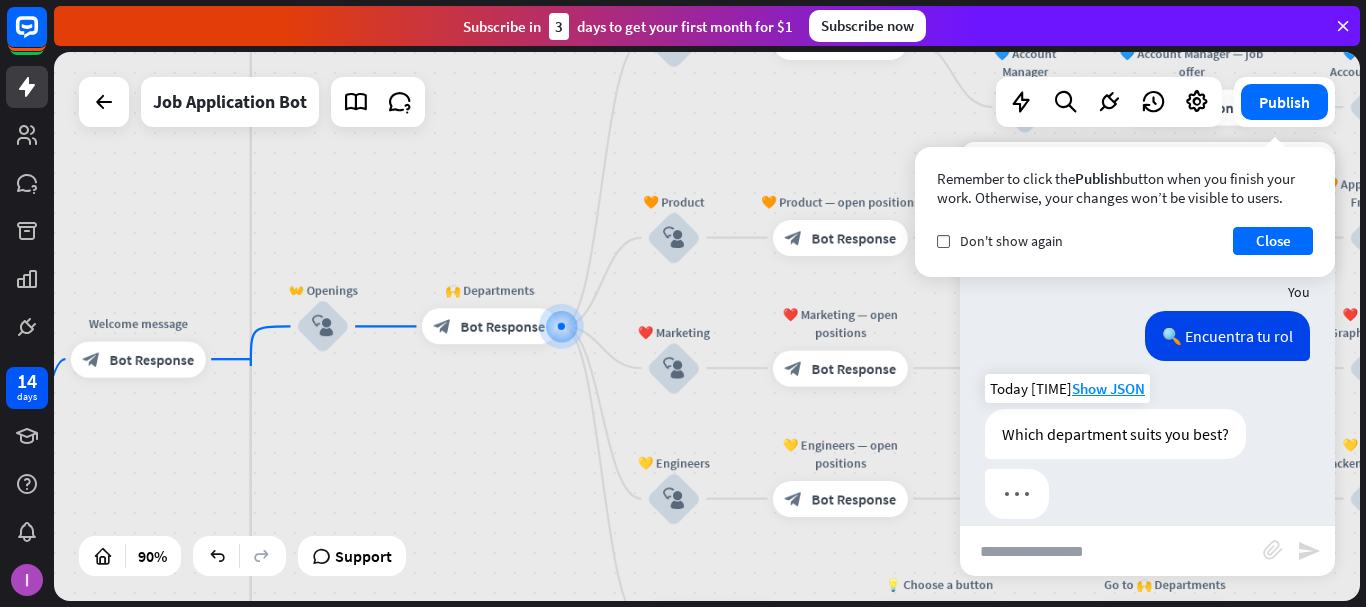 scroll, scrollTop: 575, scrollLeft: 0, axis: vertical 